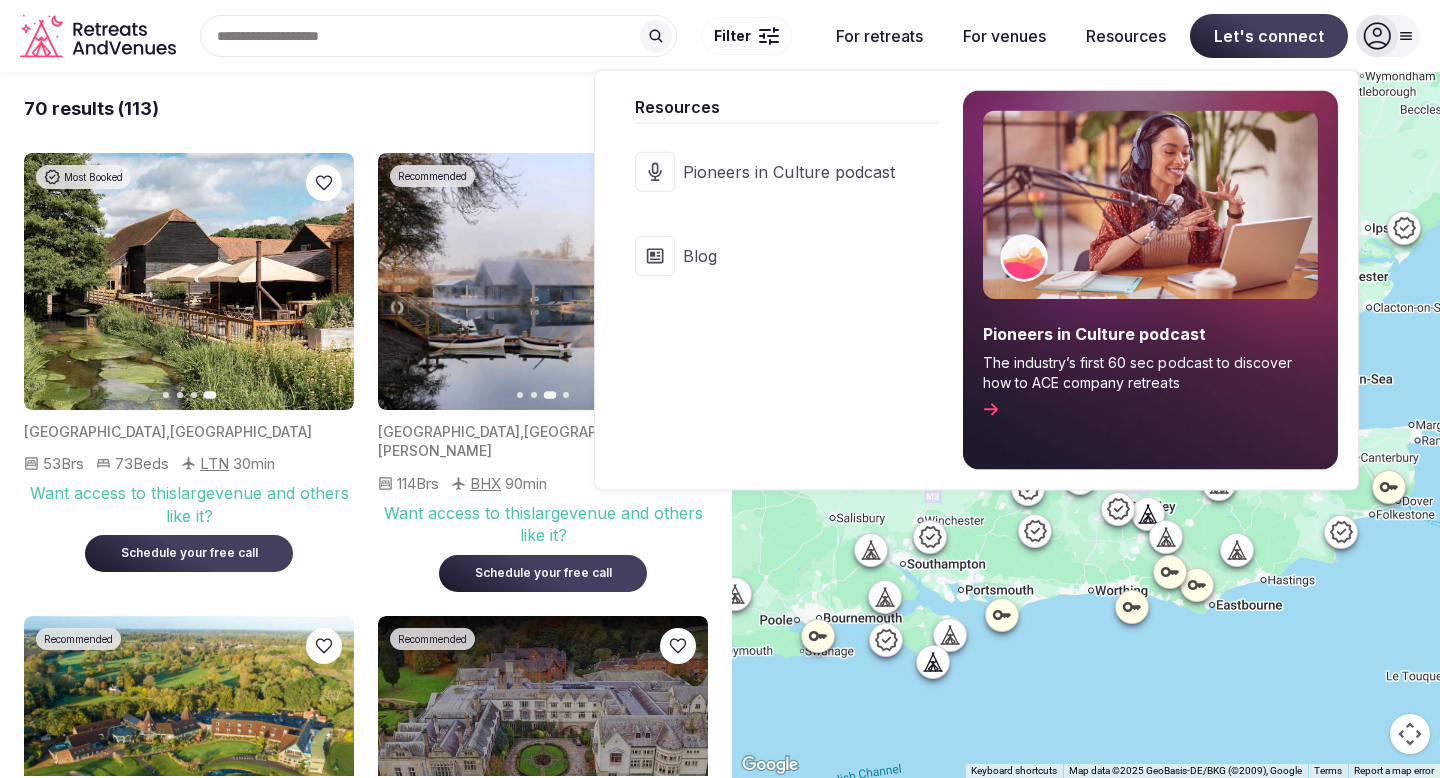 scroll, scrollTop: 0, scrollLeft: 0, axis: both 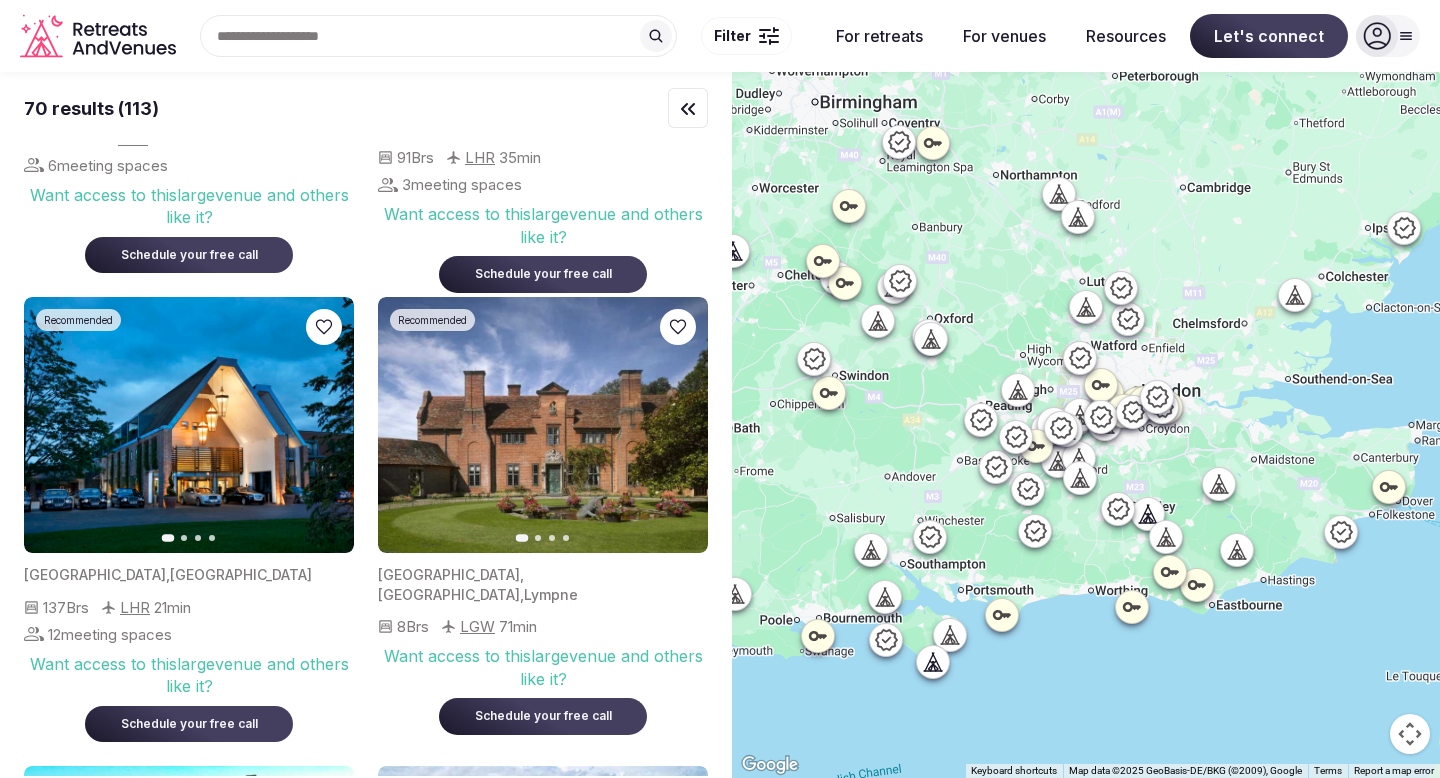 click 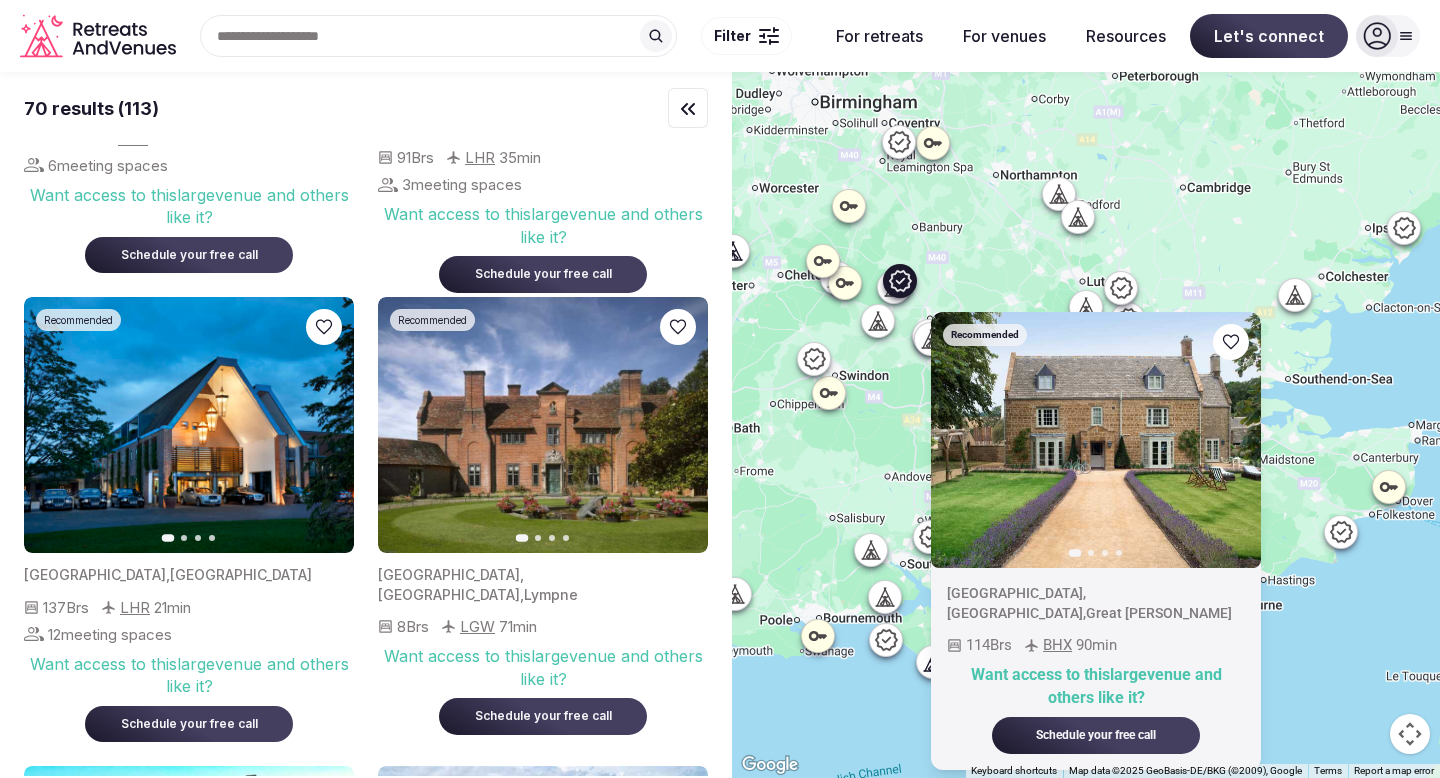 click at bounding box center (1096, 440) 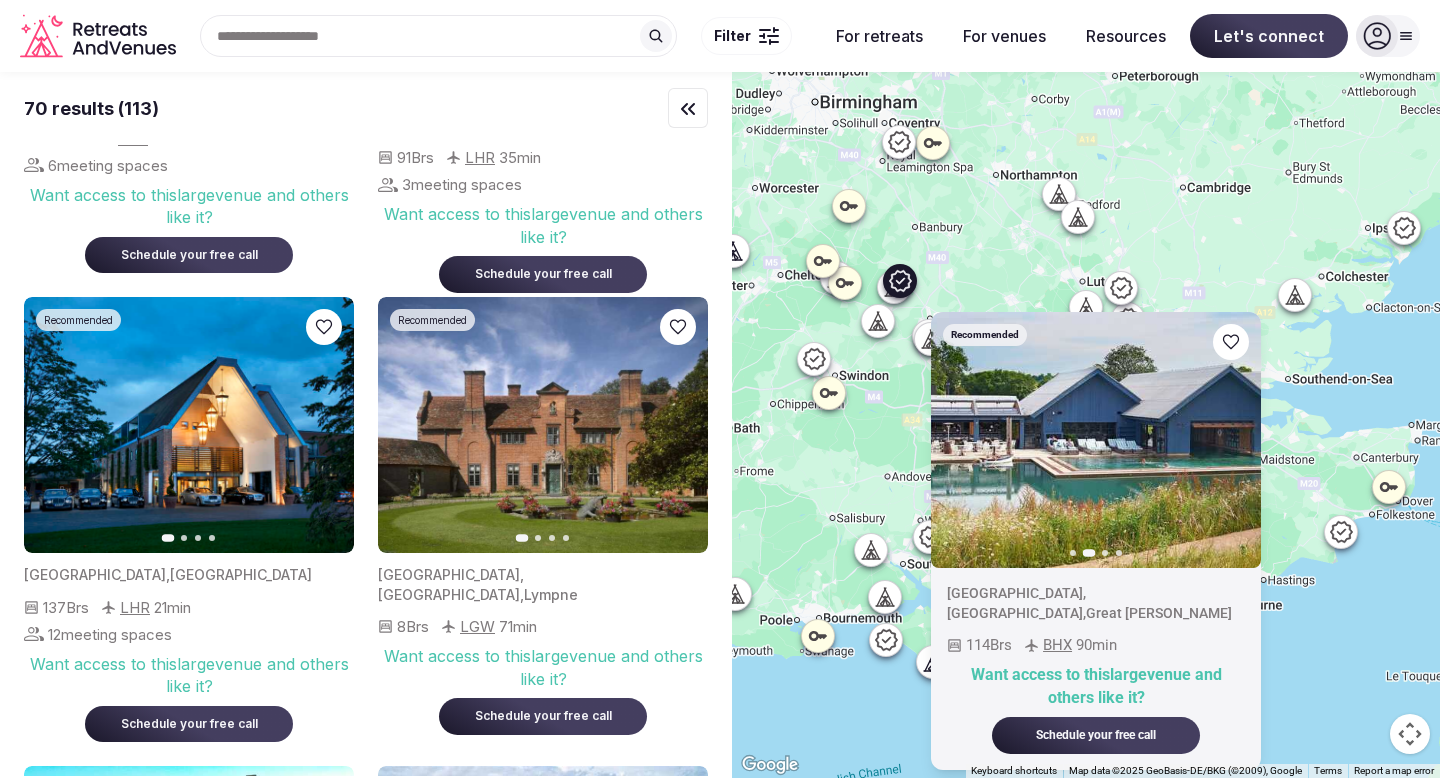 click 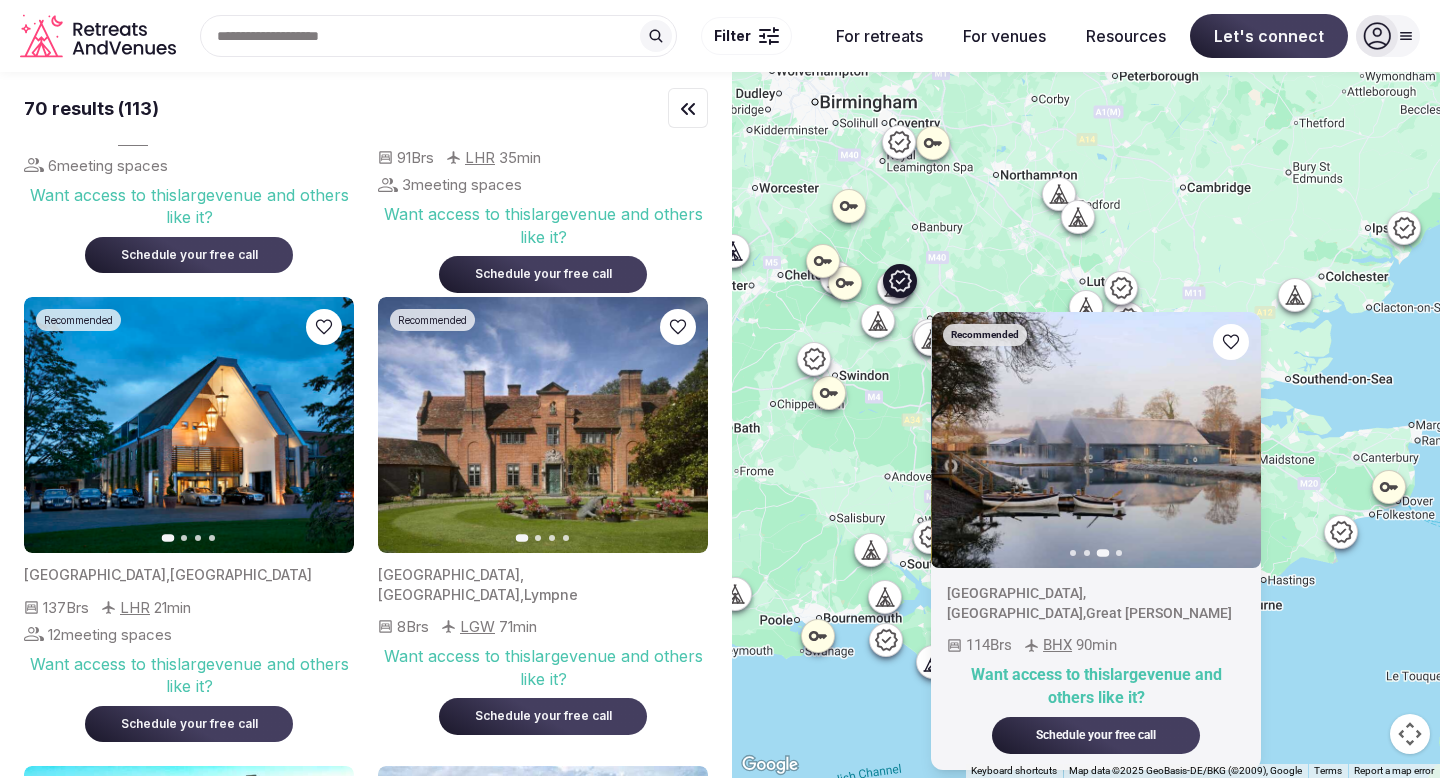 click 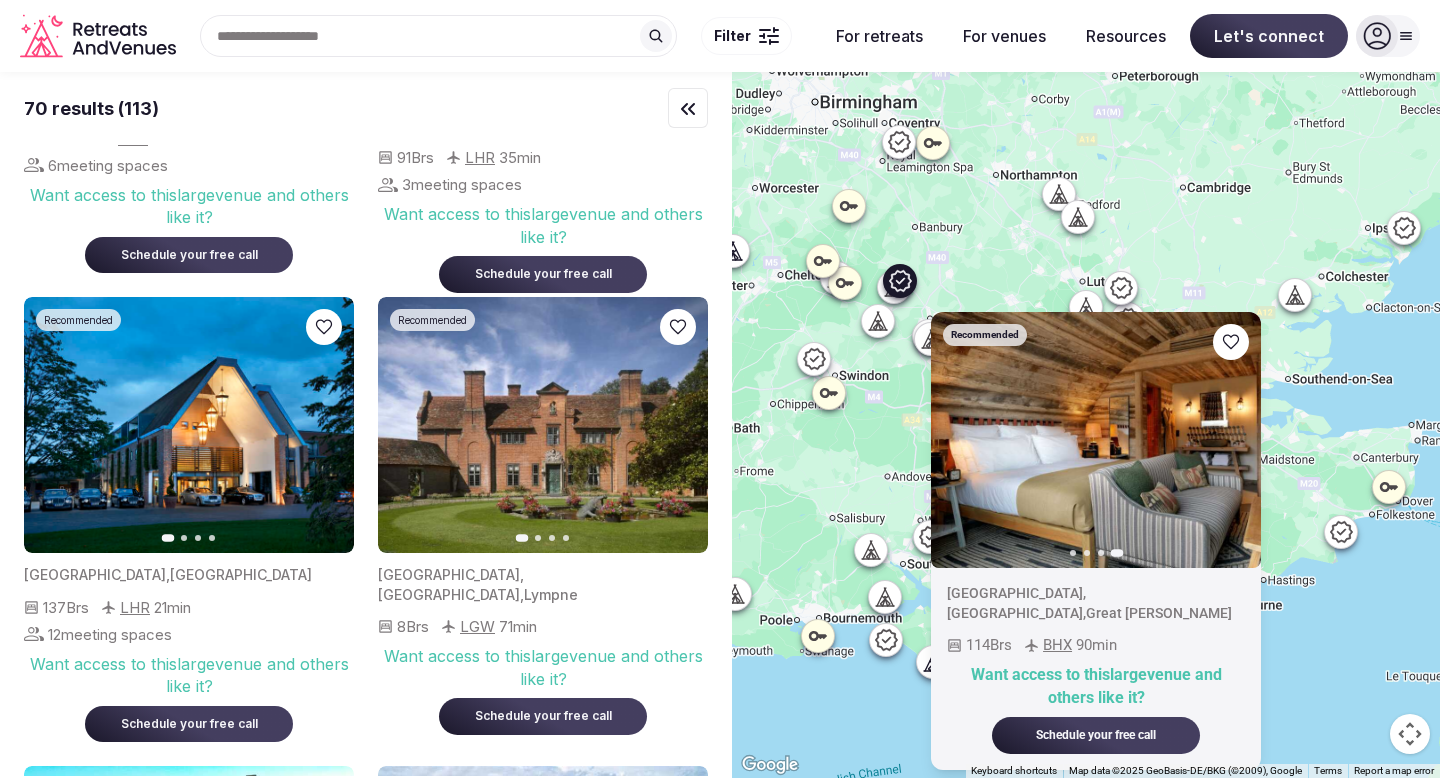 click on "To navigate, press the arrow keys. Recommended Previous slide Next slide [GEOGRAPHIC_DATA] ,  [GEOGRAPHIC_DATA] ,  [GEOGRAPHIC_DATA][PERSON_NAME] 114  Brs BHX 90  min Want access to this  large  venue and others like it? Schedule your free call" at bounding box center (1086, 425) 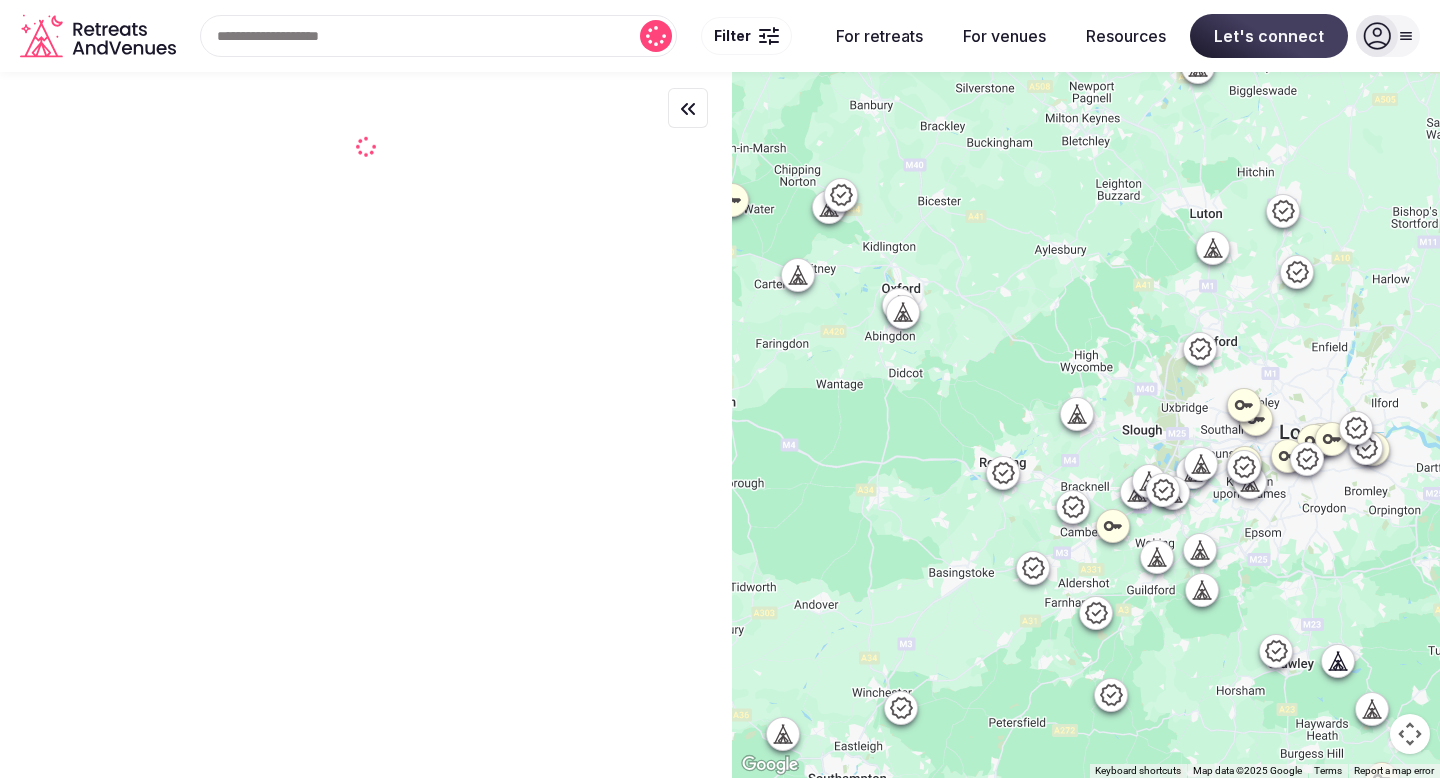 scroll, scrollTop: 0, scrollLeft: 0, axis: both 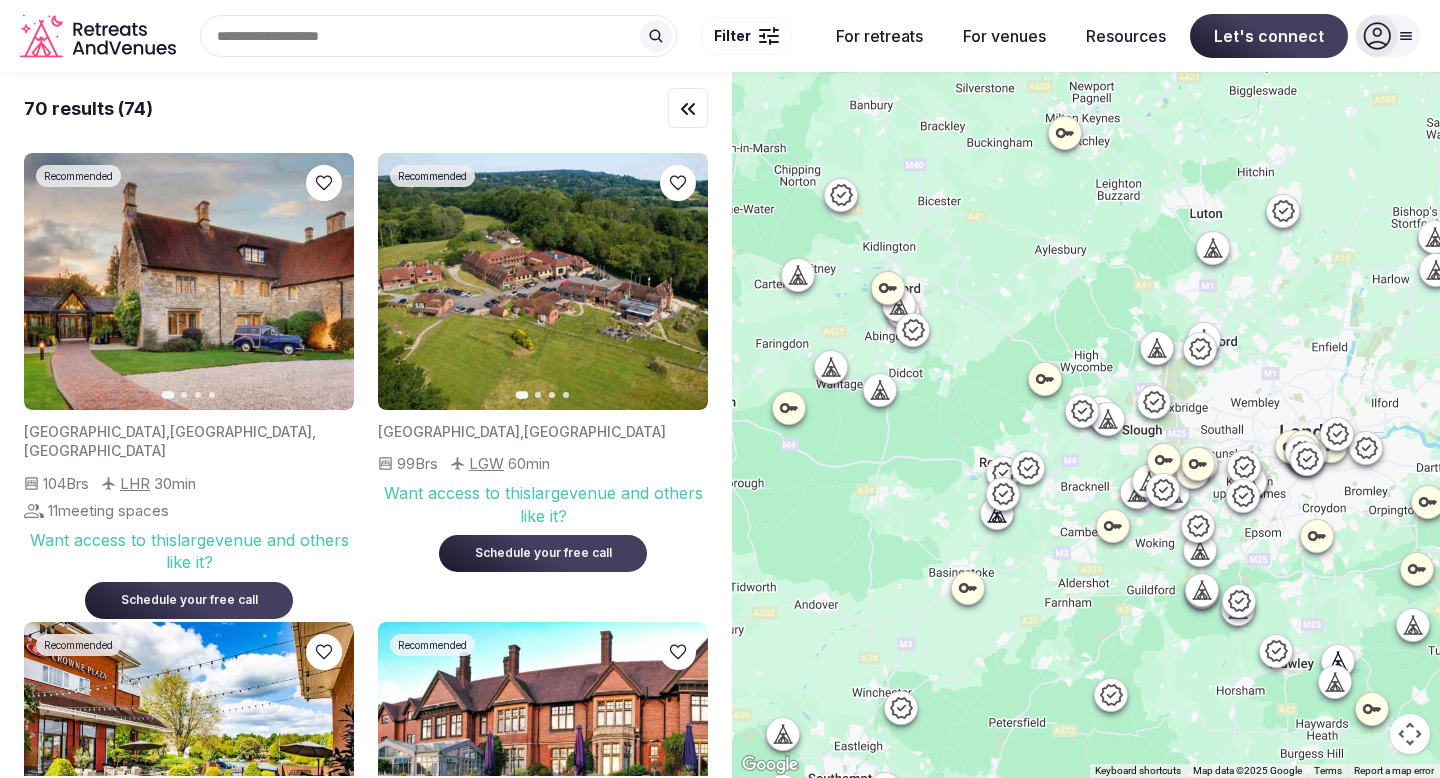 click 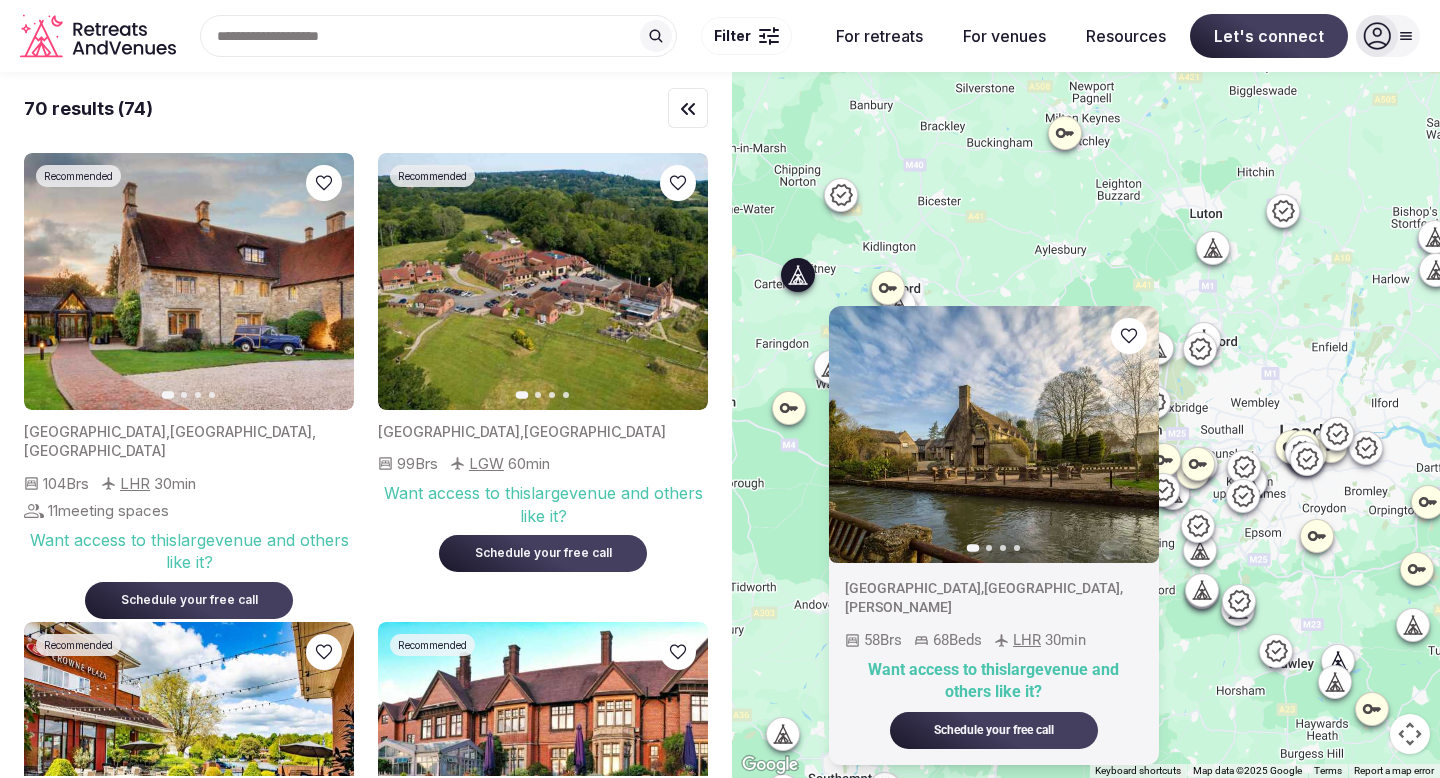 click at bounding box center [994, 434] 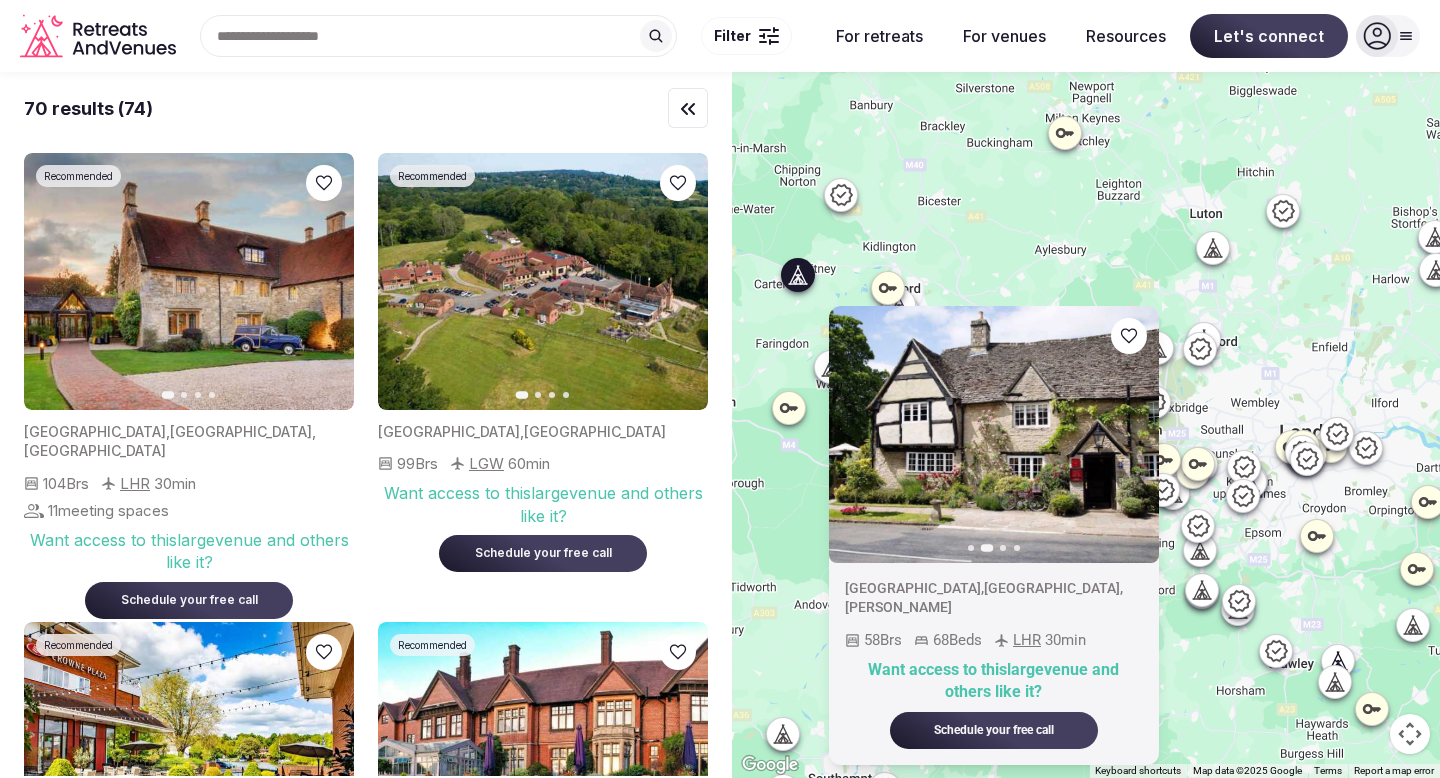 click 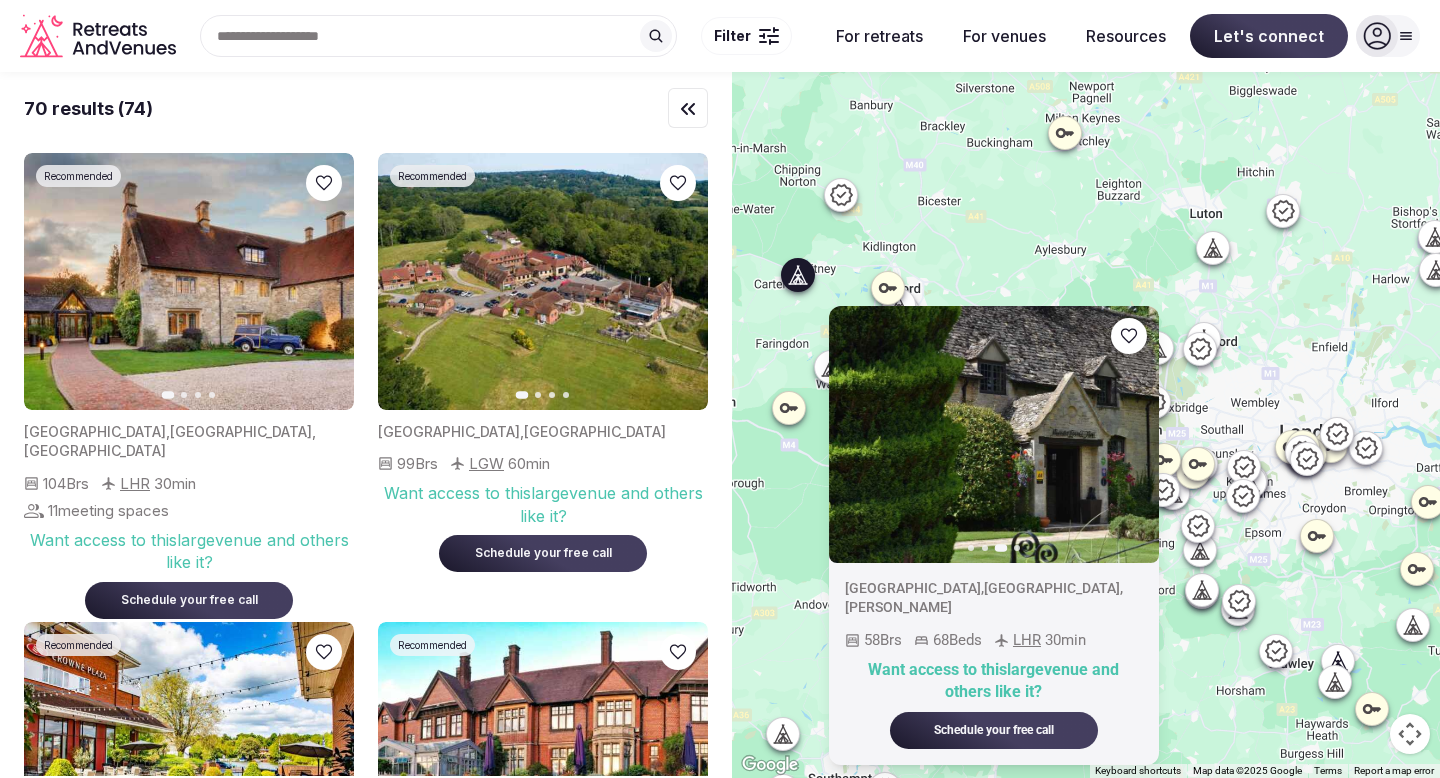 click 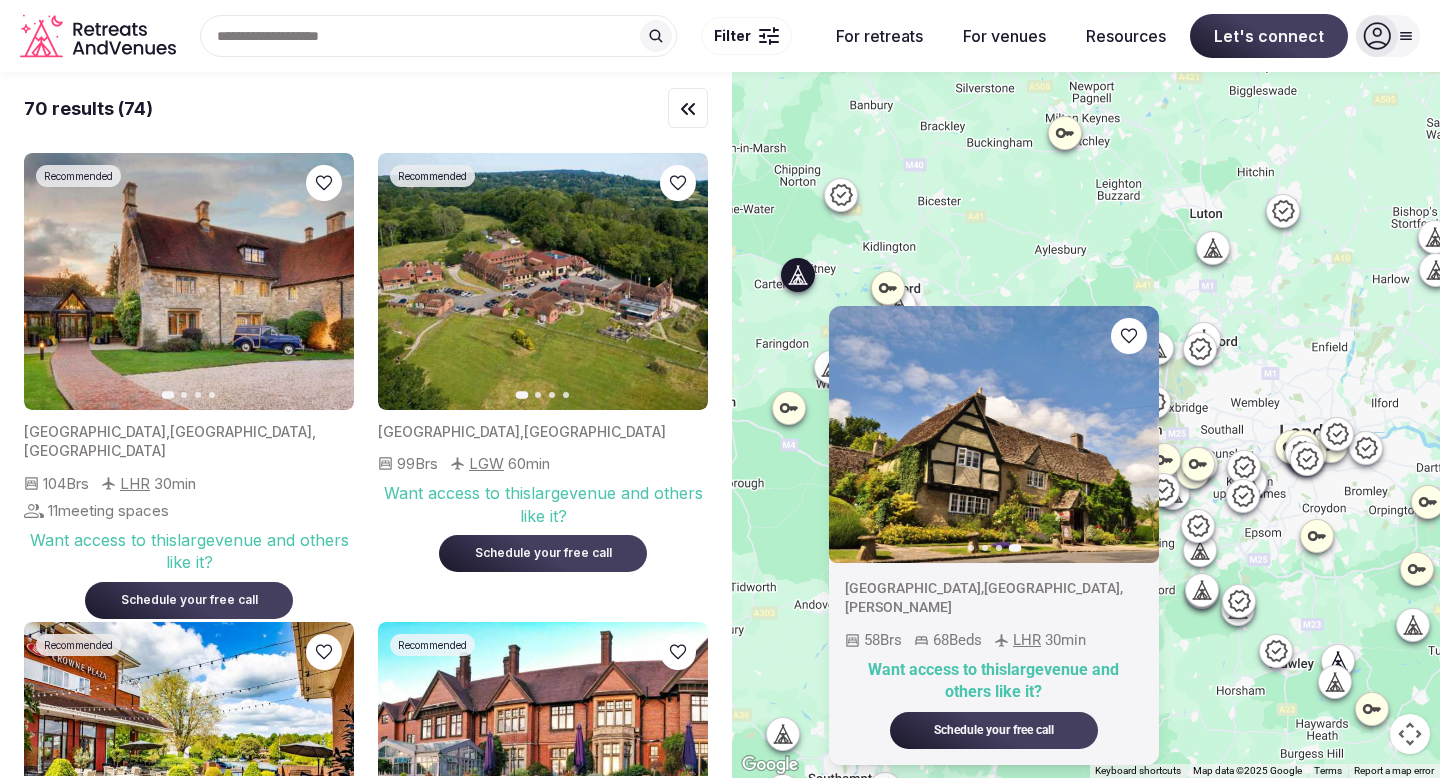 click at bounding box center [1377, 36] 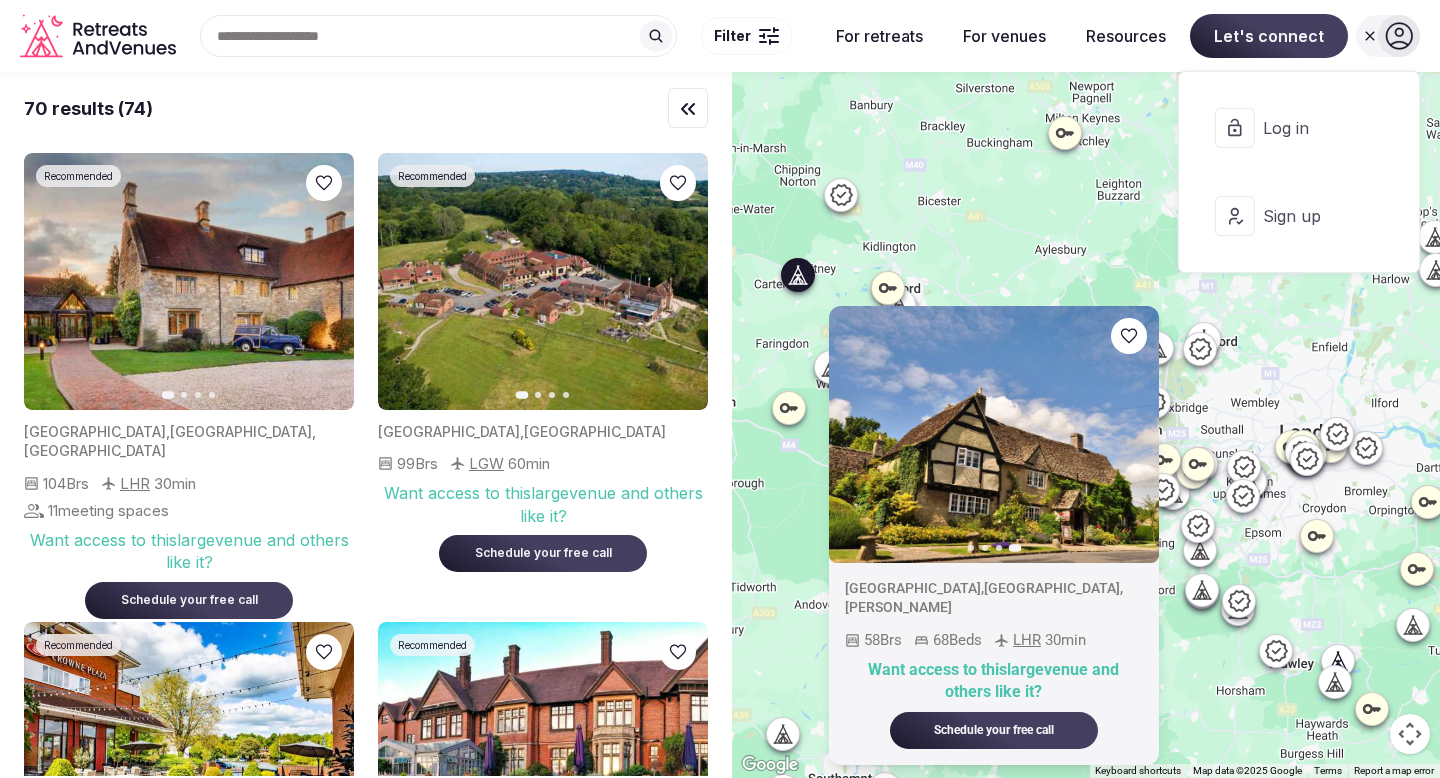 click on "Log in" at bounding box center (1311, 128) 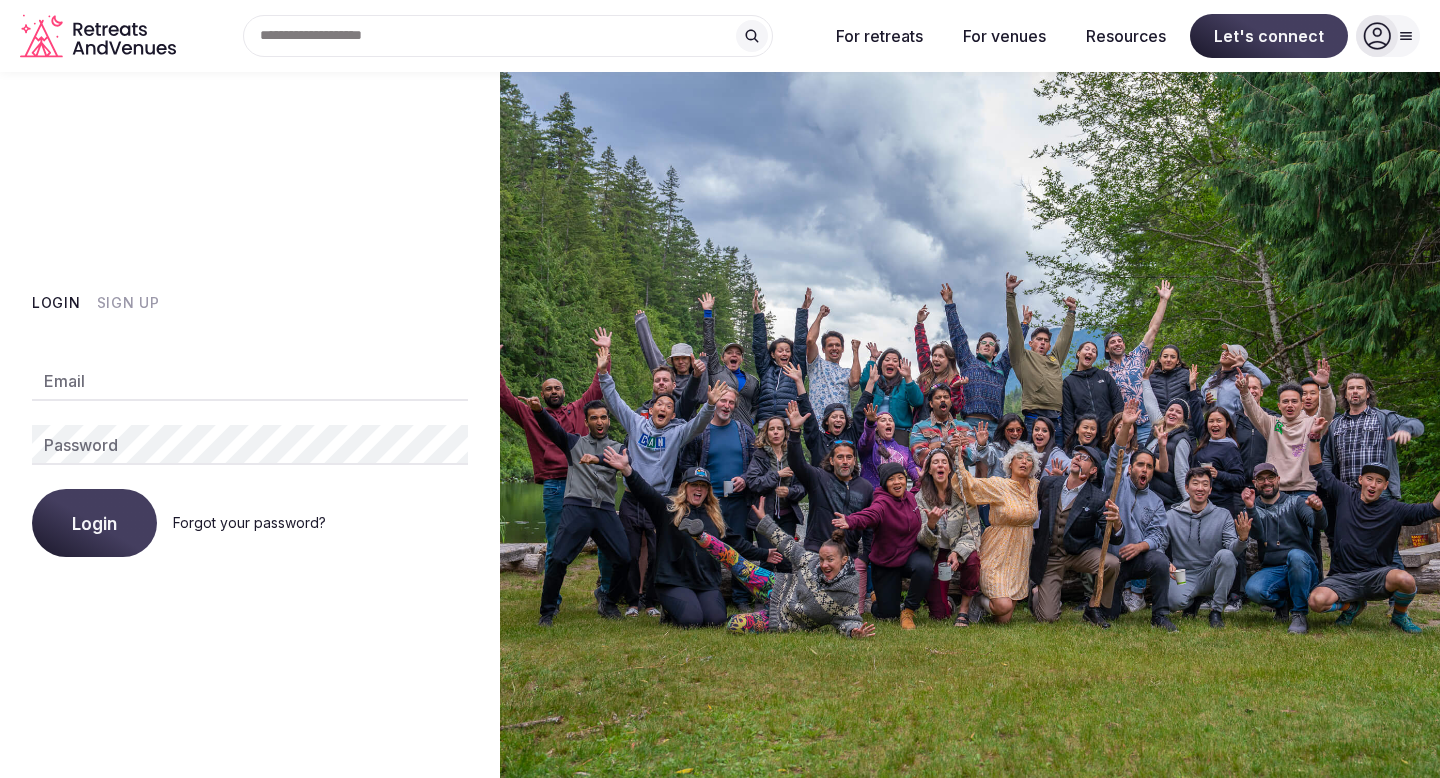 click 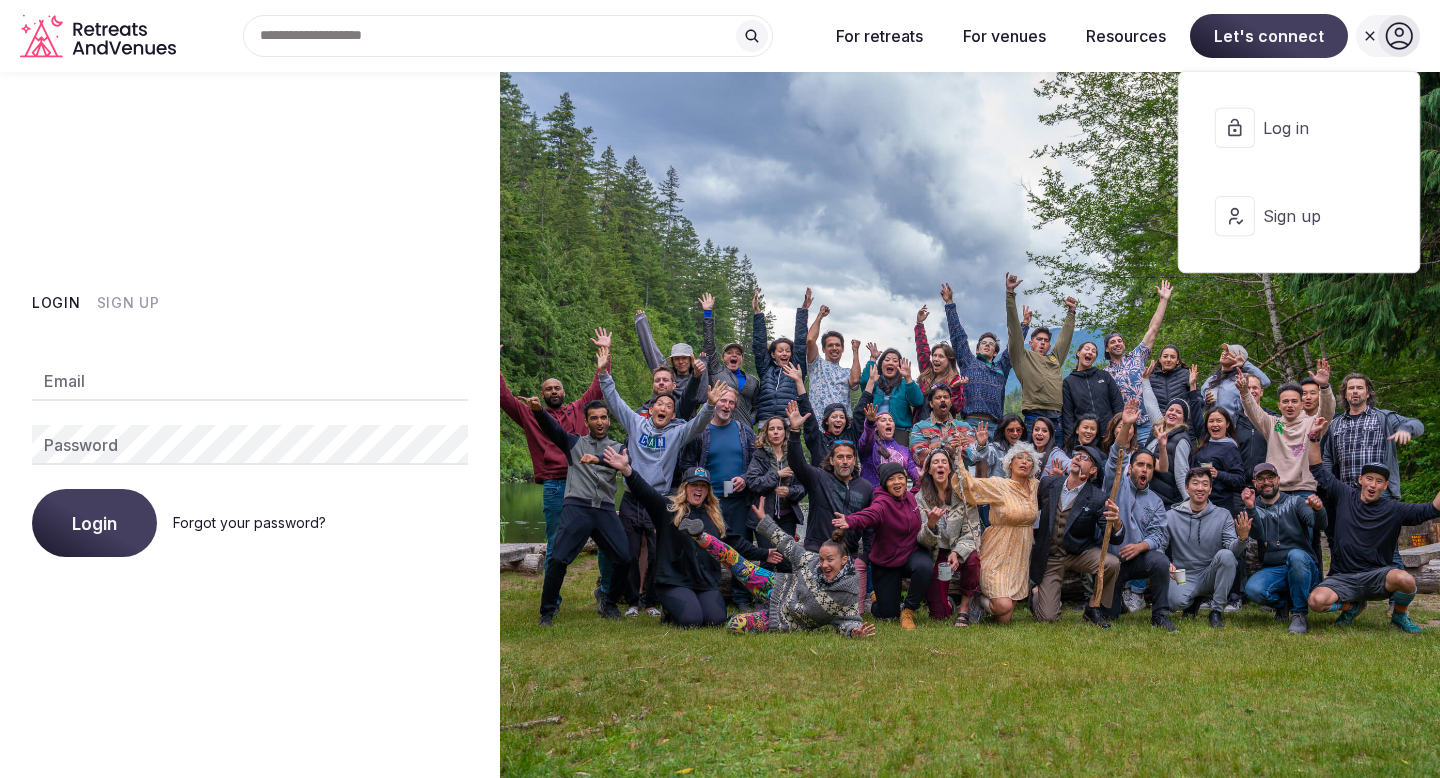 click on "Sign up" at bounding box center (1311, 216) 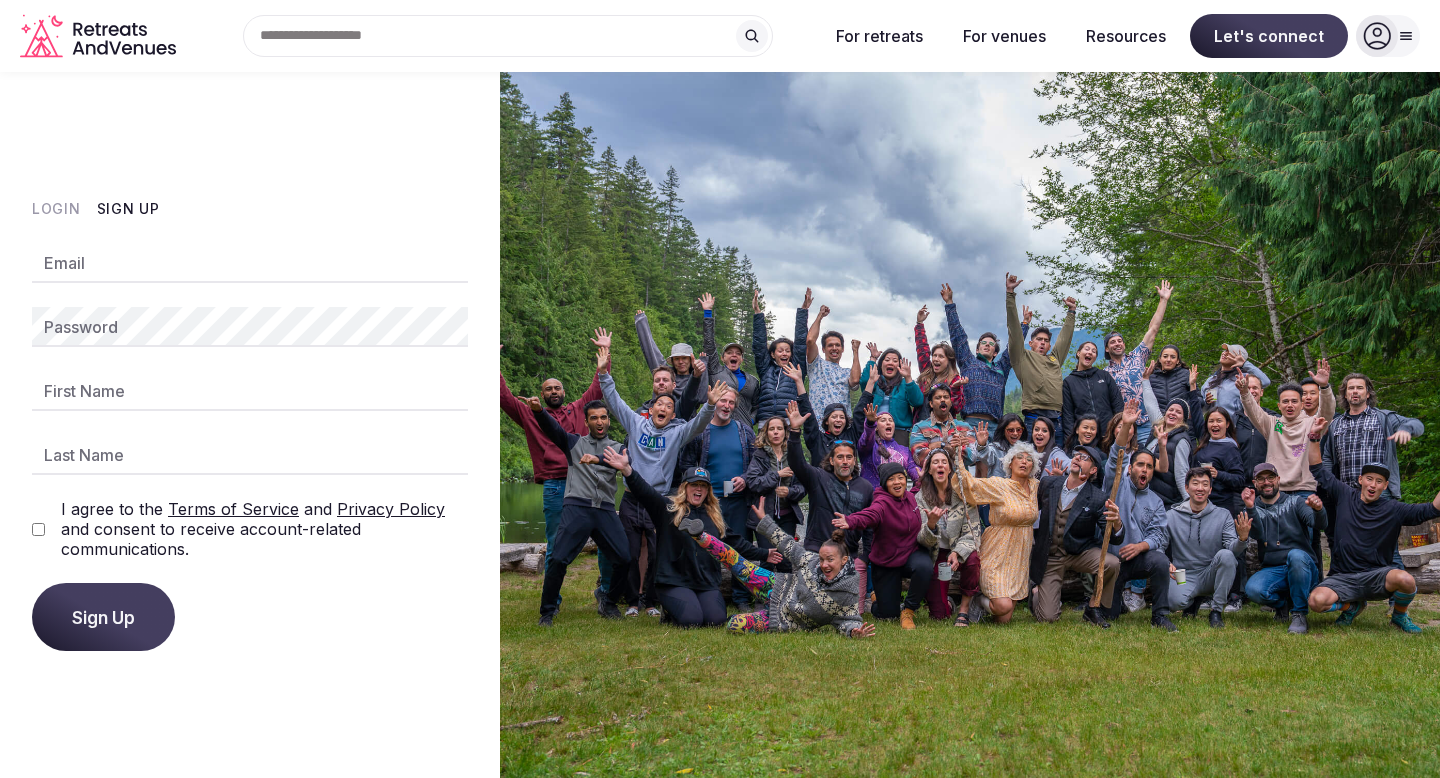 click on "Login Sign Up" at bounding box center (250, 209) 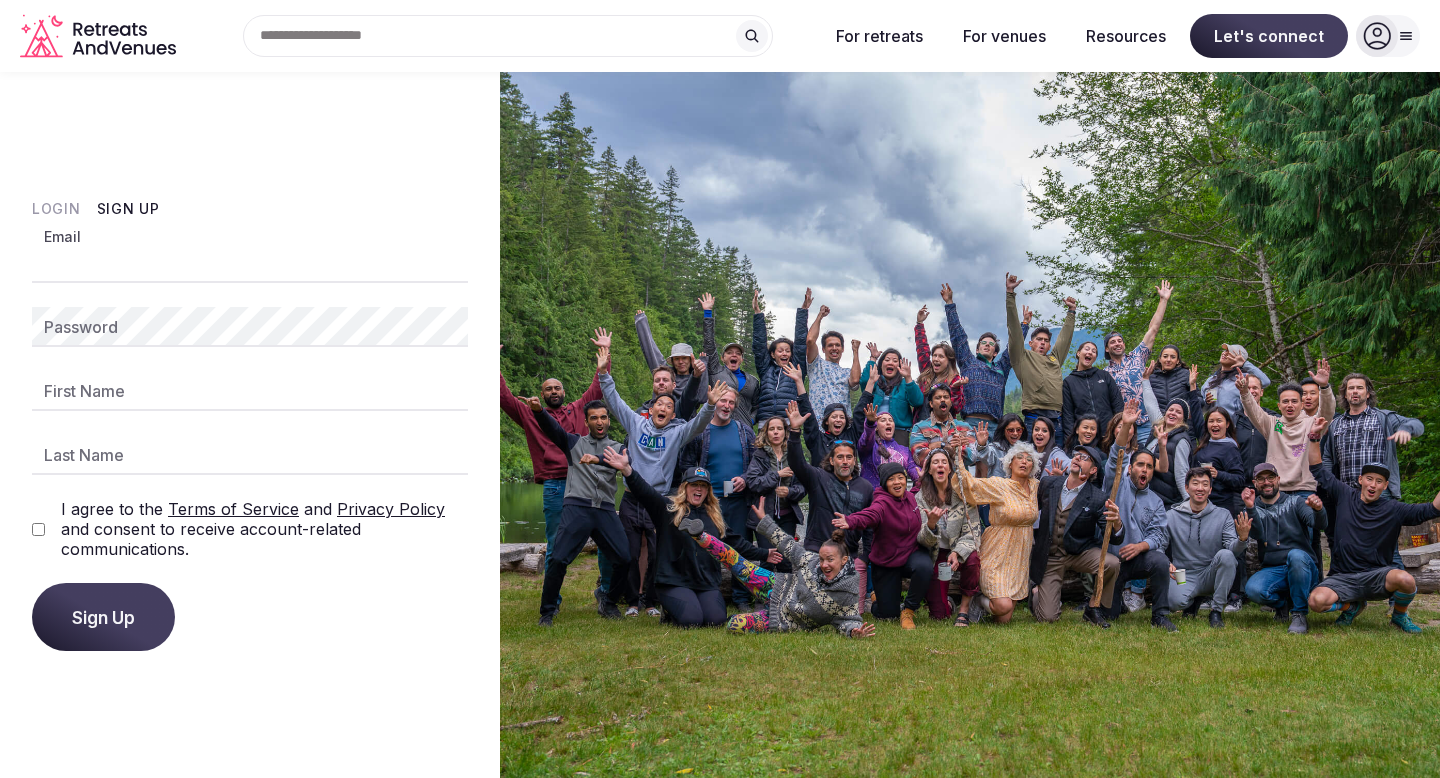 type on "**********" 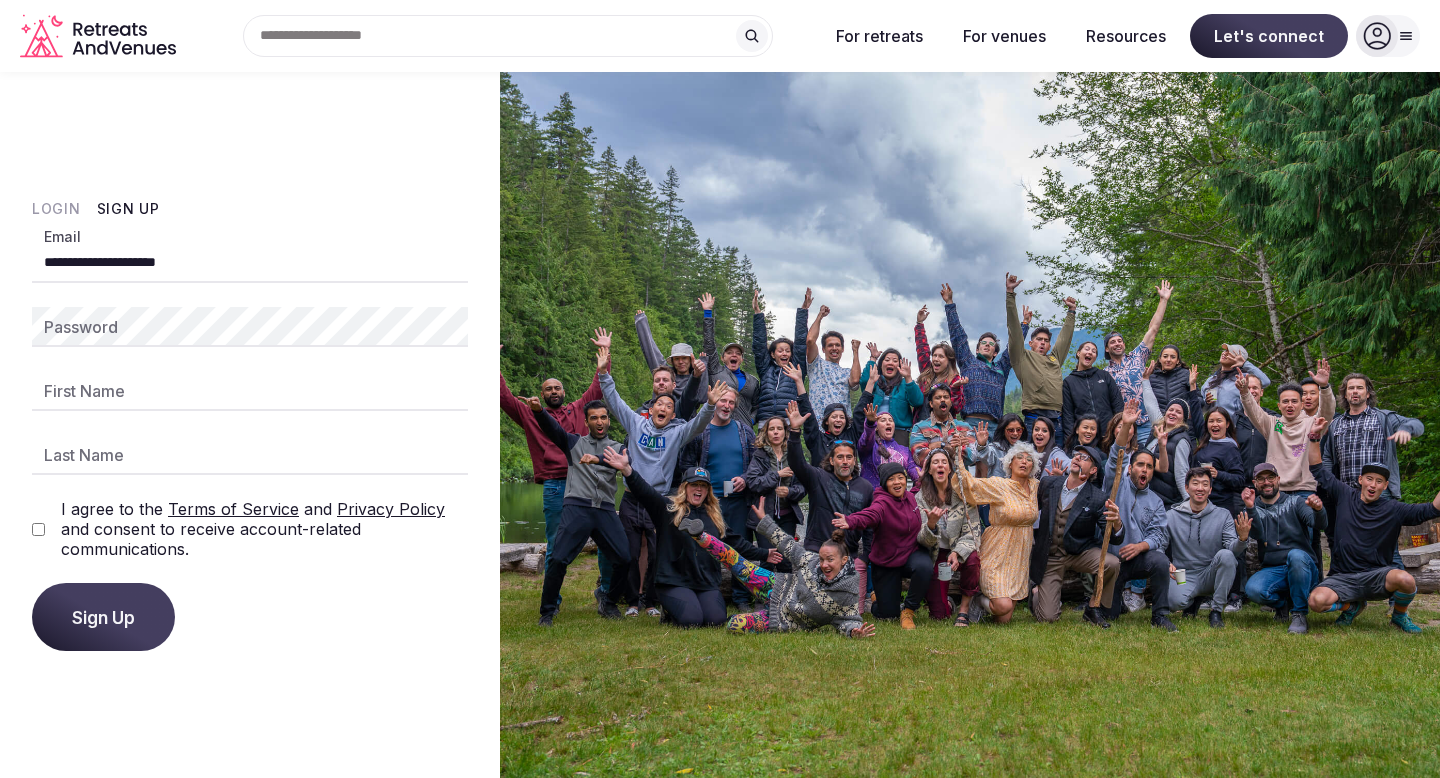 type on "*******" 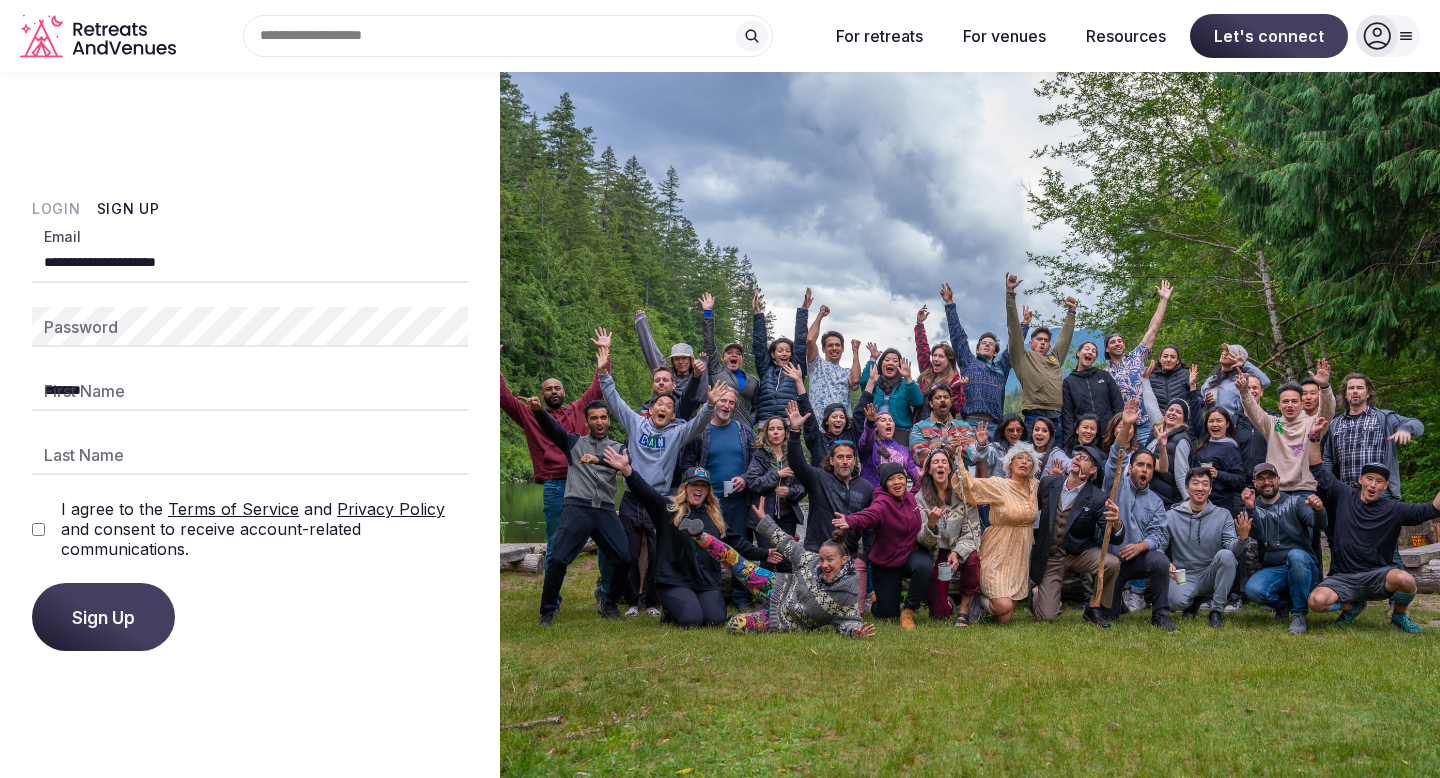 type on "*****" 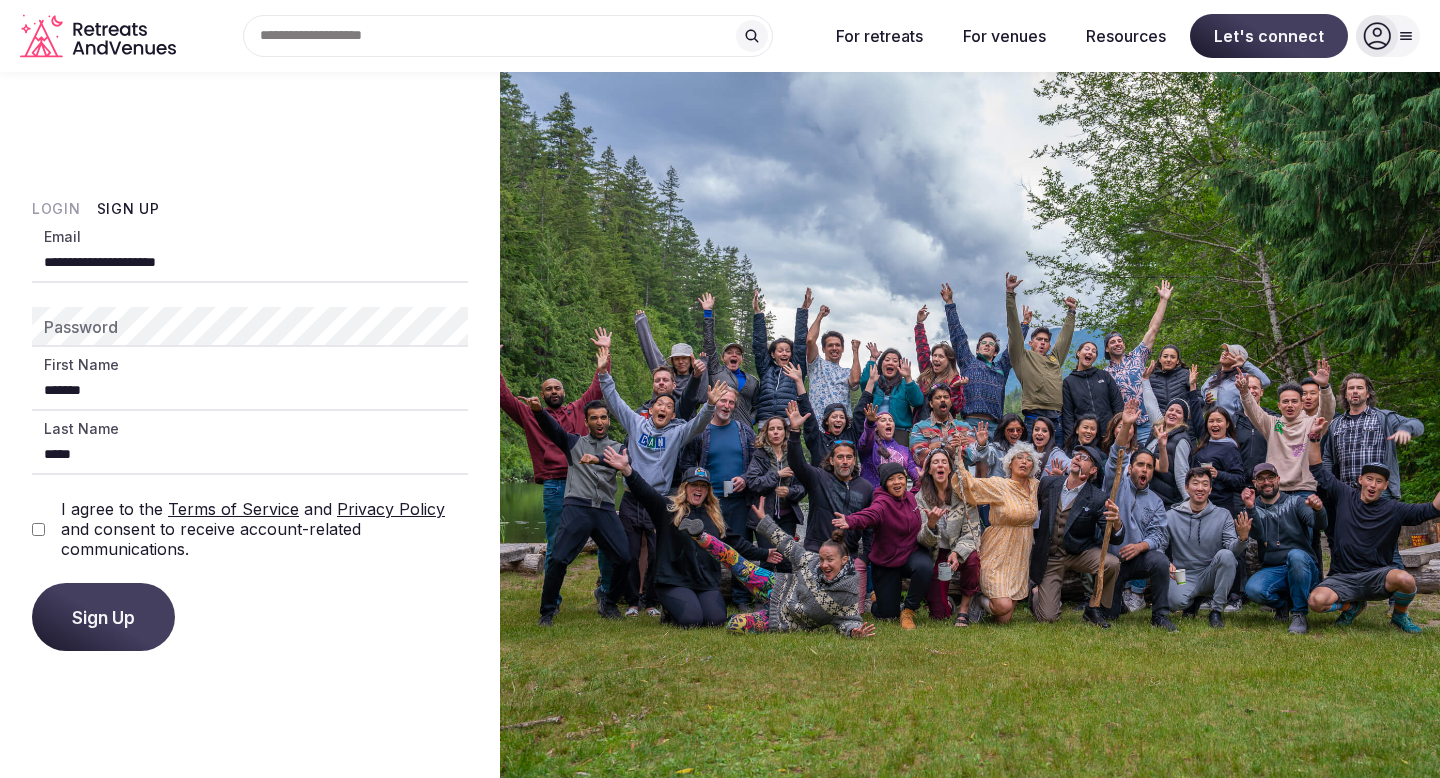 click on "I agree to the   Terms of Service   and   Privacy Policy   and consent to receive account-related communications." at bounding box center (250, 529) 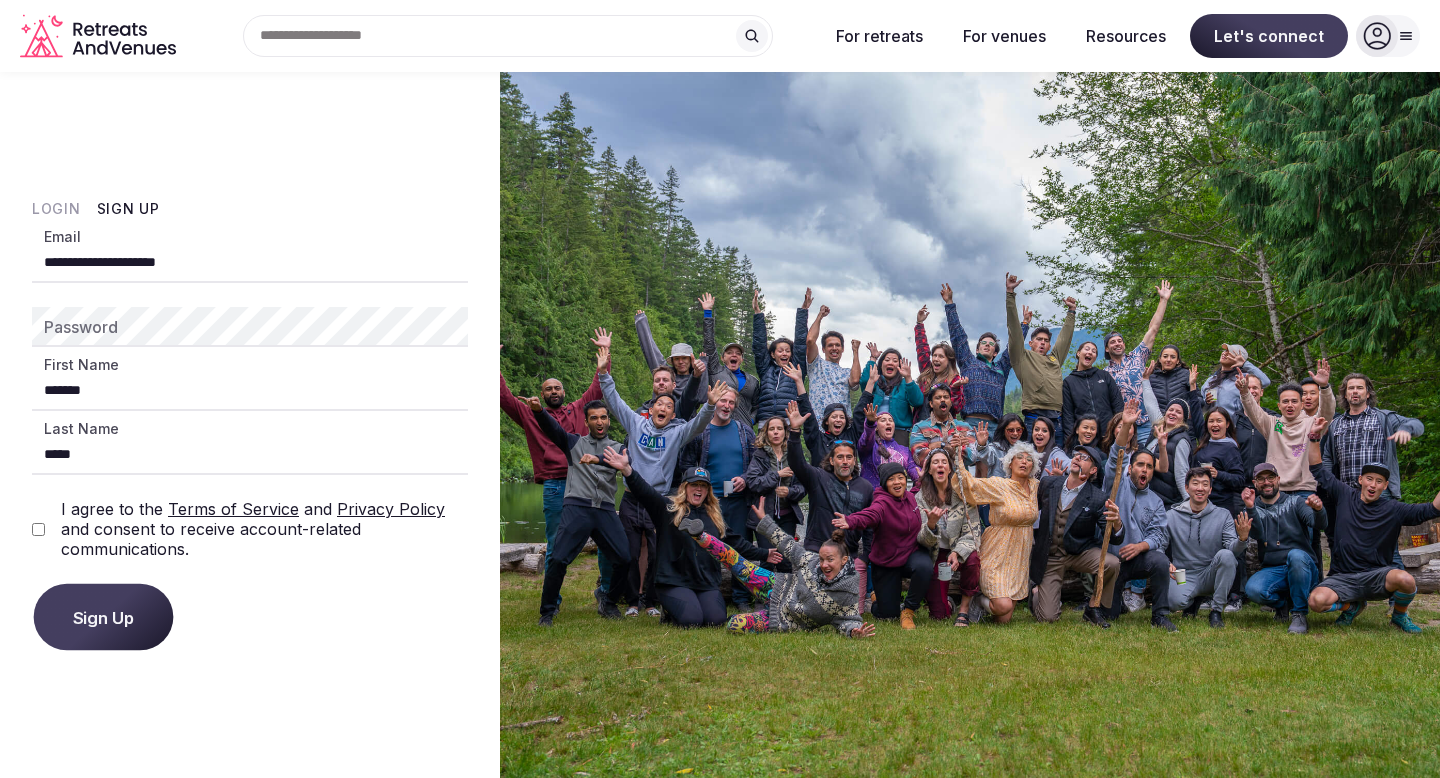 click on "Sign Up" at bounding box center (104, 617) 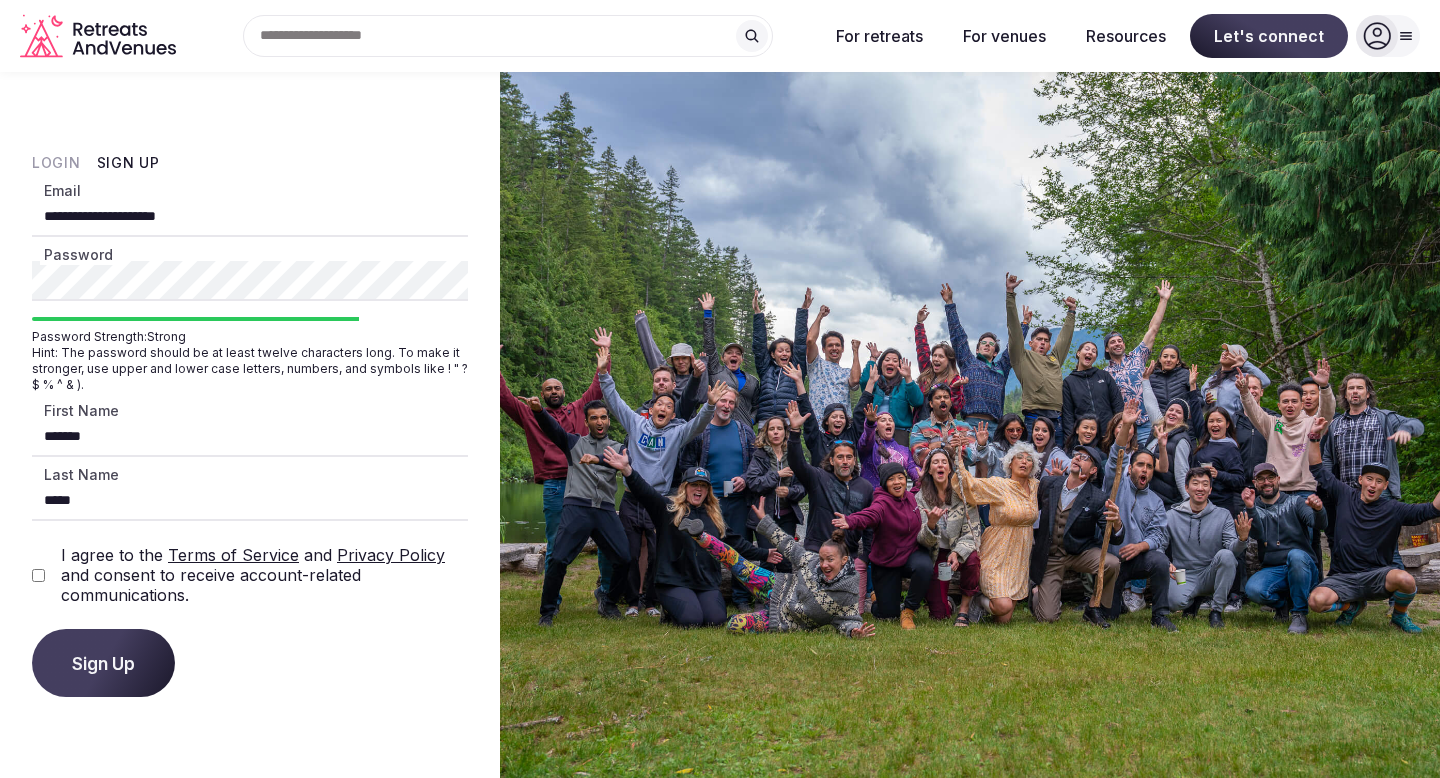 click on "Sign Up" at bounding box center (103, 663) 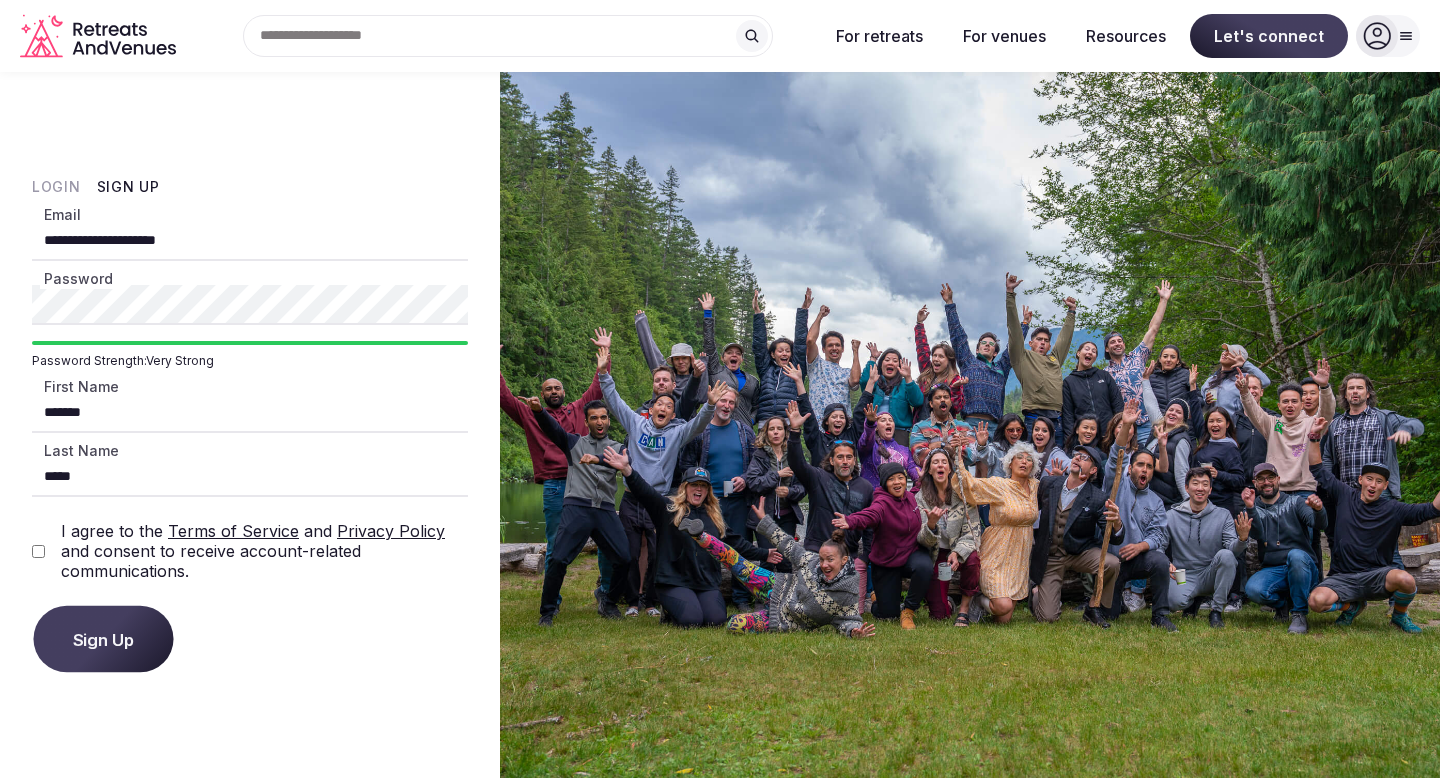 click on "Sign Up" at bounding box center (104, 639) 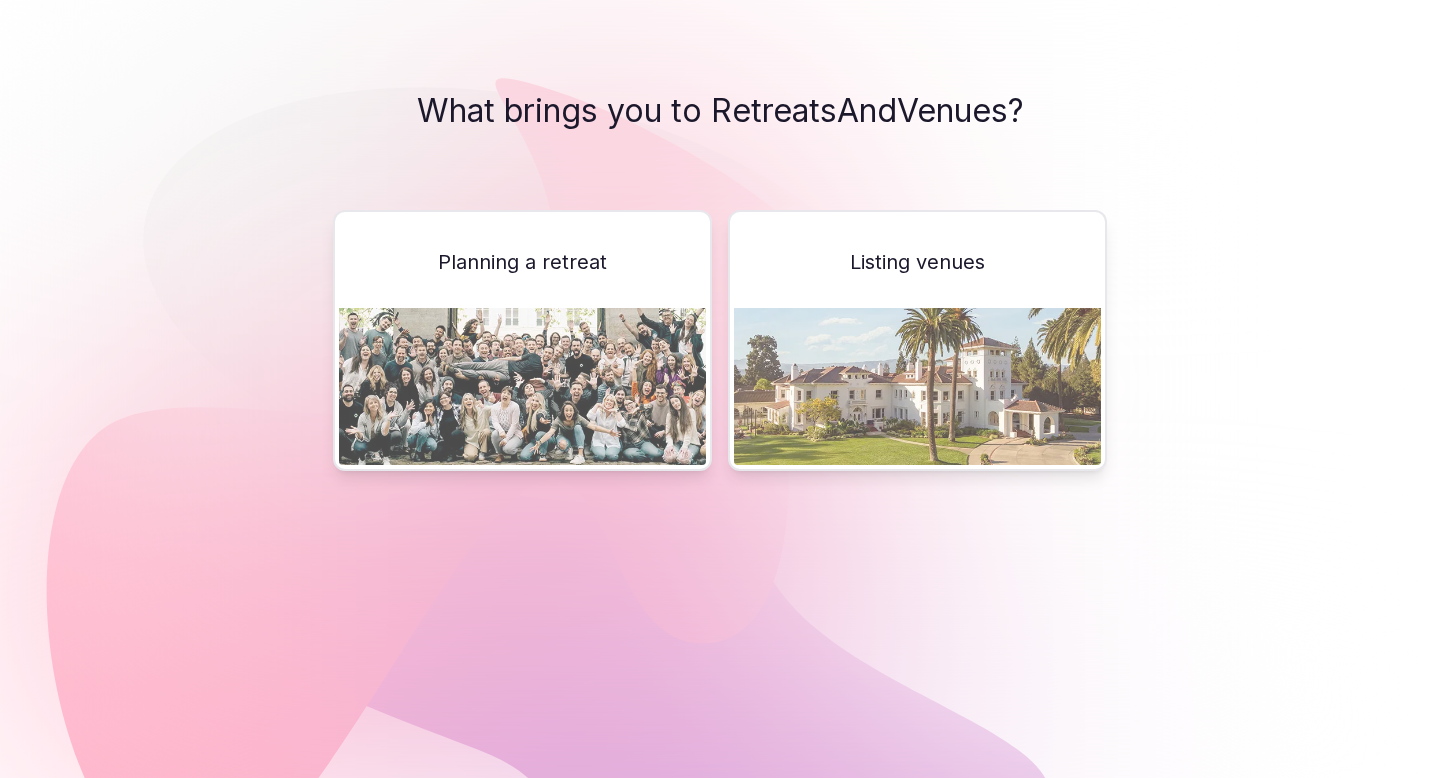 click at bounding box center (522, 386) 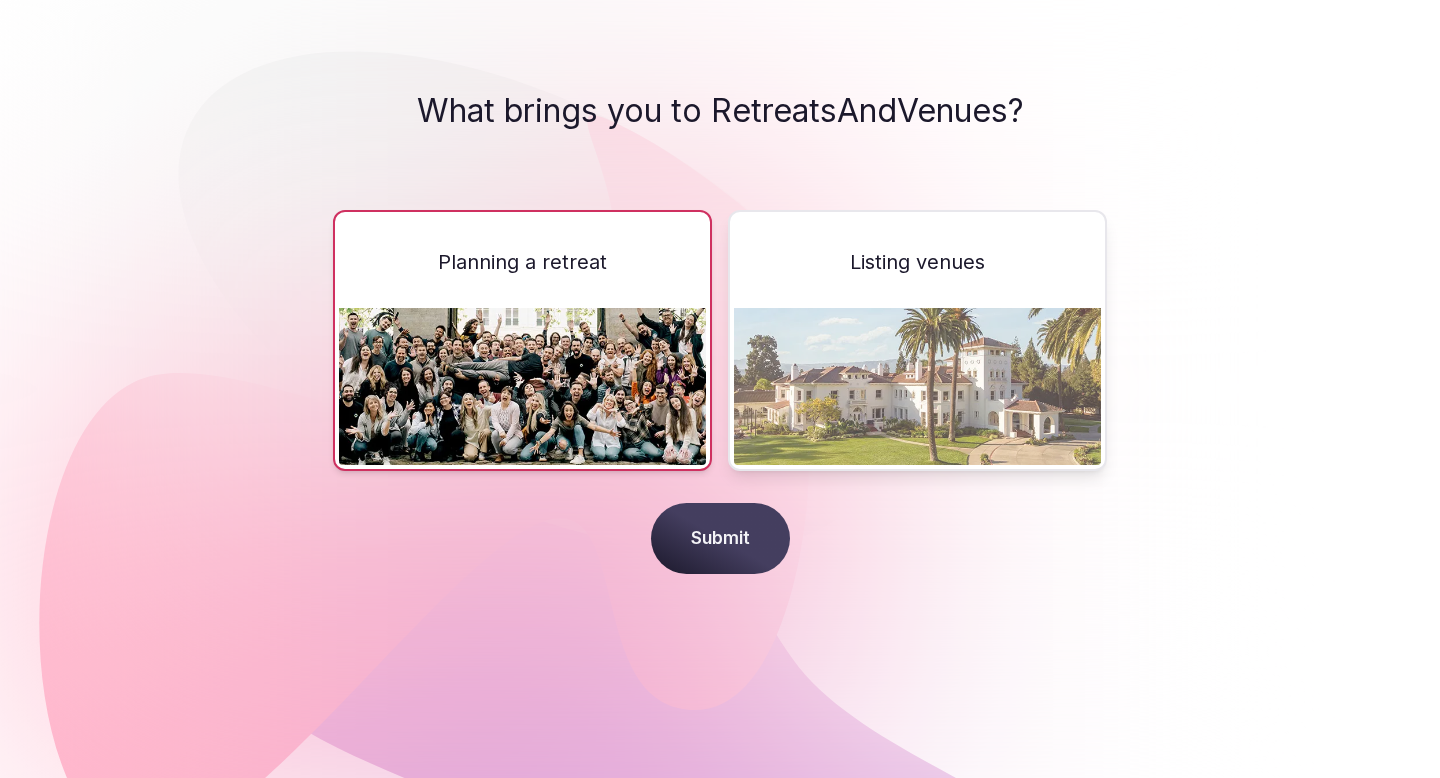 click at bounding box center [917, 386] 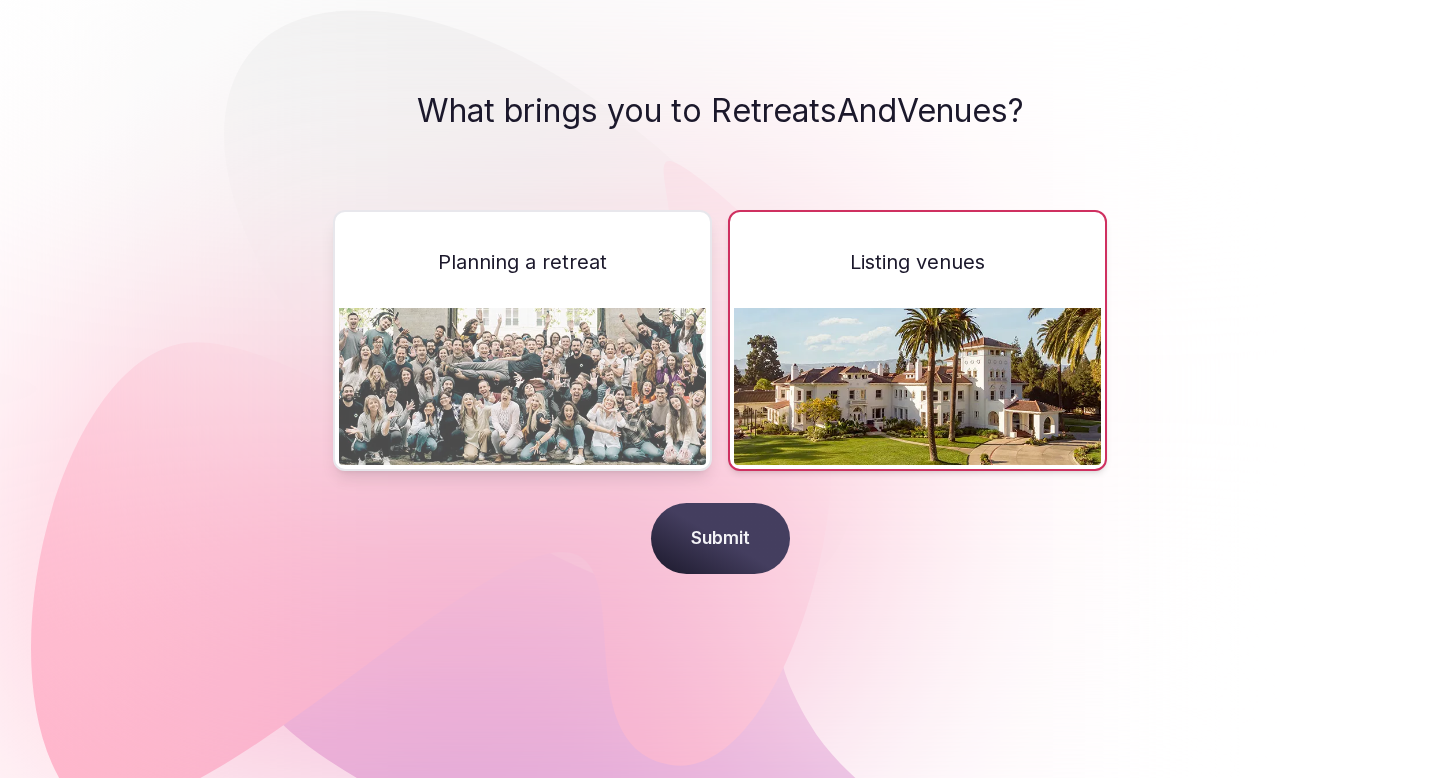 click at bounding box center (522, 386) 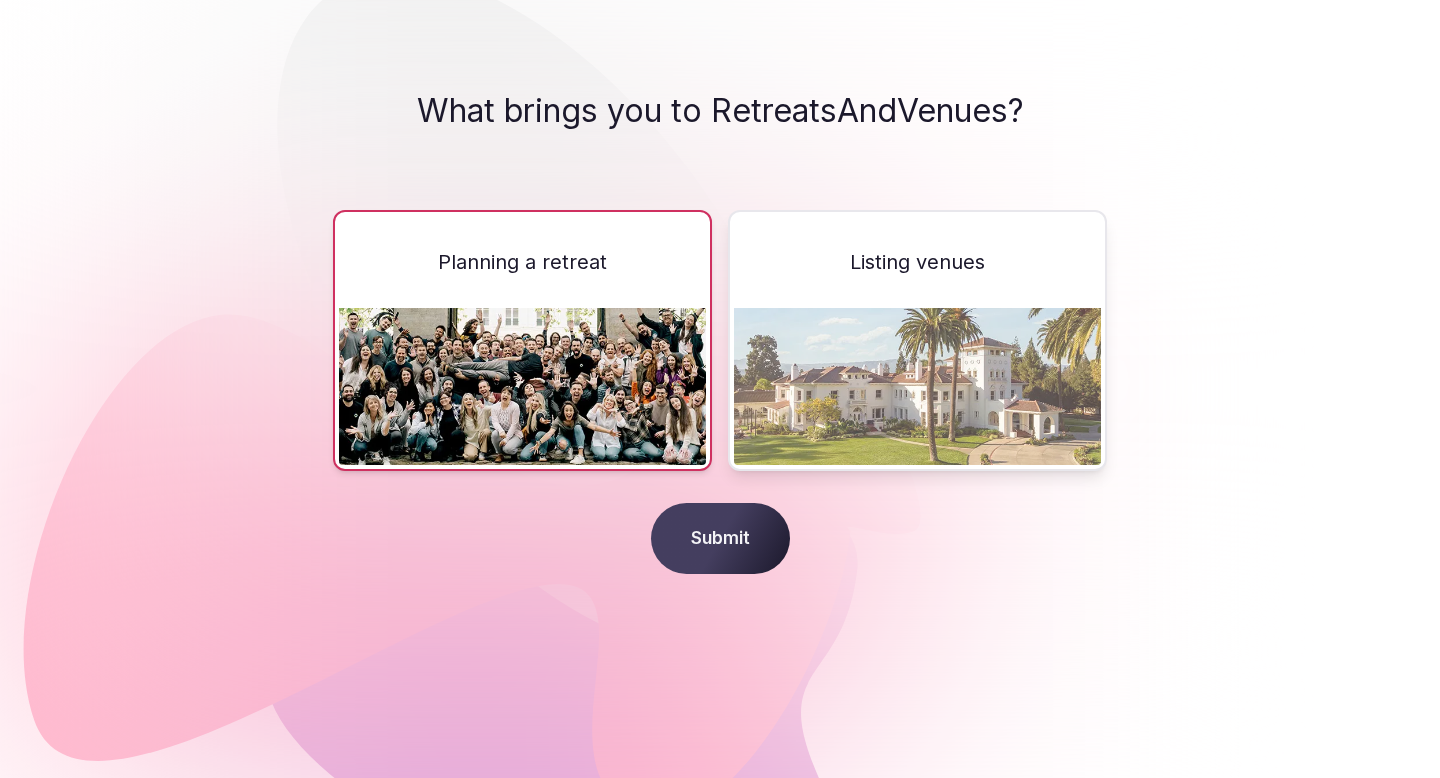 click on "Submit" at bounding box center [720, 539] 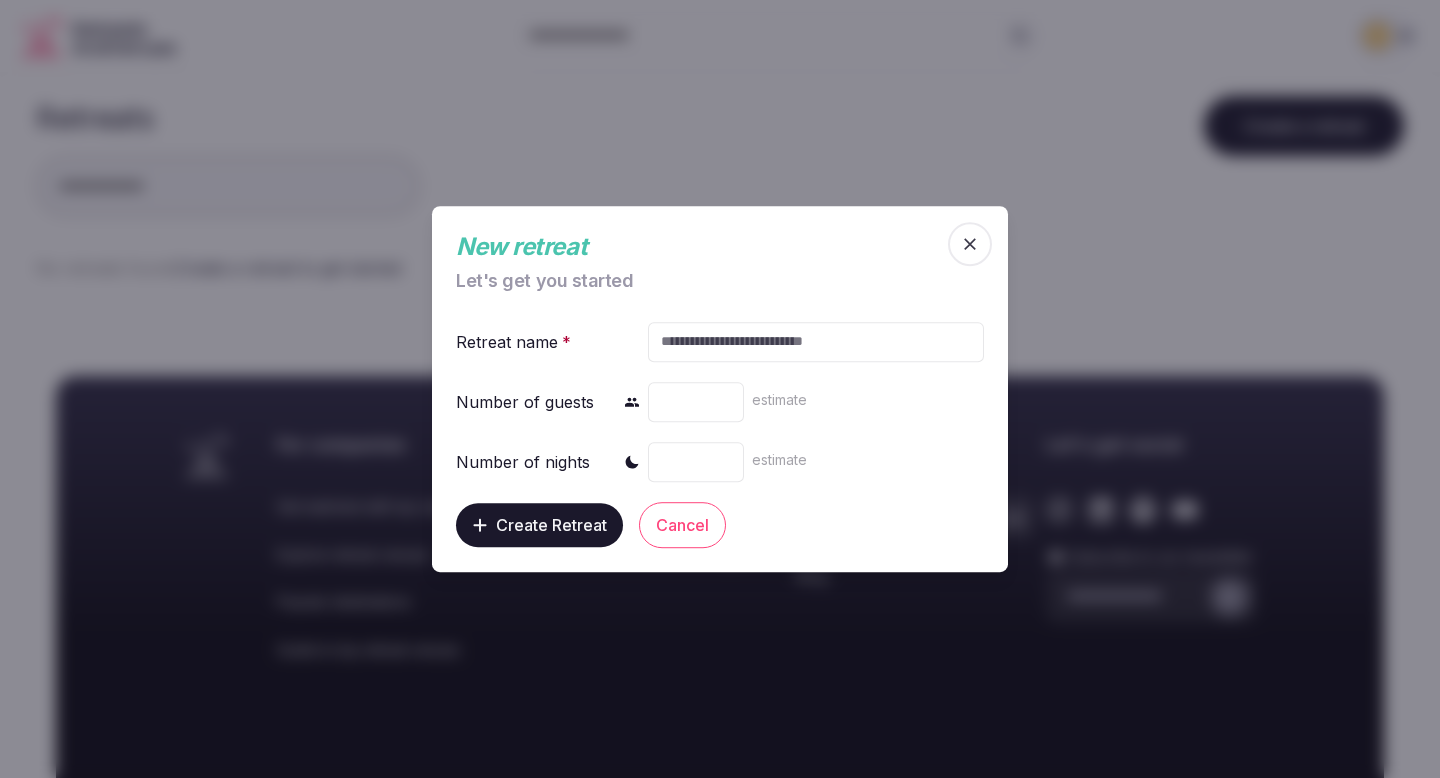click on "*" at bounding box center [696, 402] 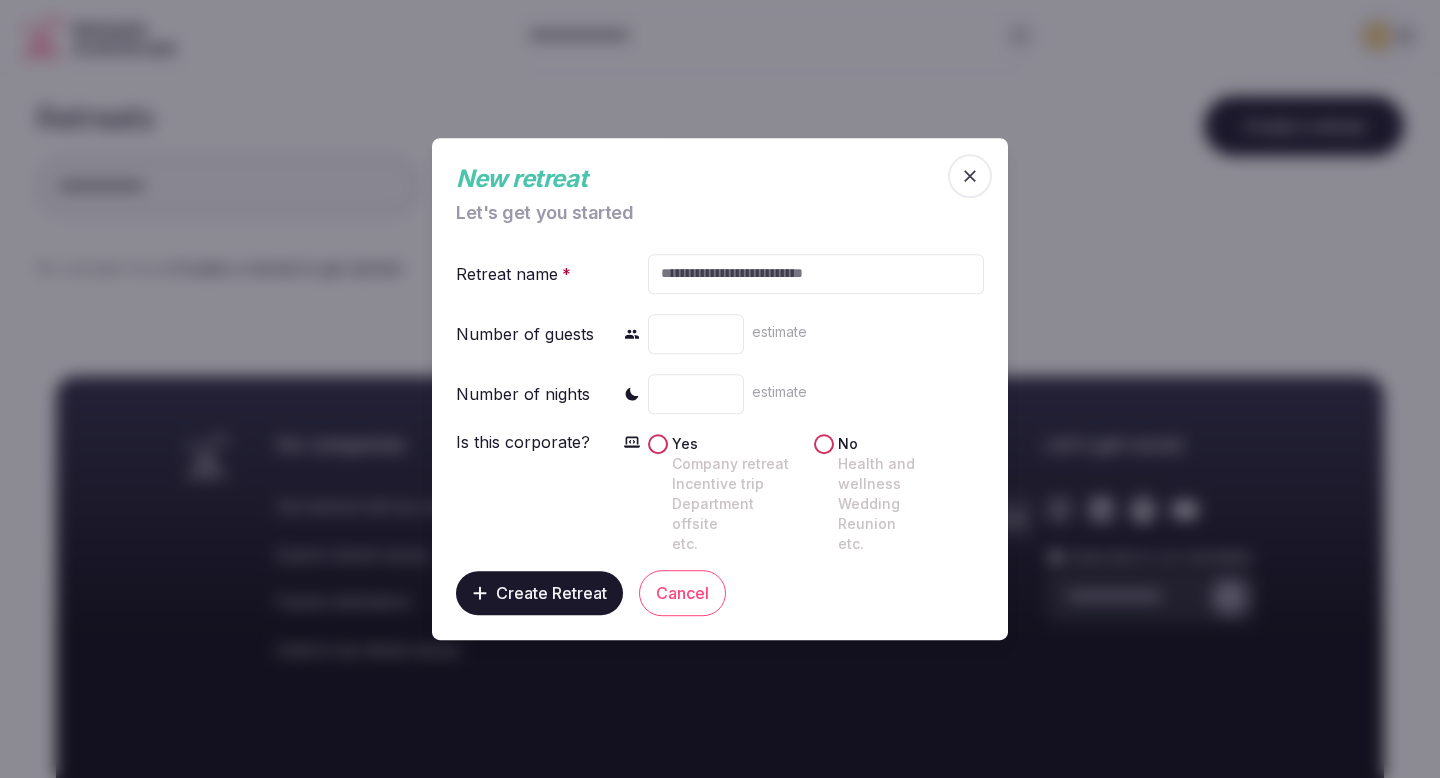 type on "*" 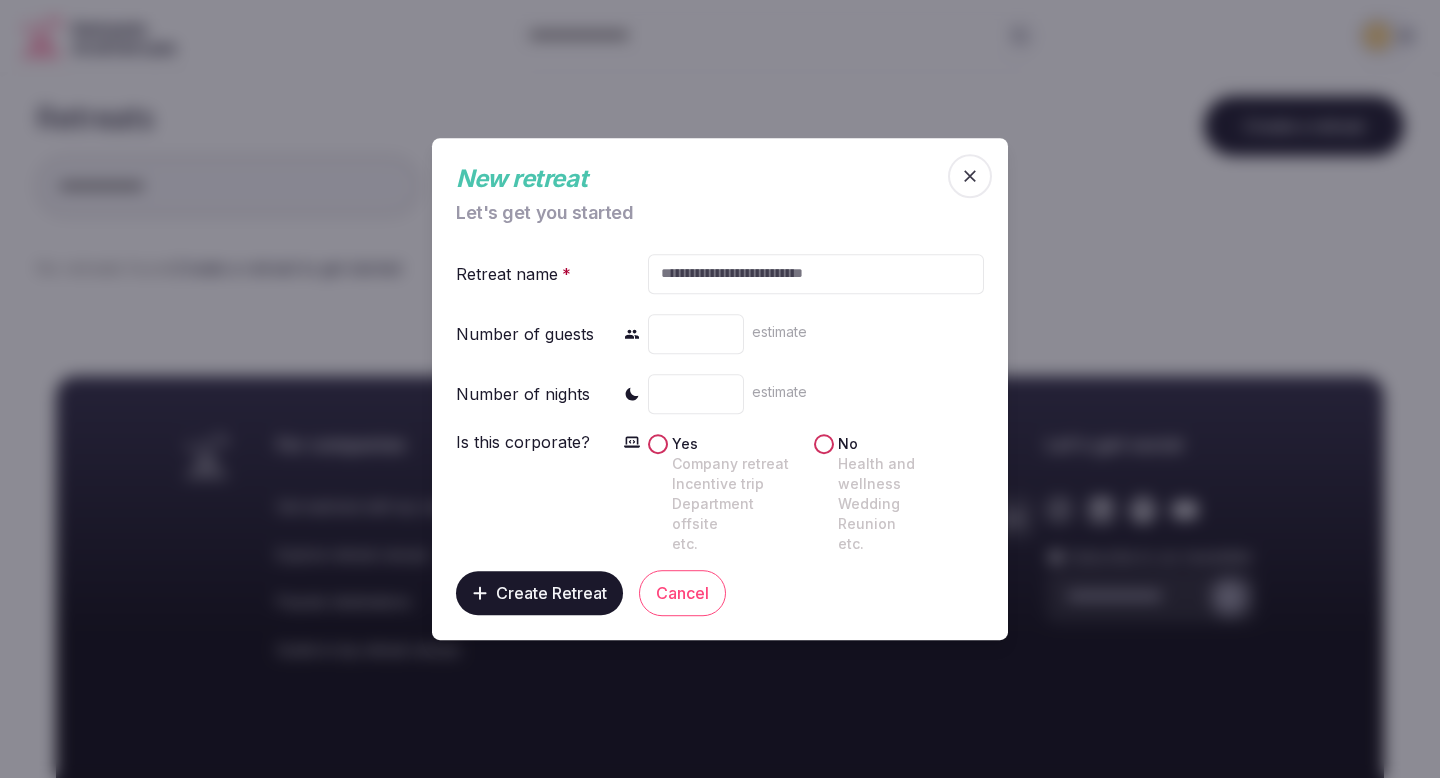 click on "*" at bounding box center [696, 394] 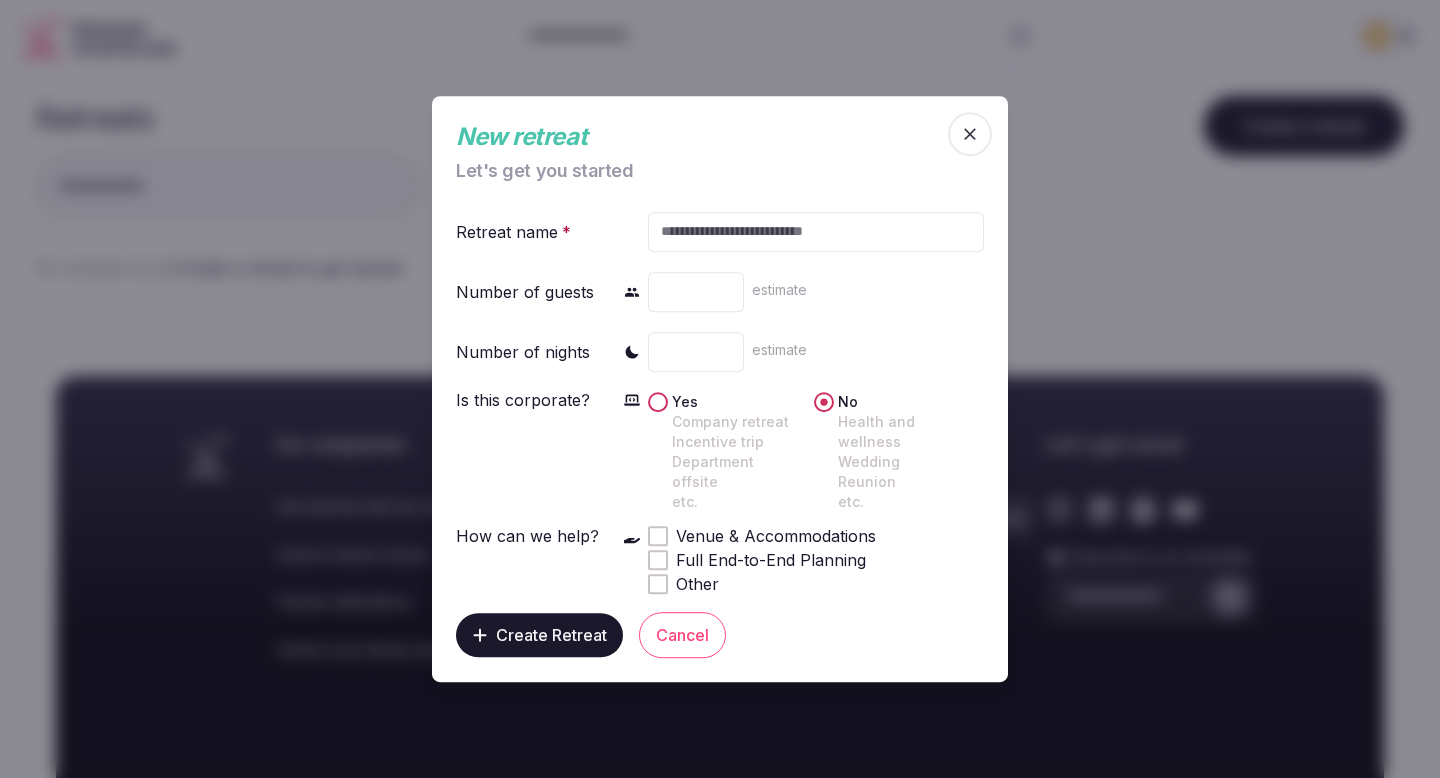 click at bounding box center [658, 536] 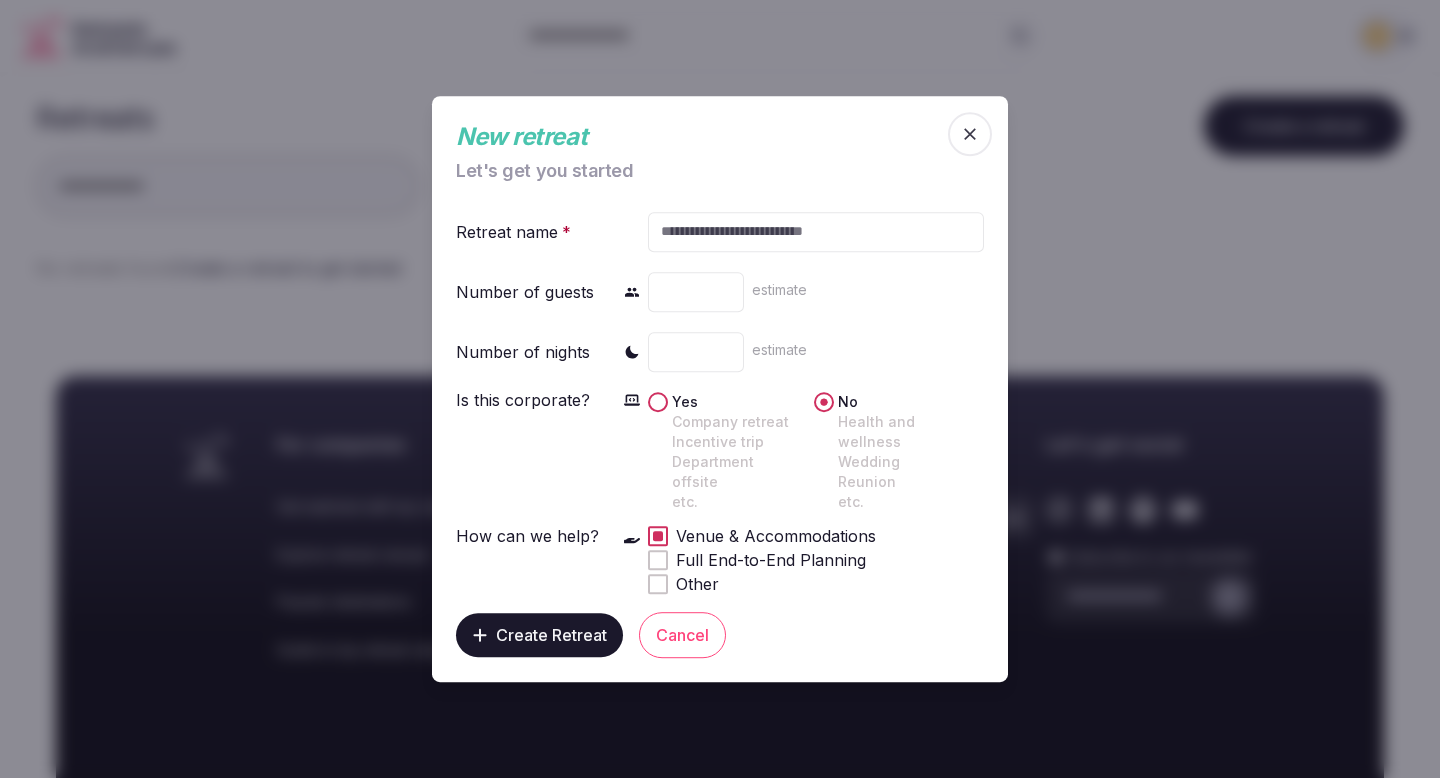 click on "Create Retreat" at bounding box center (551, 635) 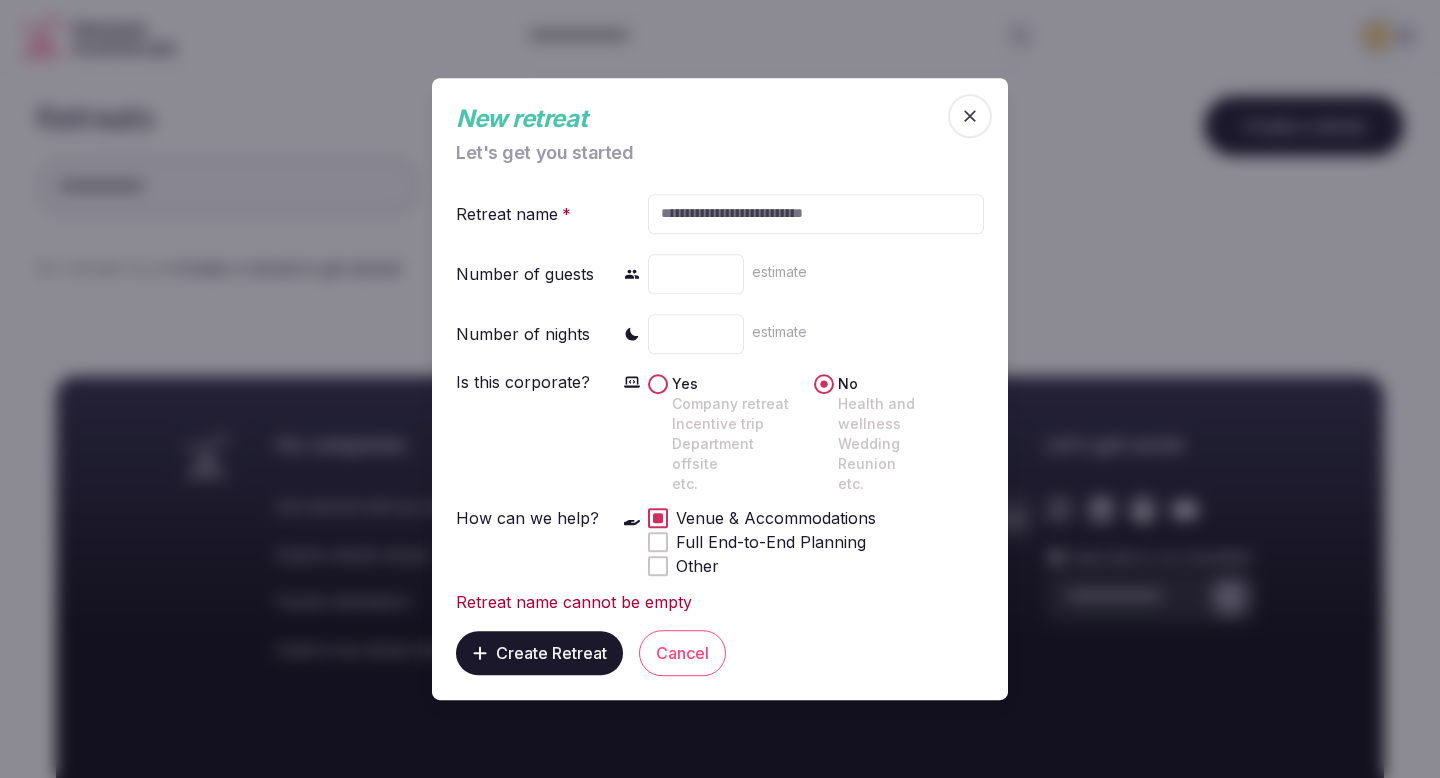click on "Create Retreat" at bounding box center [551, 653] 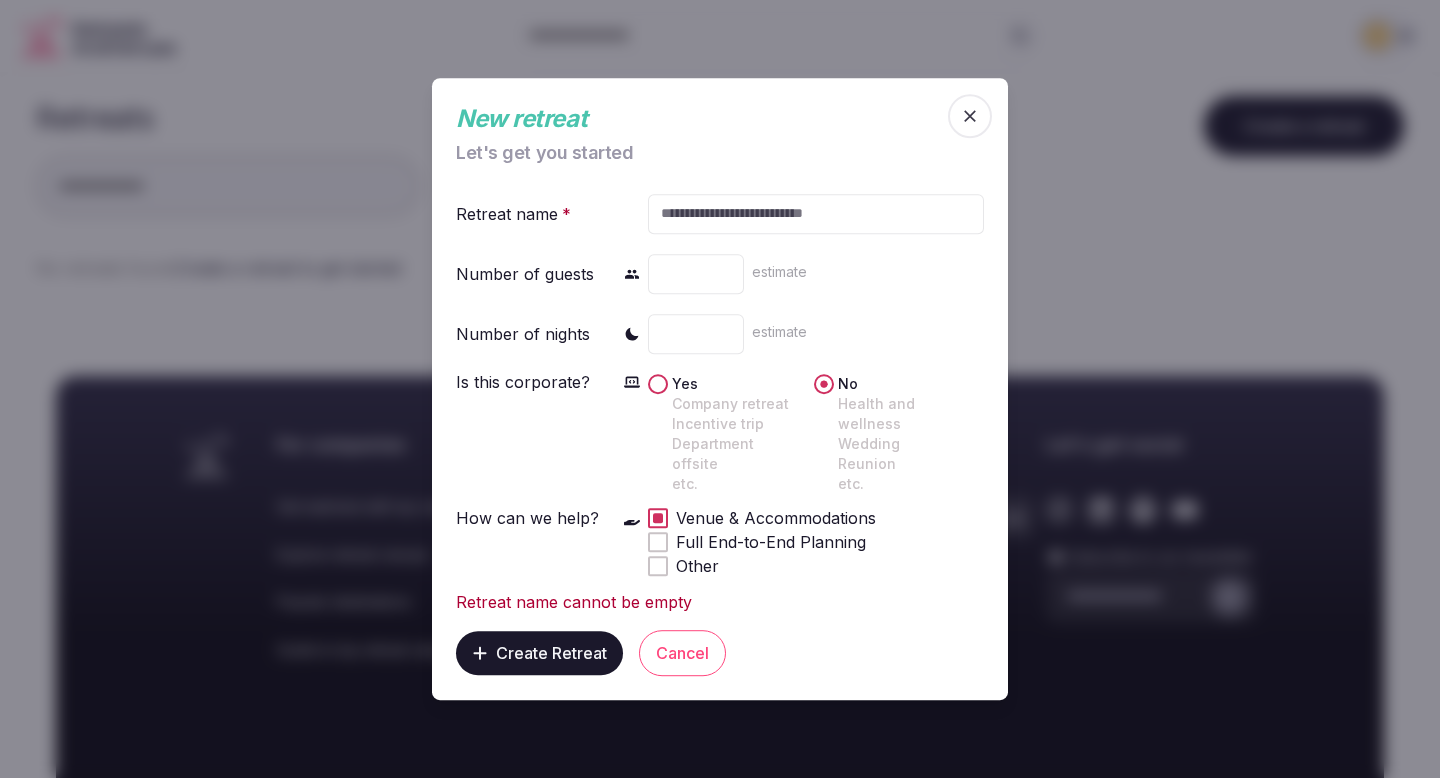 click at bounding box center [816, 214] 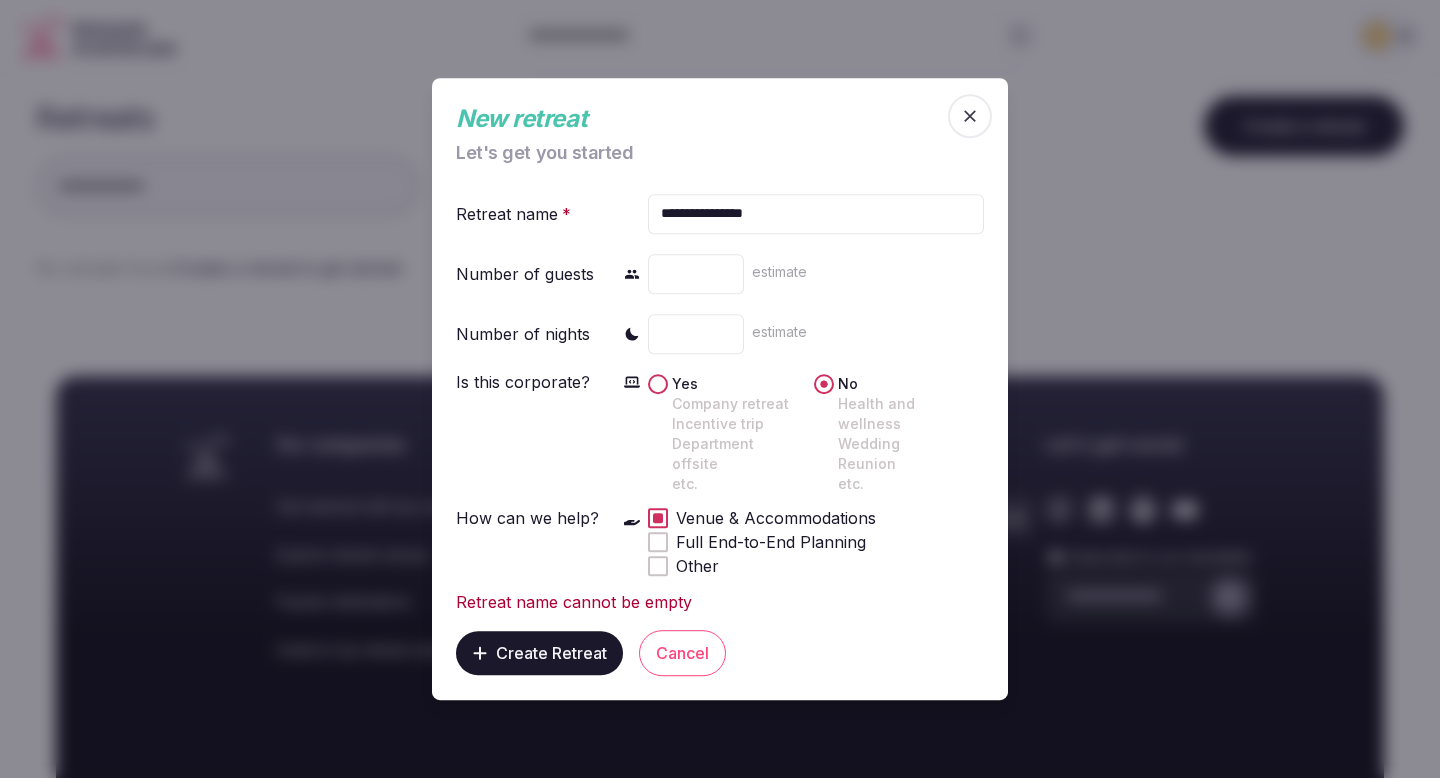 type on "**********" 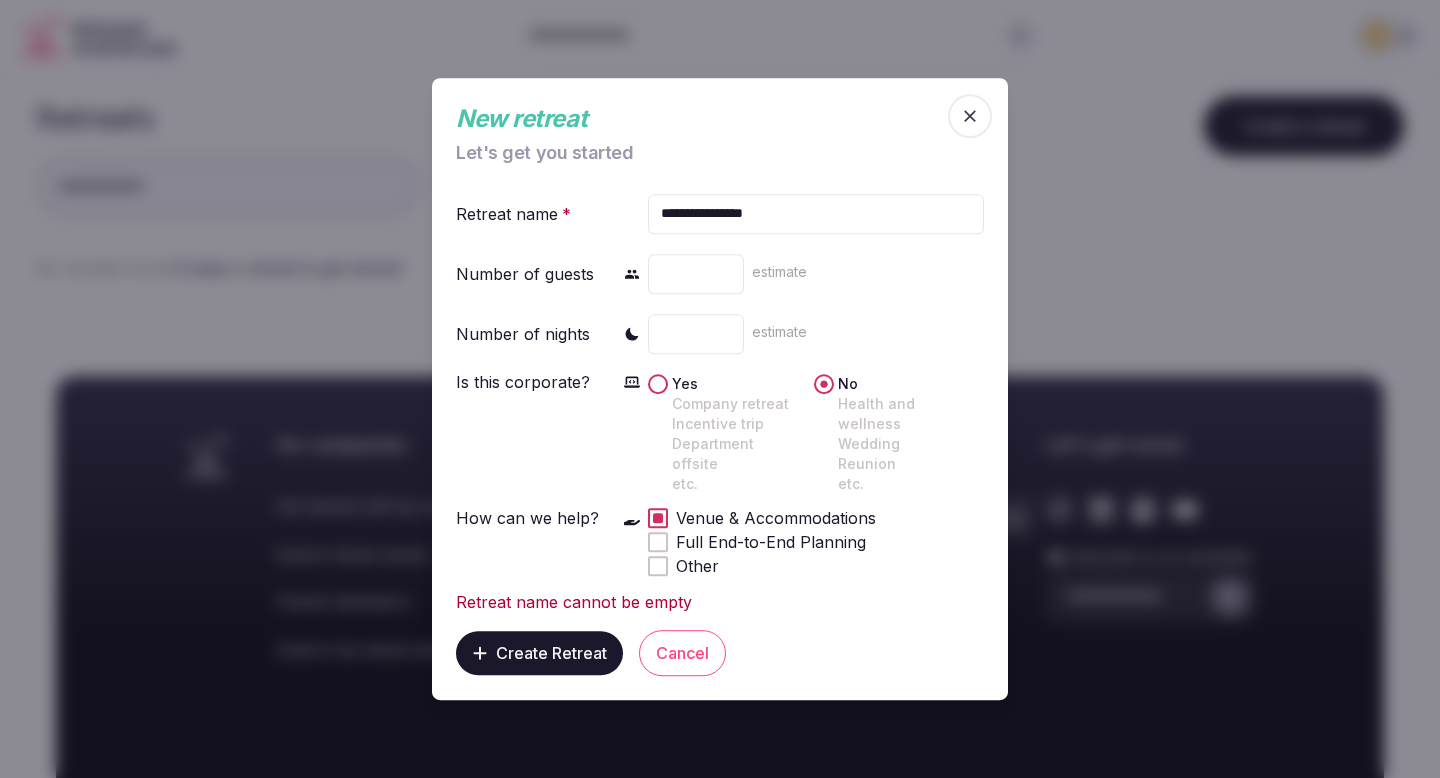 click on "Create Retreat" at bounding box center [539, 653] 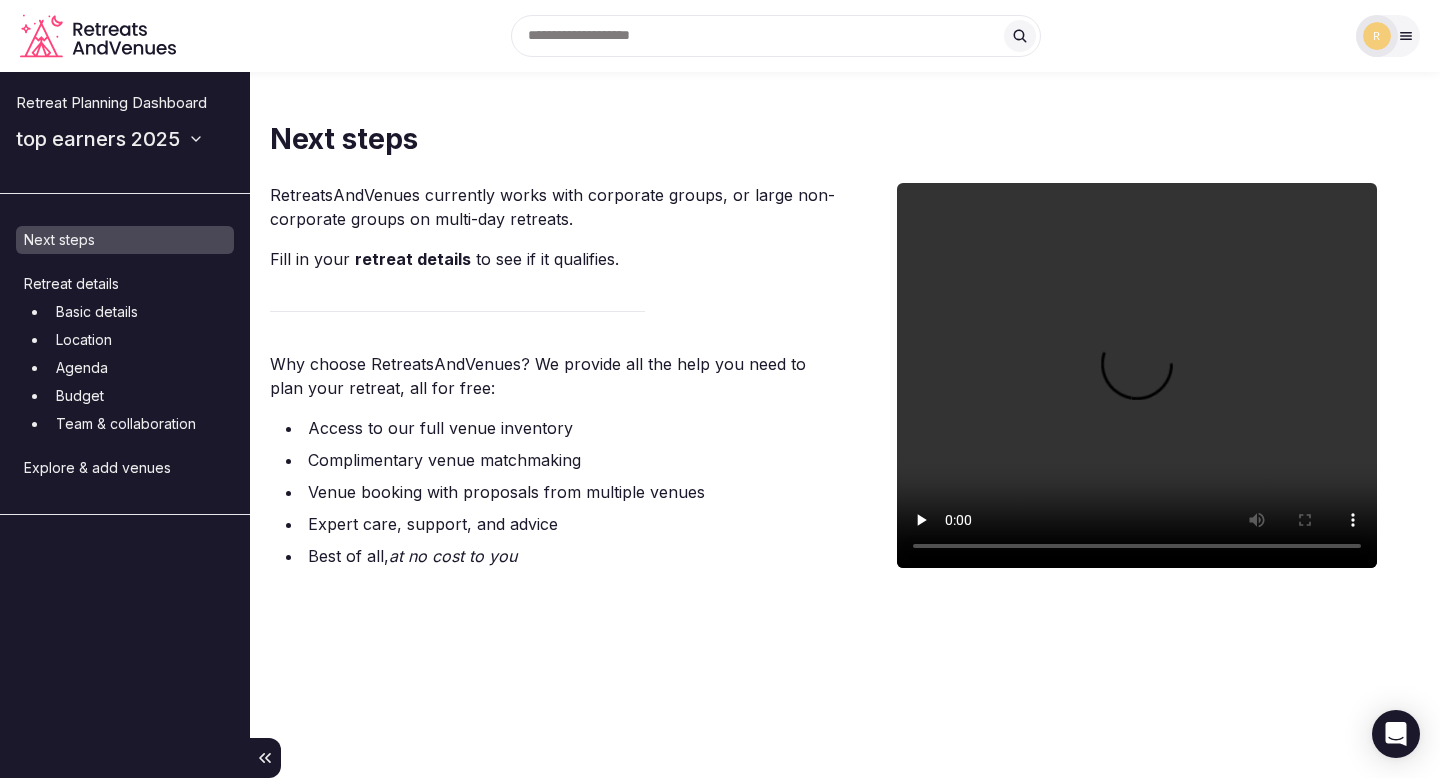 click on "Basic details" at bounding box center (141, 312) 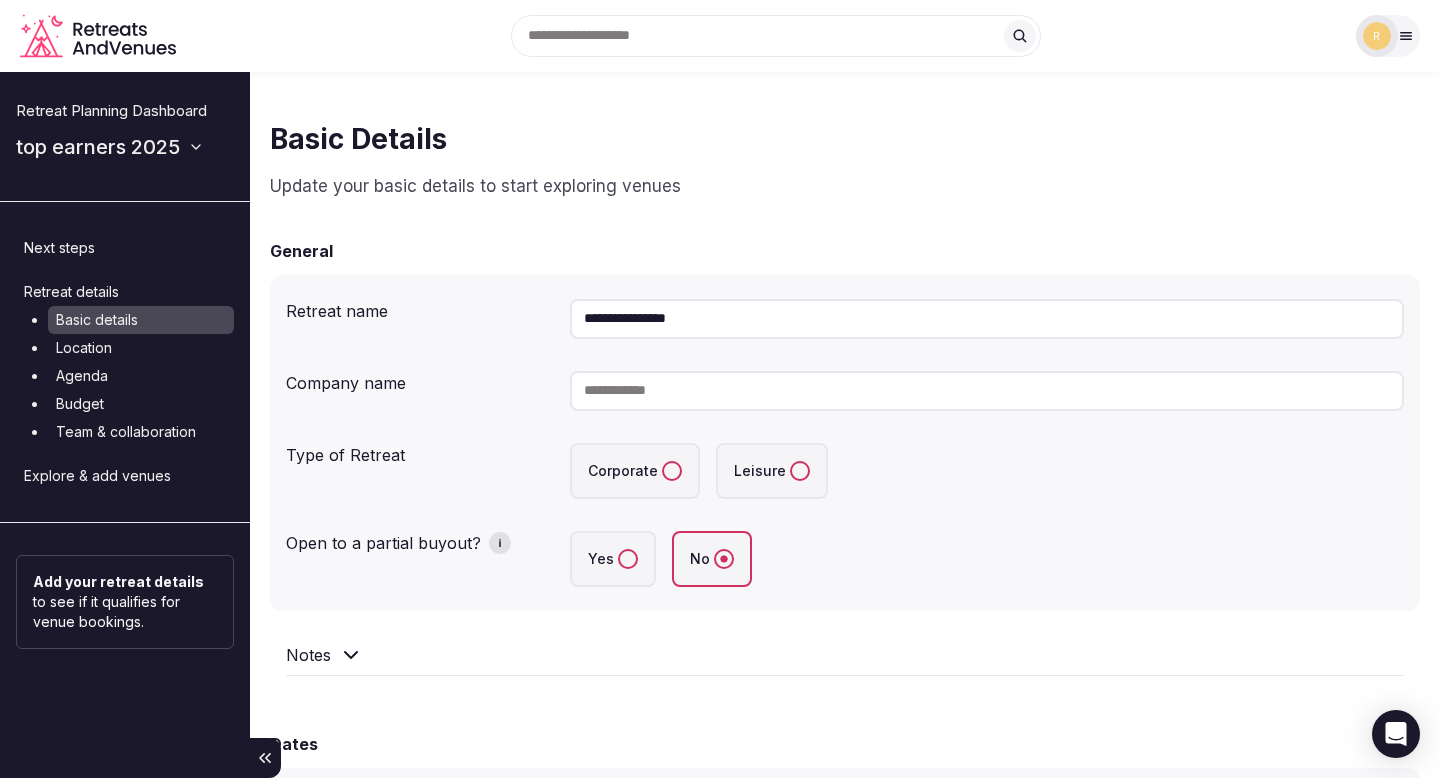 click on "Location" at bounding box center (141, 348) 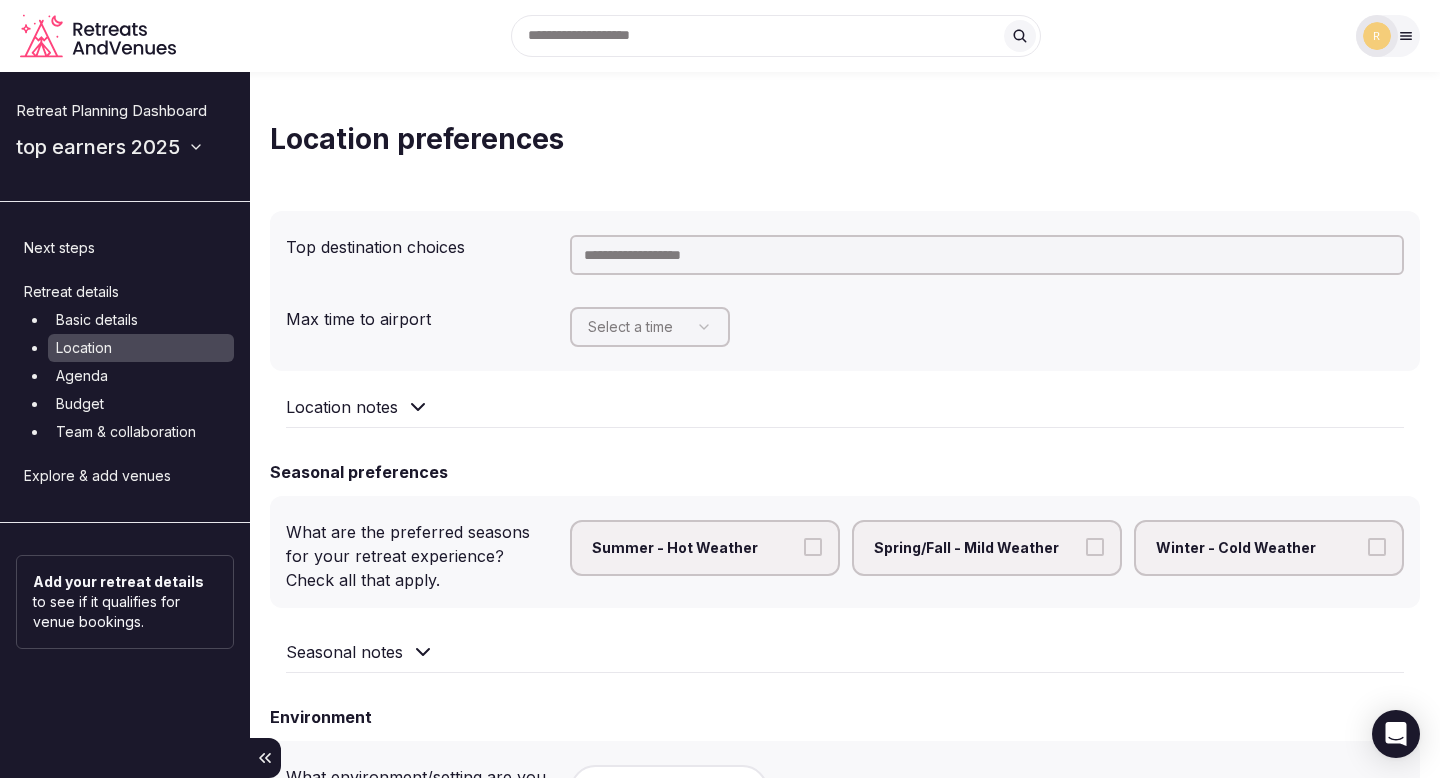 click at bounding box center (1406, 36) 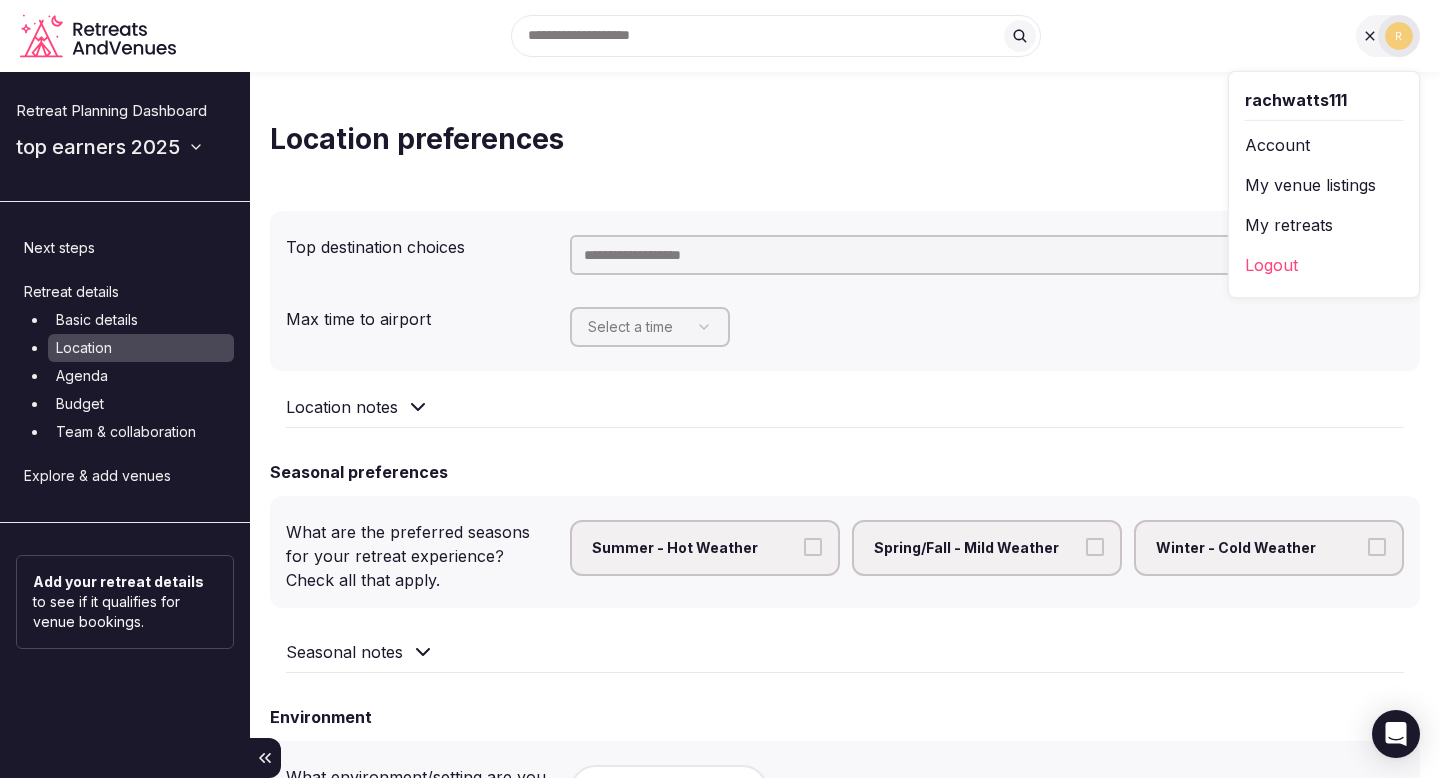 click on "My retreats" at bounding box center [1324, 225] 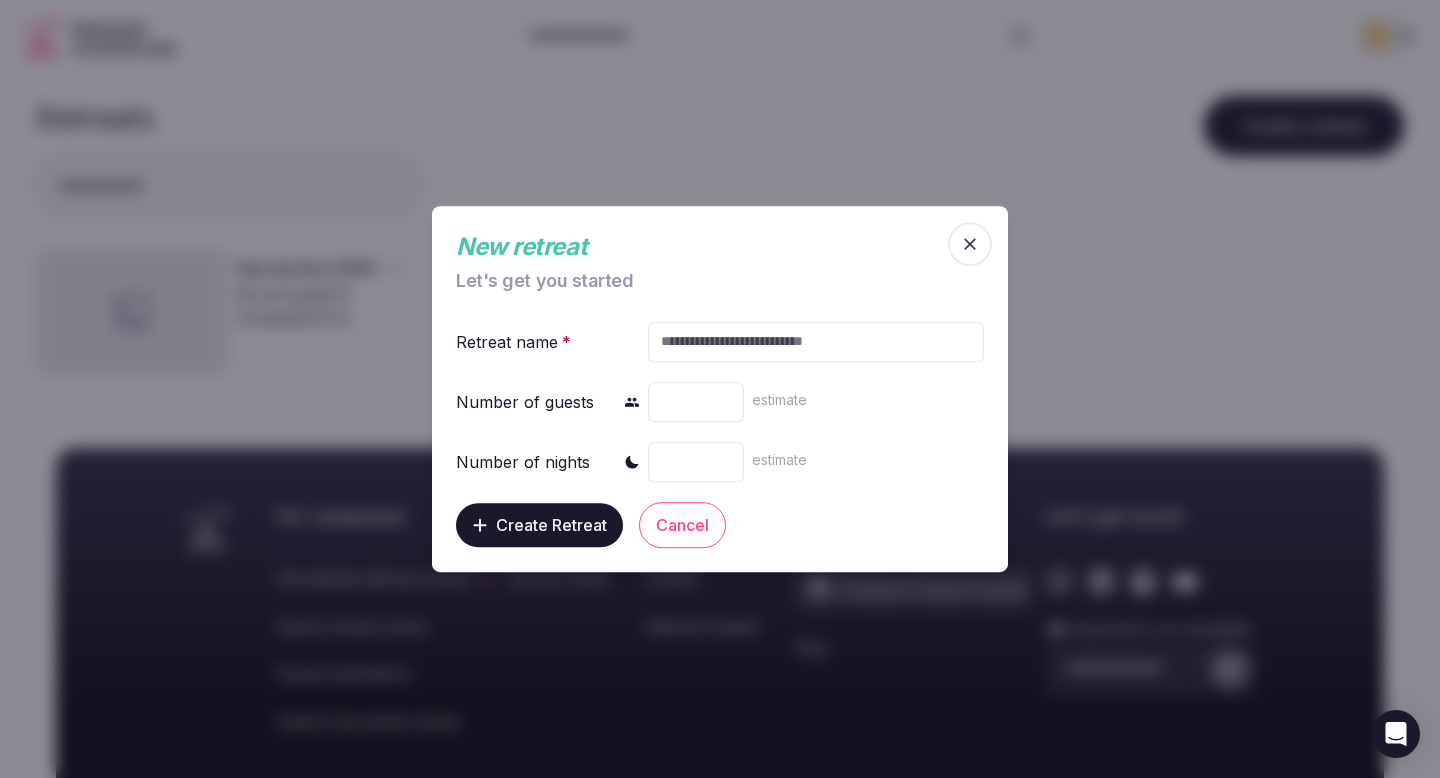 click 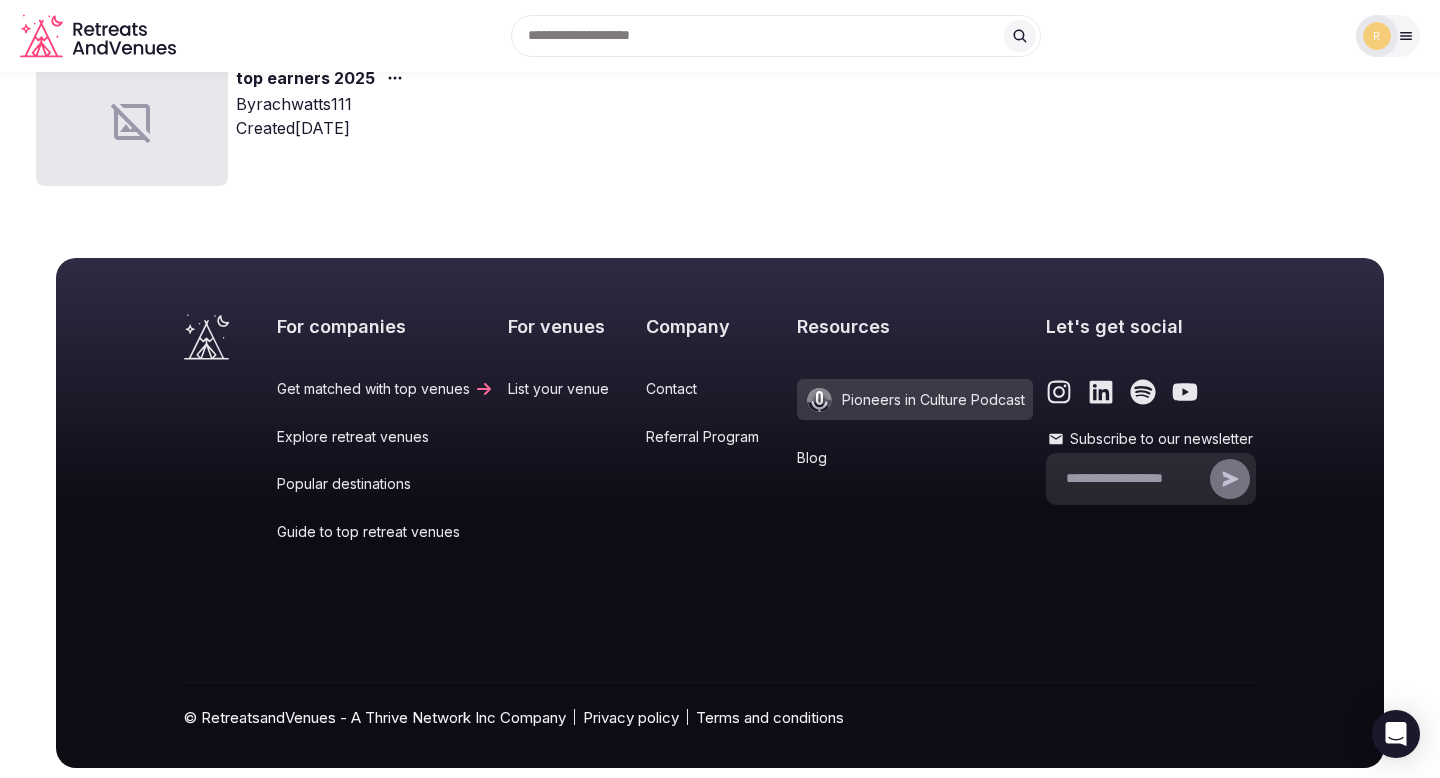 scroll, scrollTop: 235, scrollLeft: 0, axis: vertical 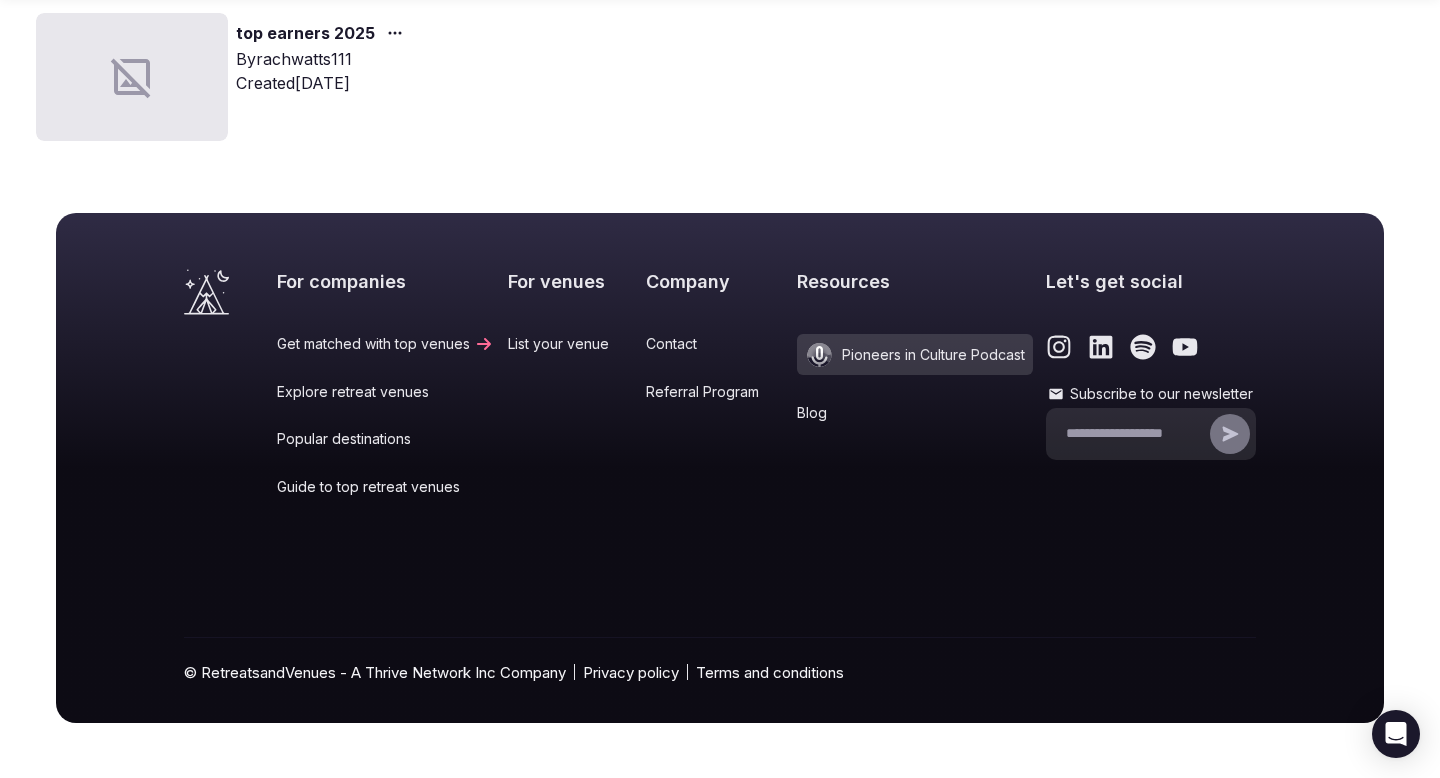 click on "Explore retreat venues" at bounding box center [385, 392] 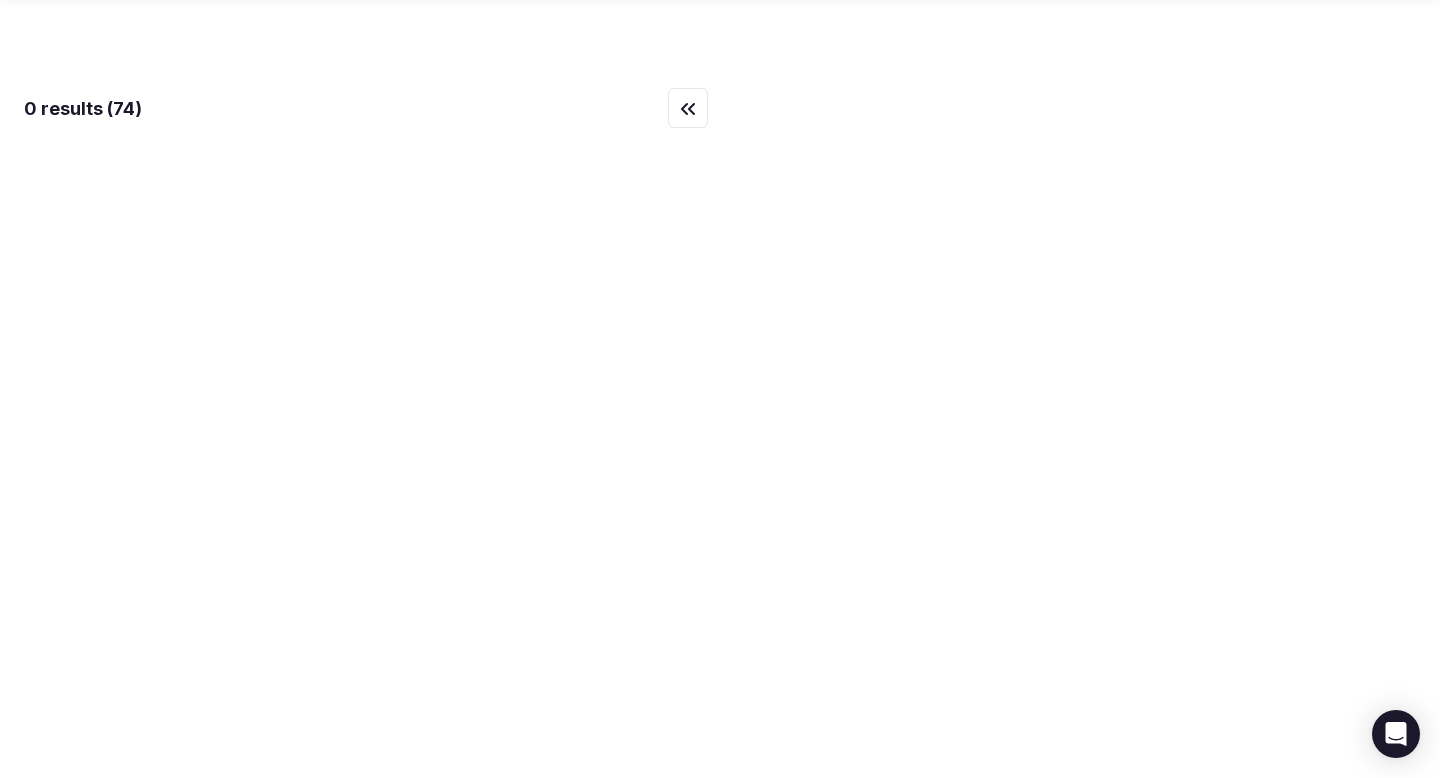 scroll, scrollTop: 0, scrollLeft: 0, axis: both 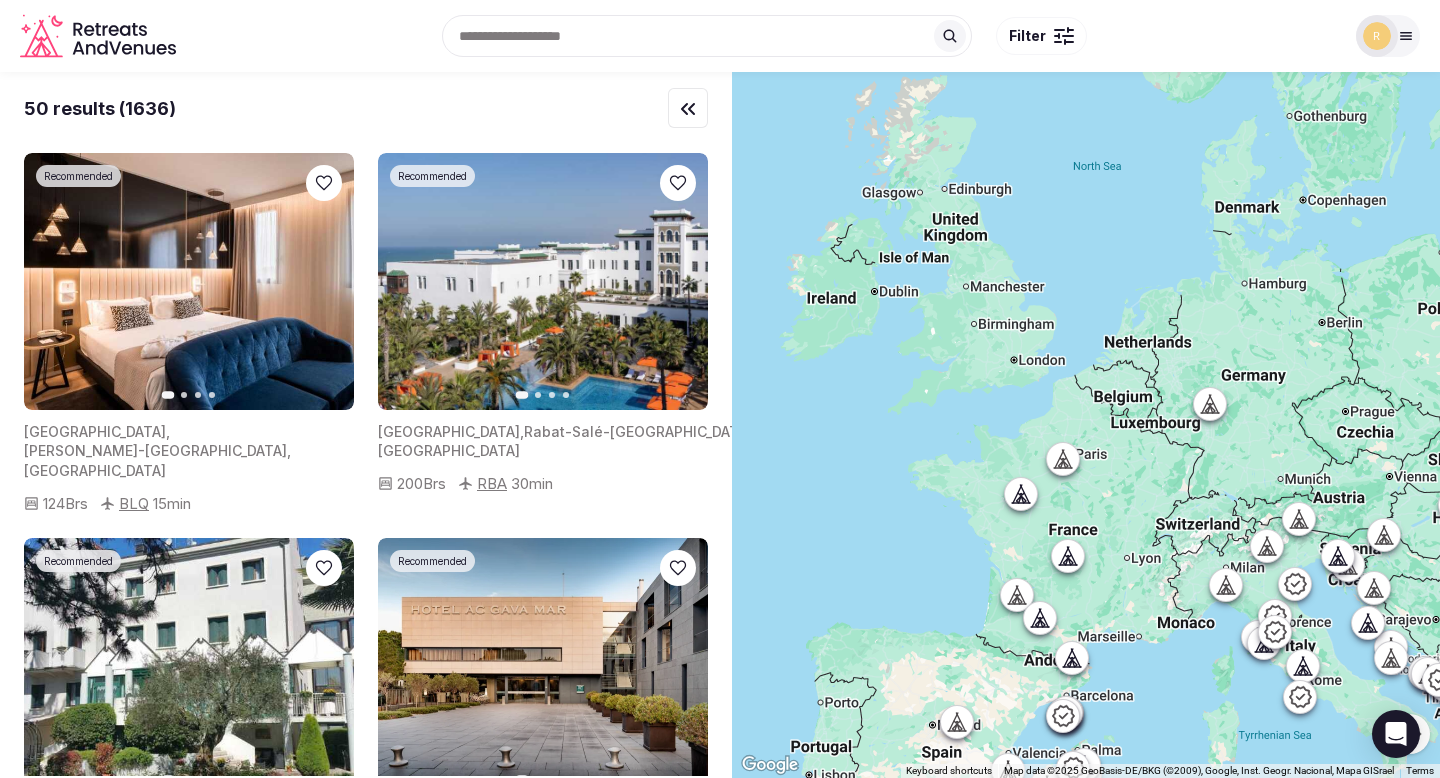 drag, startPoint x: 825, startPoint y: 131, endPoint x: 946, endPoint y: 443, distance: 334.6416 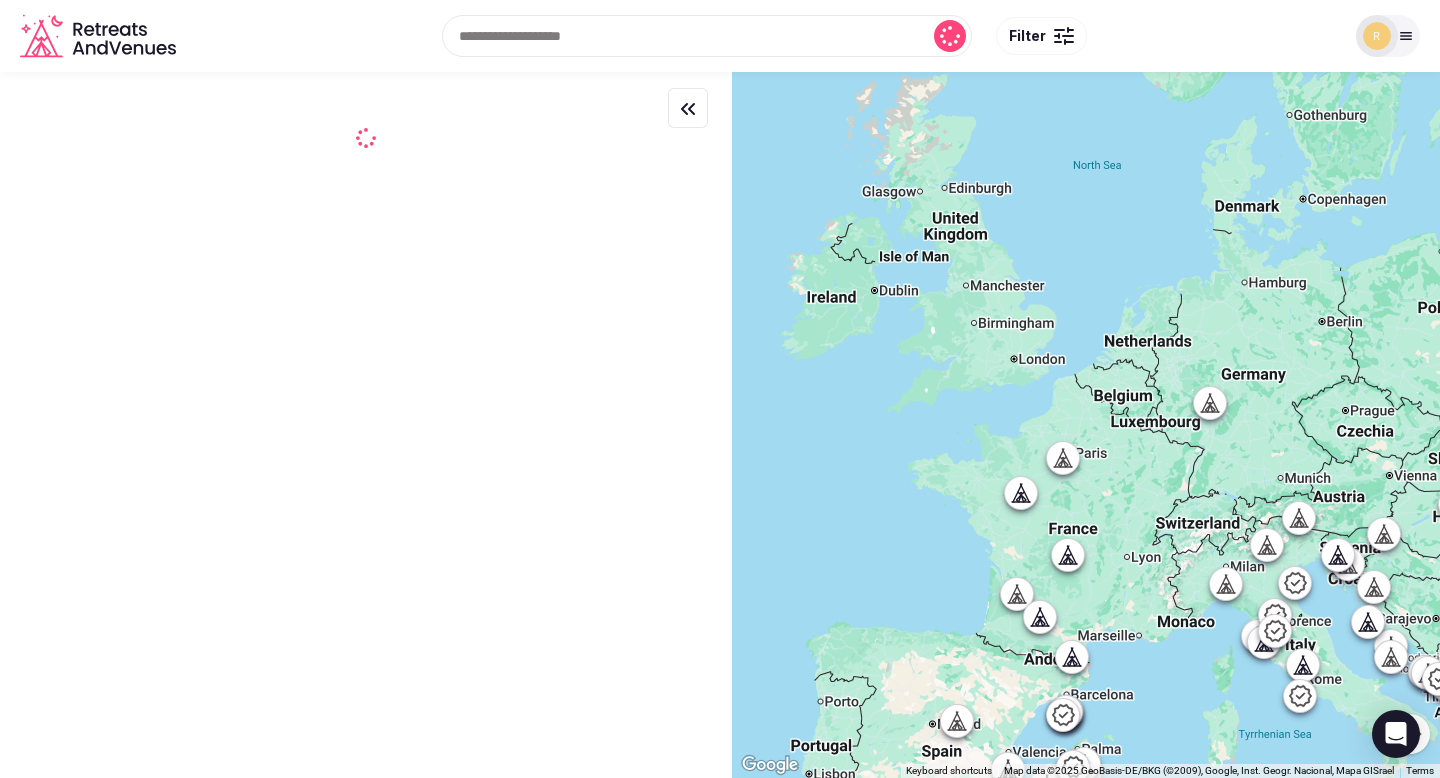 click on "To navigate, press the arrow keys." at bounding box center (1086, 425) 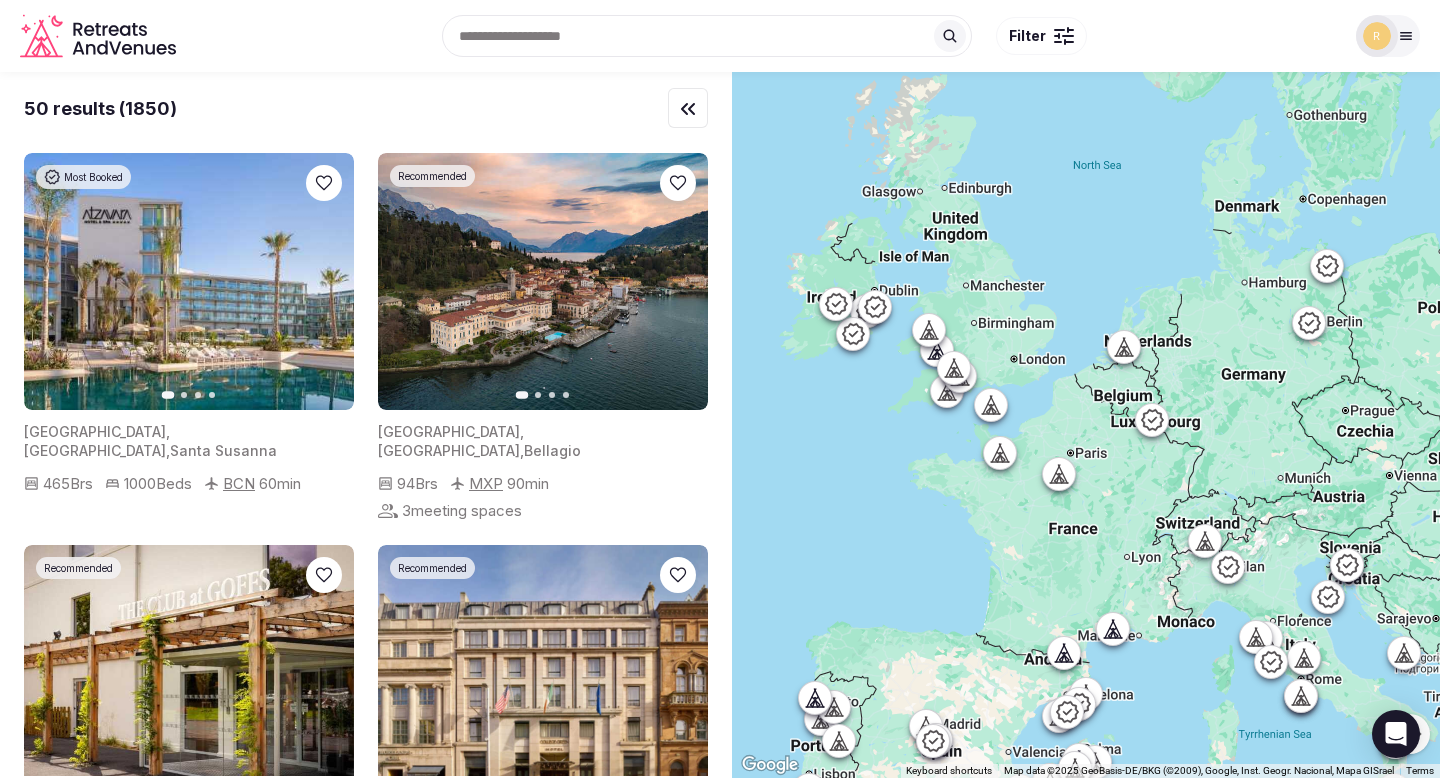 click at bounding box center [991, 405] 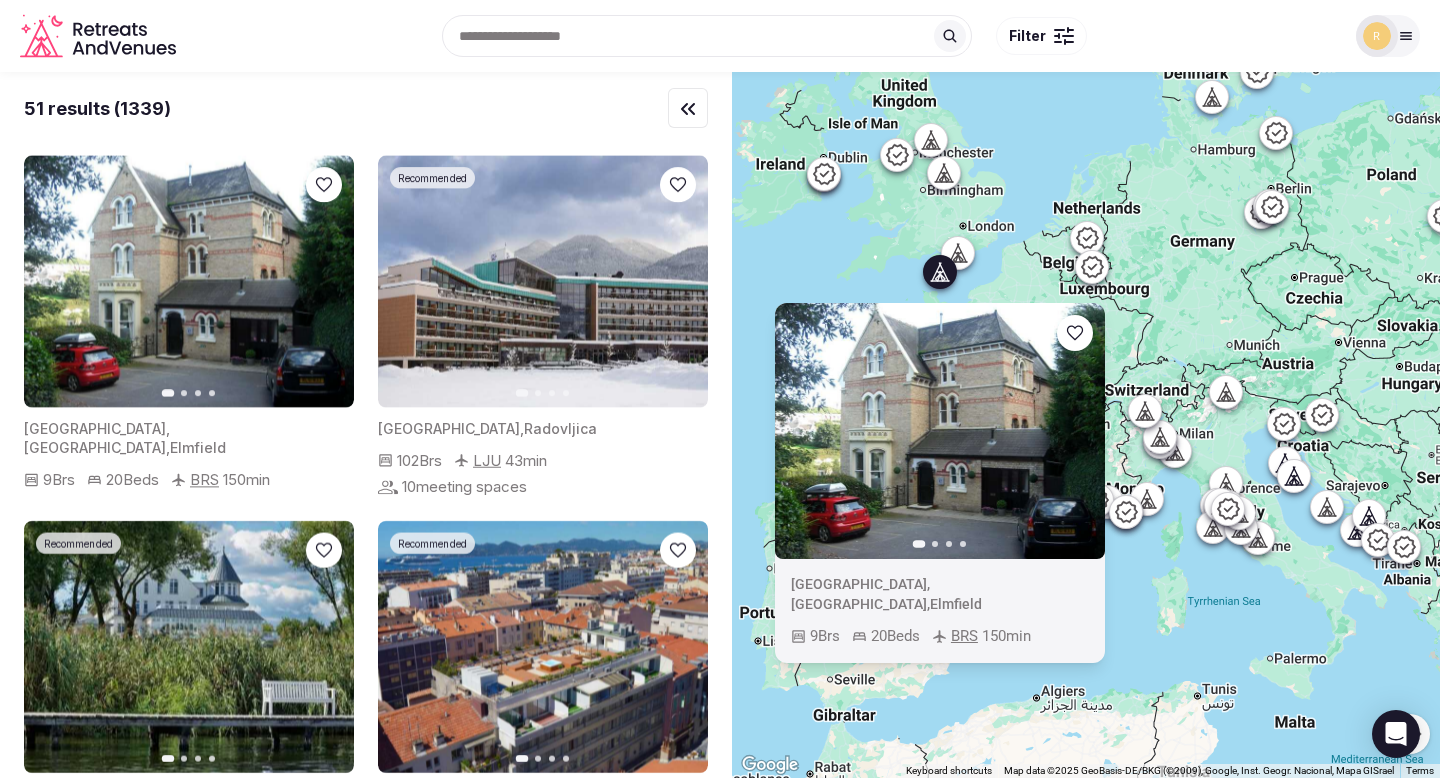 drag, startPoint x: 1153, startPoint y: 461, endPoint x: 1179, endPoint y: 306, distance: 157.16551 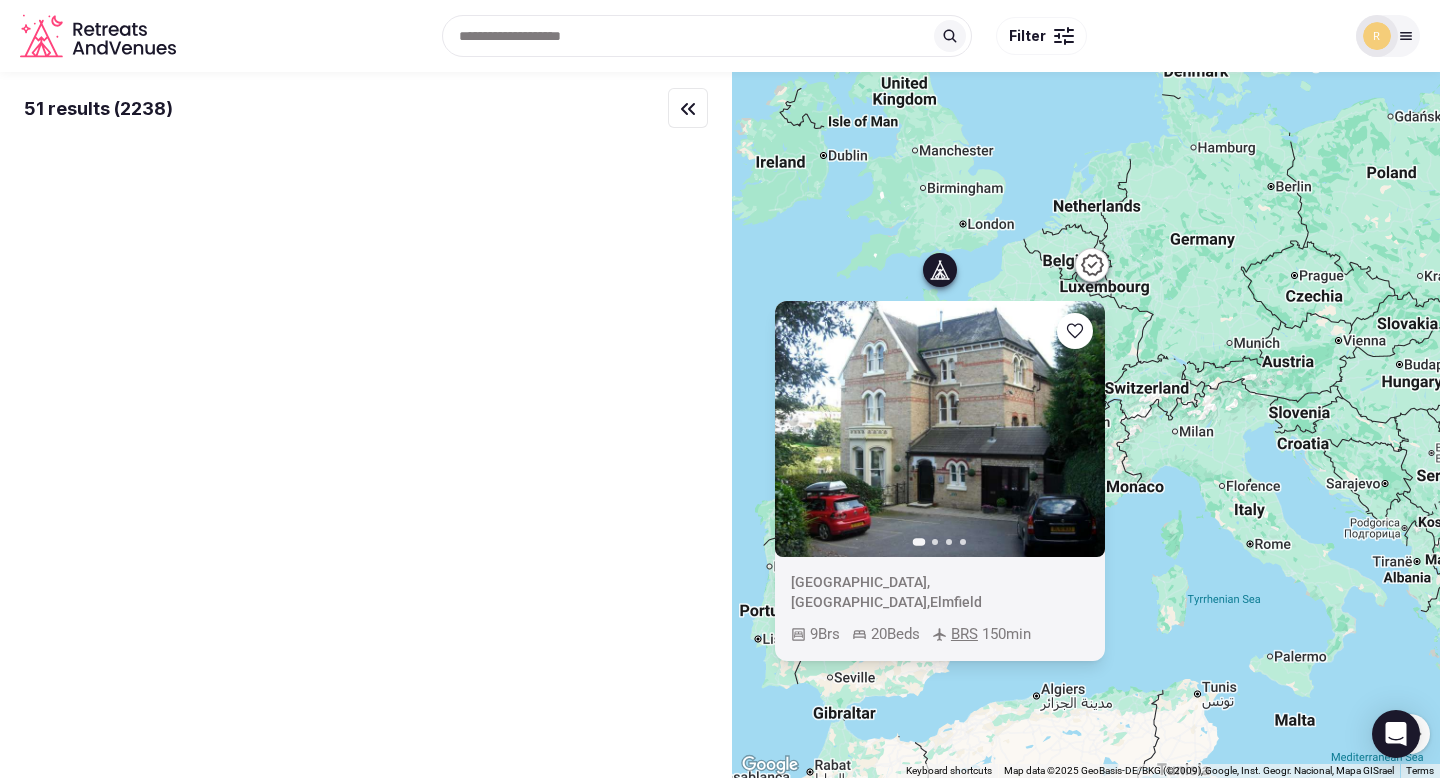 click at bounding box center [940, 429] 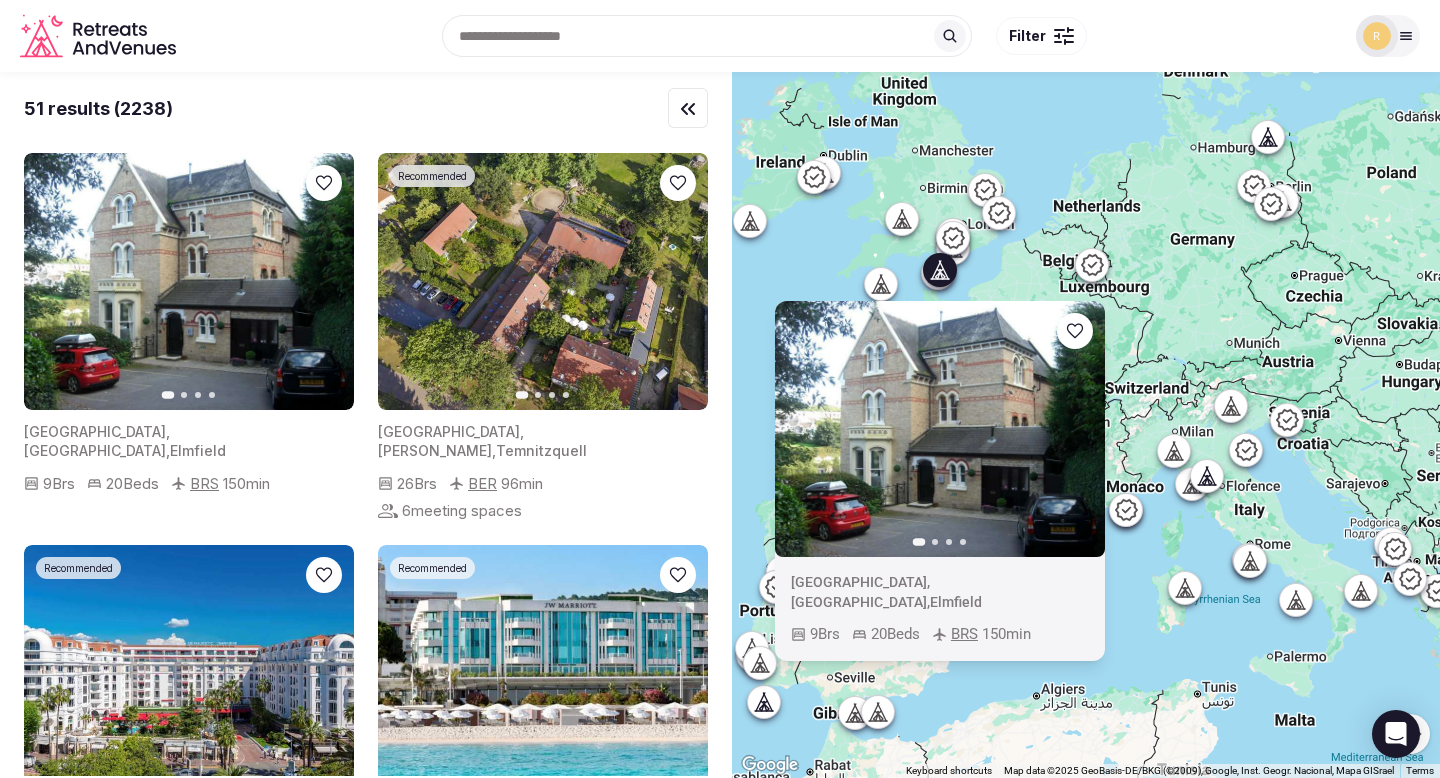 click on "To navigate, press the arrow keys. Previous slide Next slide [GEOGRAPHIC_DATA] ,  [GEOGRAPHIC_DATA] ,  [GEOGRAPHIC_DATA] 9  Brs 20  Beds BRS 150  min" at bounding box center (1086, 425) 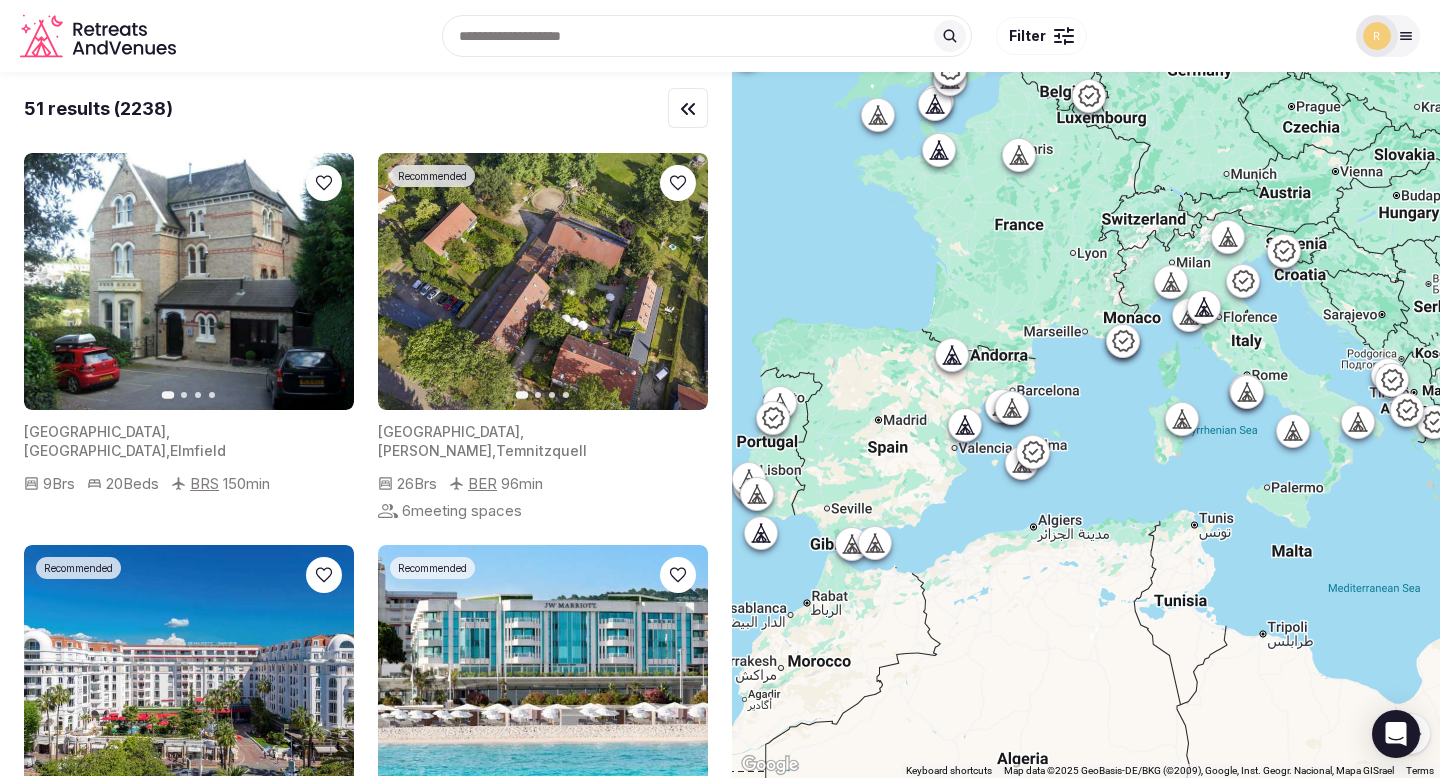 drag, startPoint x: 877, startPoint y: 609, endPoint x: 872, endPoint y: 432, distance: 177.0706 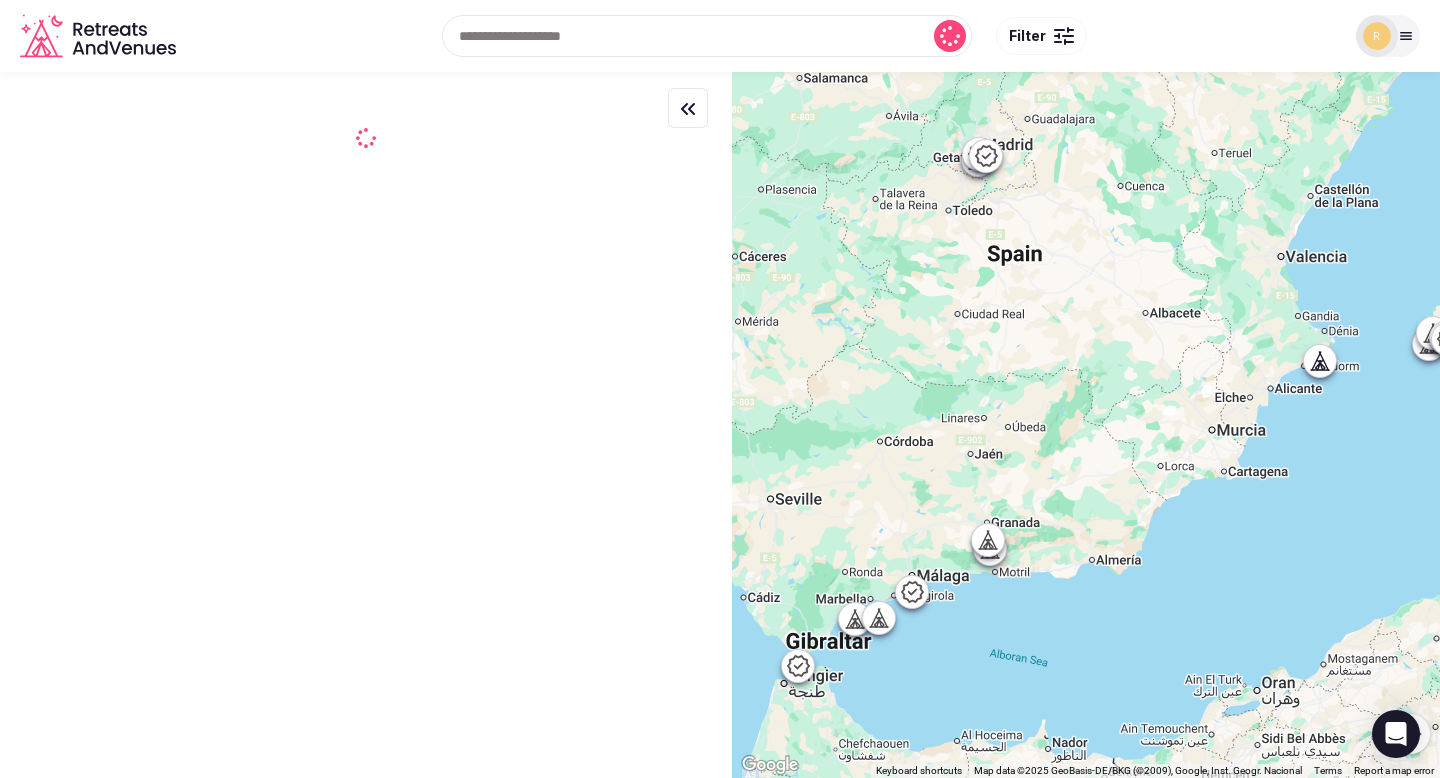 drag, startPoint x: 843, startPoint y: 568, endPoint x: 1002, endPoint y: 466, distance: 188.90474 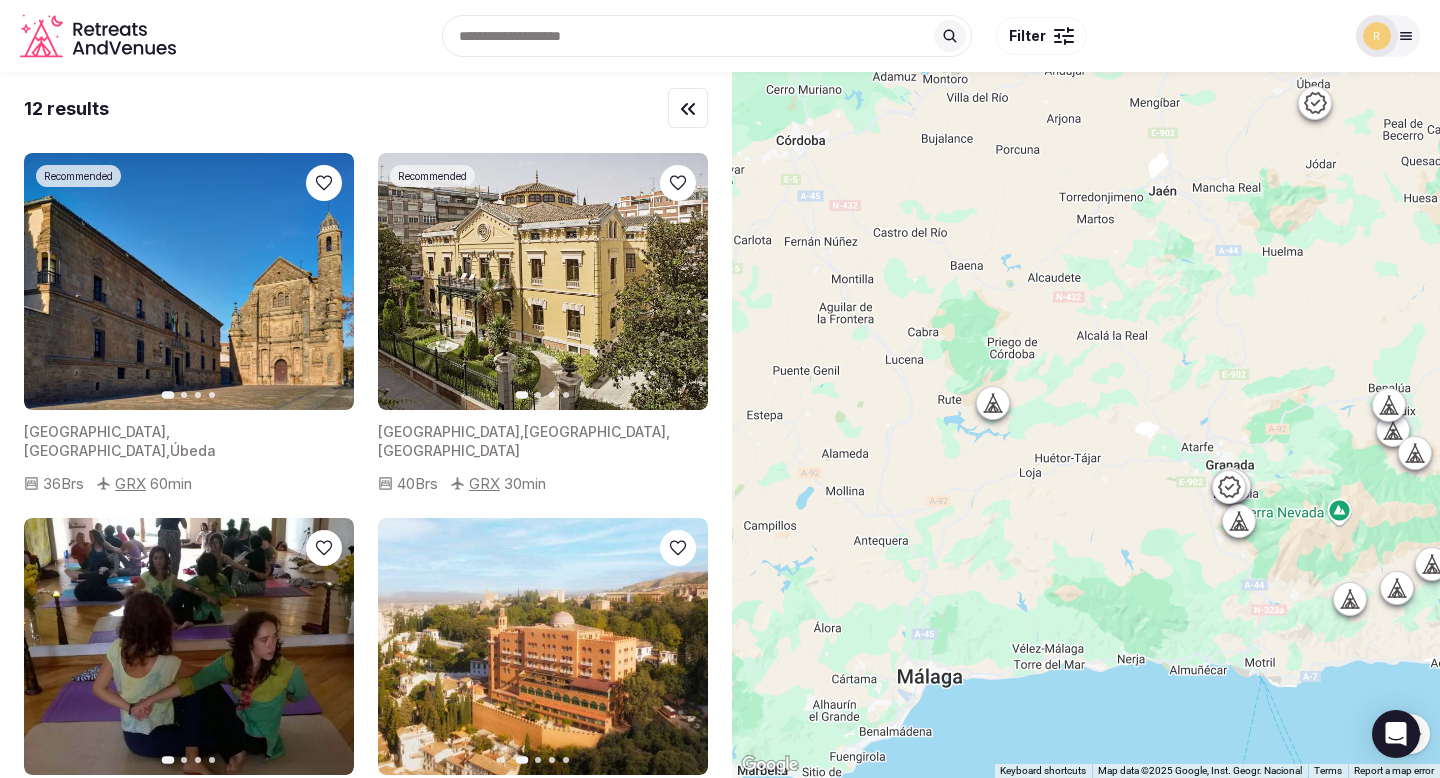 drag, startPoint x: 924, startPoint y: 576, endPoint x: 1183, endPoint y: 380, distance: 324.803 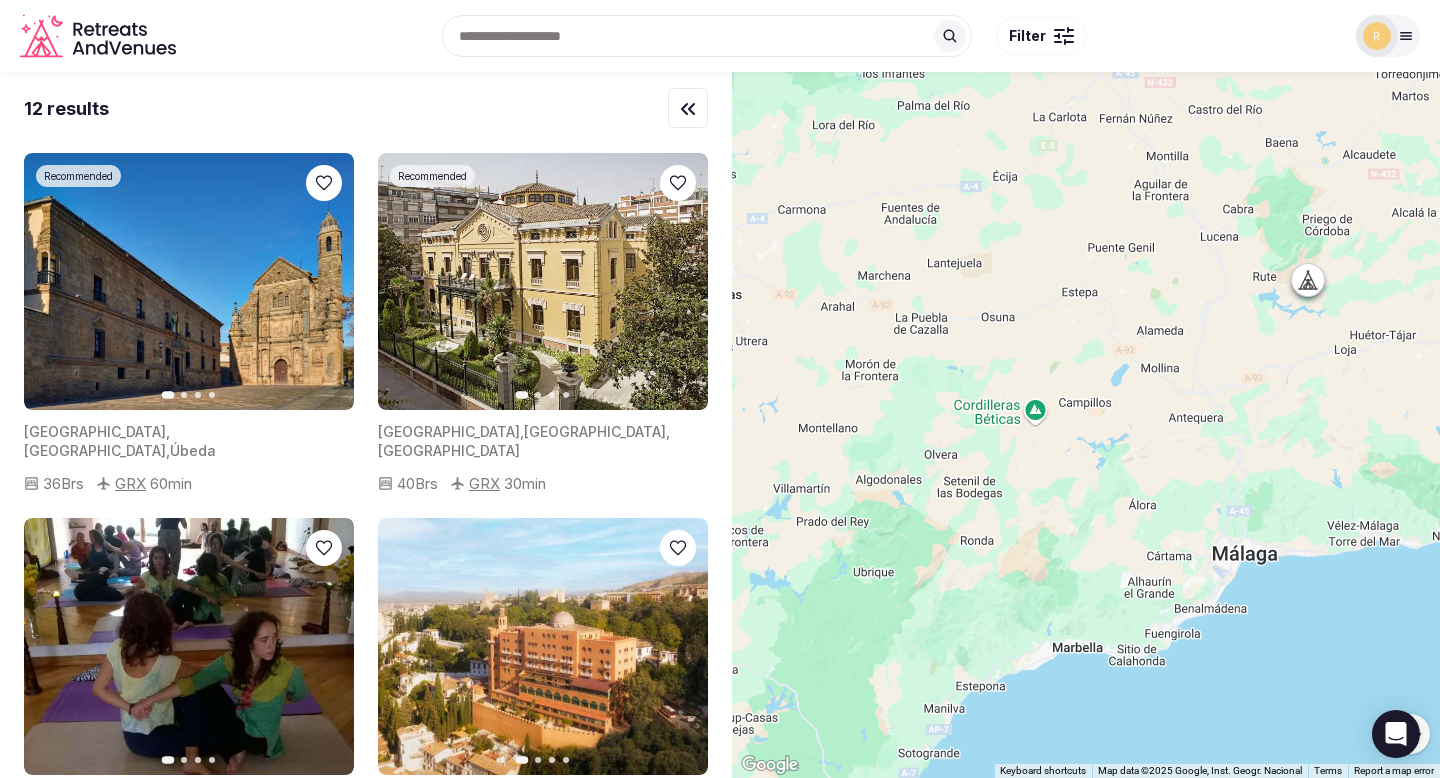 drag, startPoint x: 780, startPoint y: 600, endPoint x: 1098, endPoint y: 475, distance: 341.68552 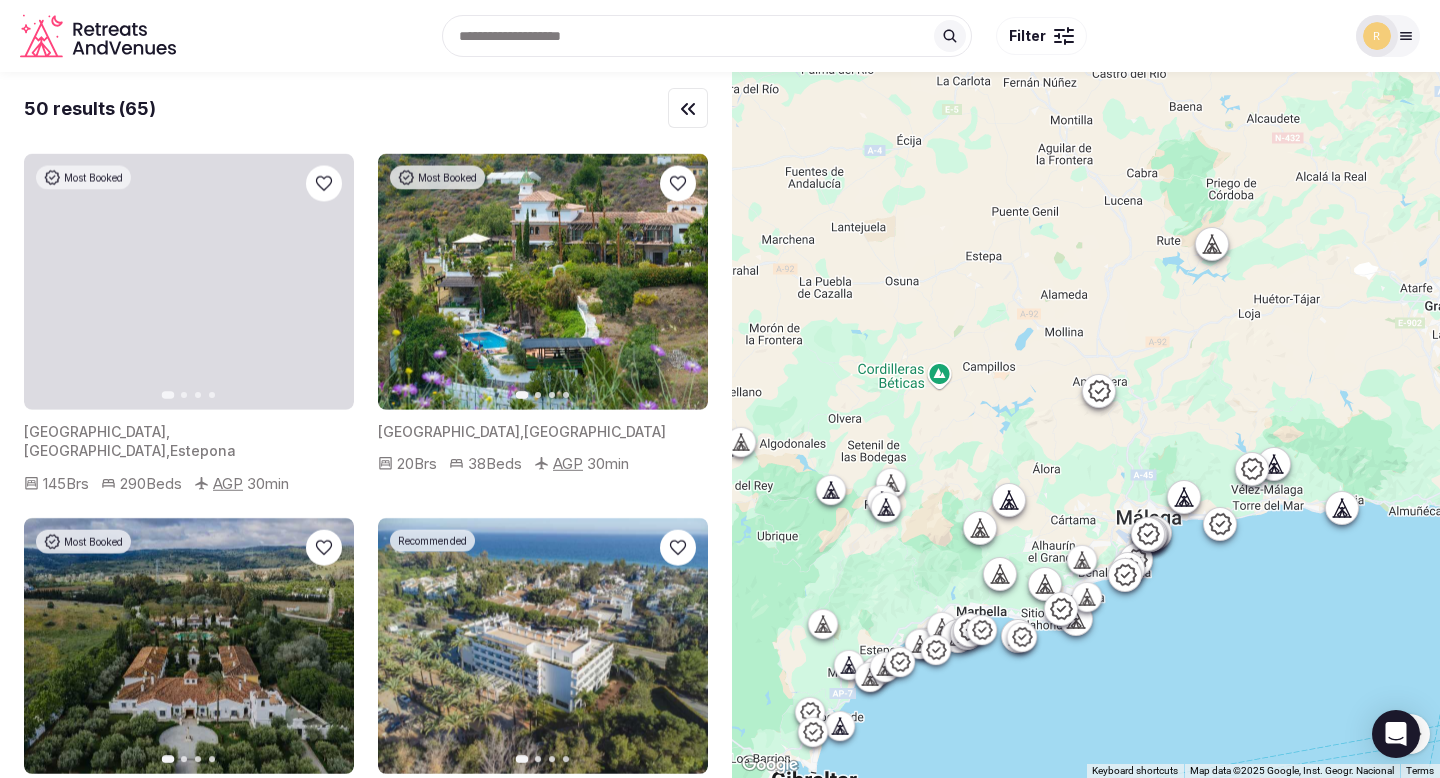 drag, startPoint x: 963, startPoint y: 557, endPoint x: 865, endPoint y: 519, distance: 105.10947 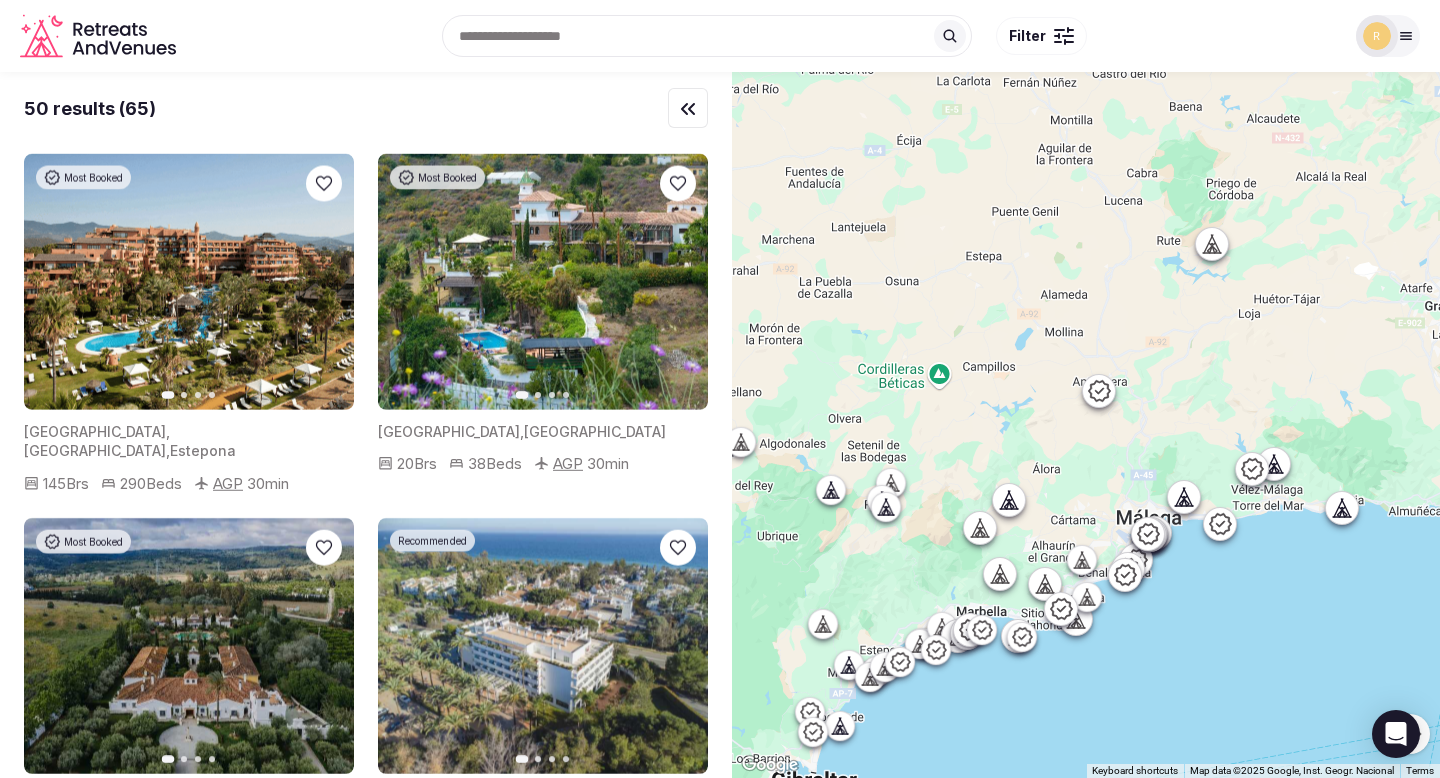 click on "To navigate, press the arrow keys." at bounding box center [1086, 425] 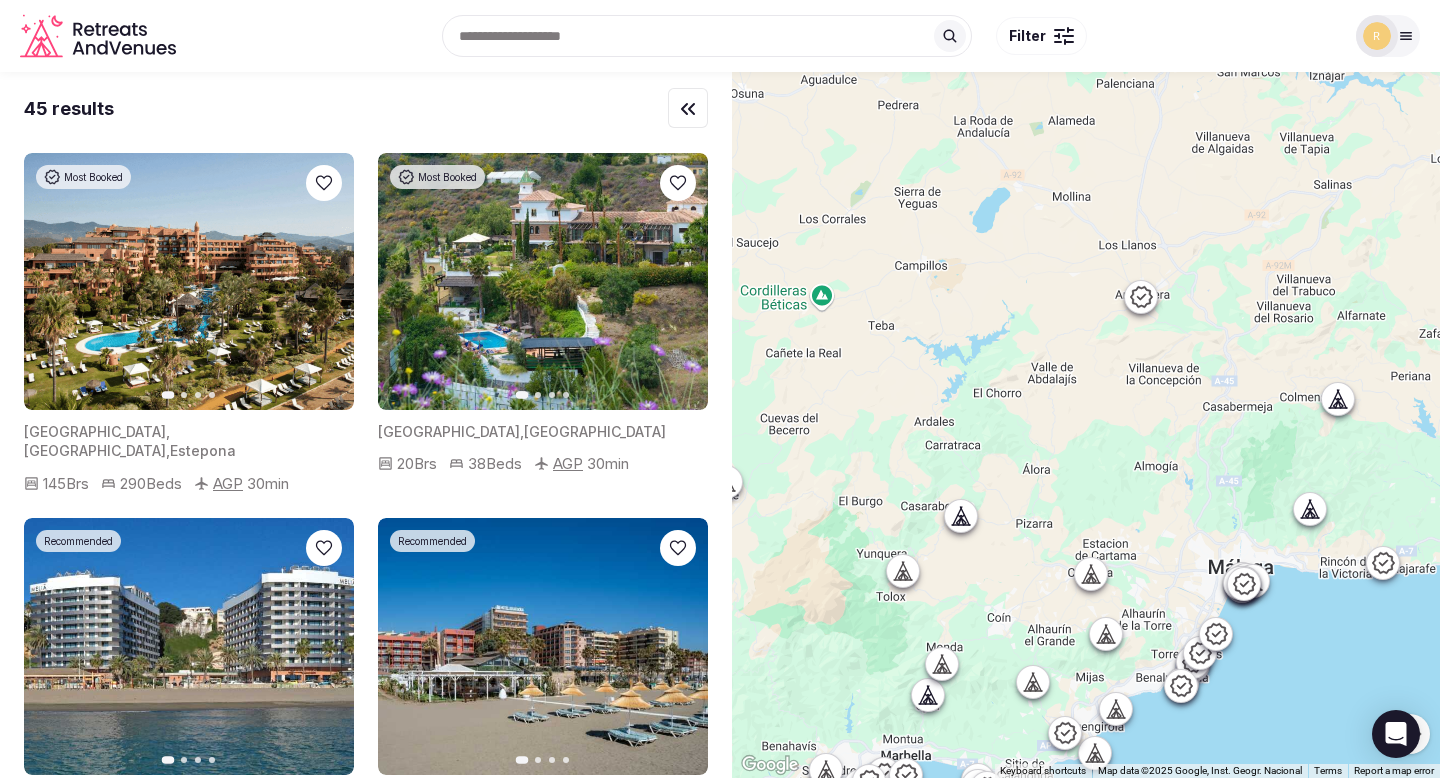 drag, startPoint x: 998, startPoint y: 594, endPoint x: 798, endPoint y: 659, distance: 210.29741 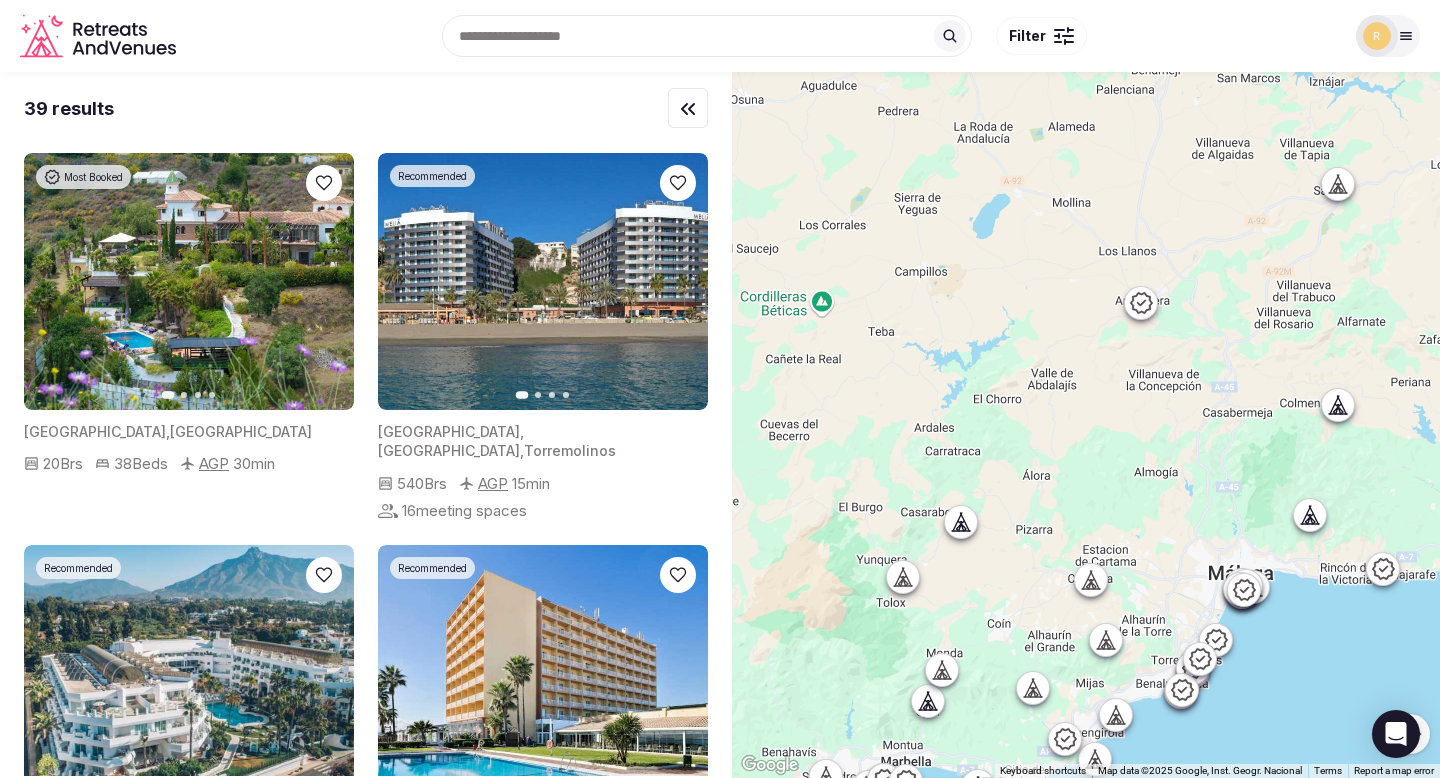 click 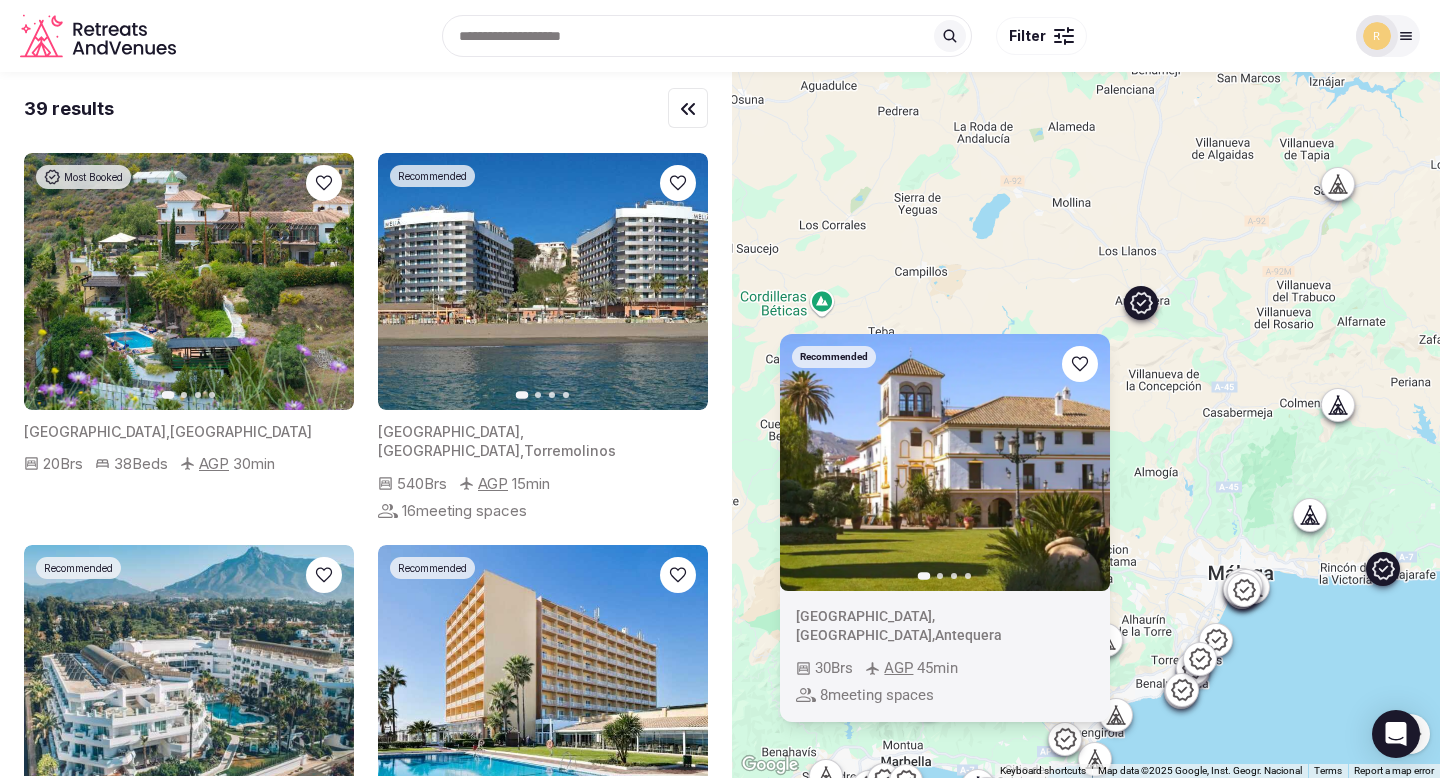 click 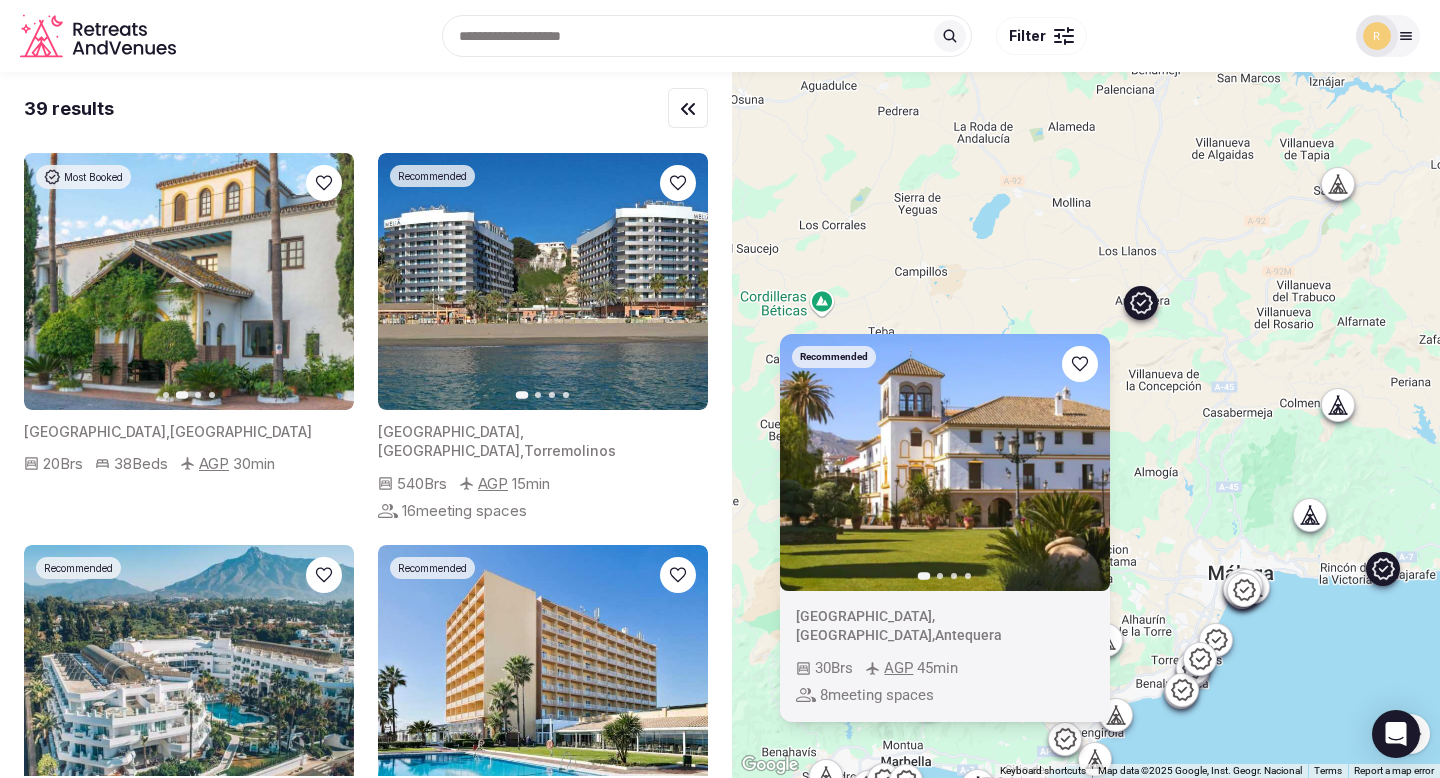 click 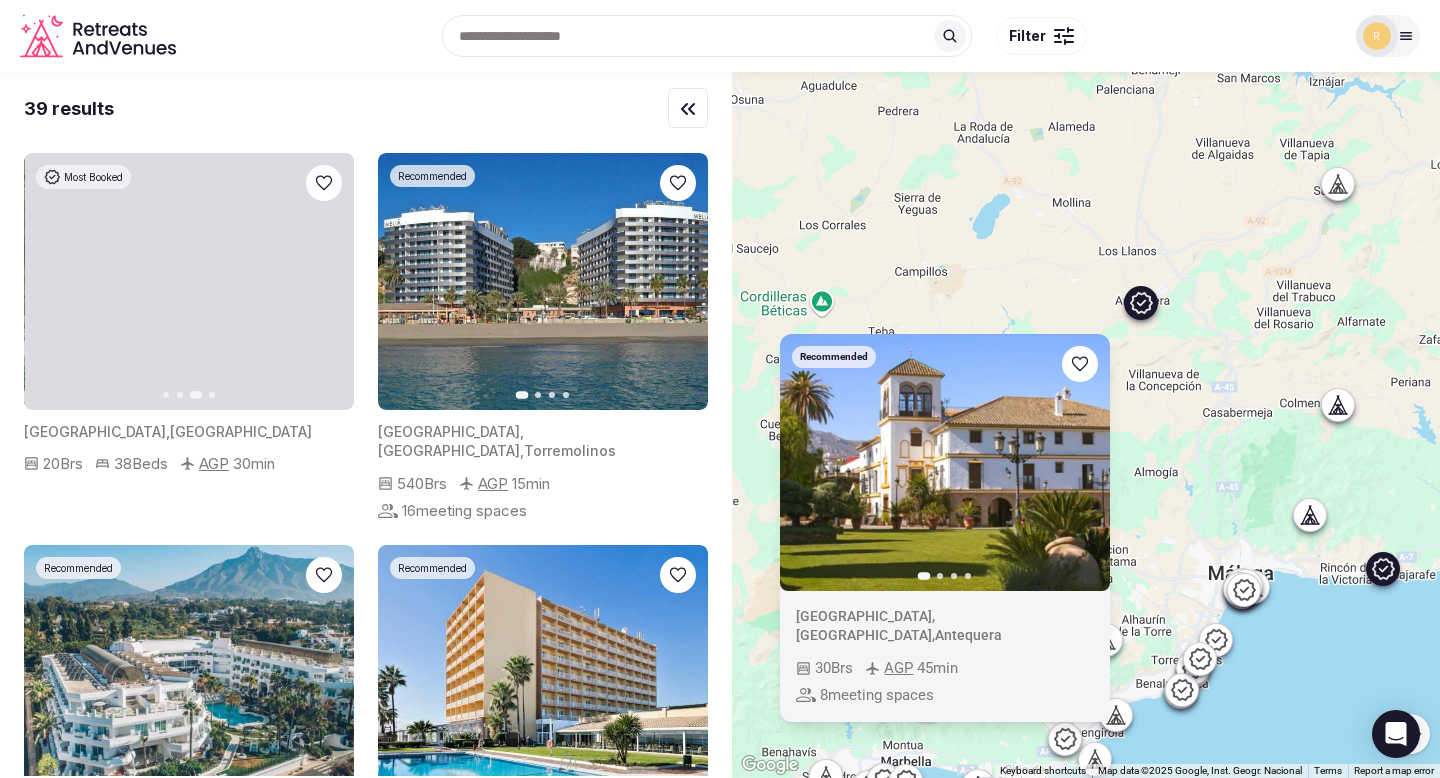 click 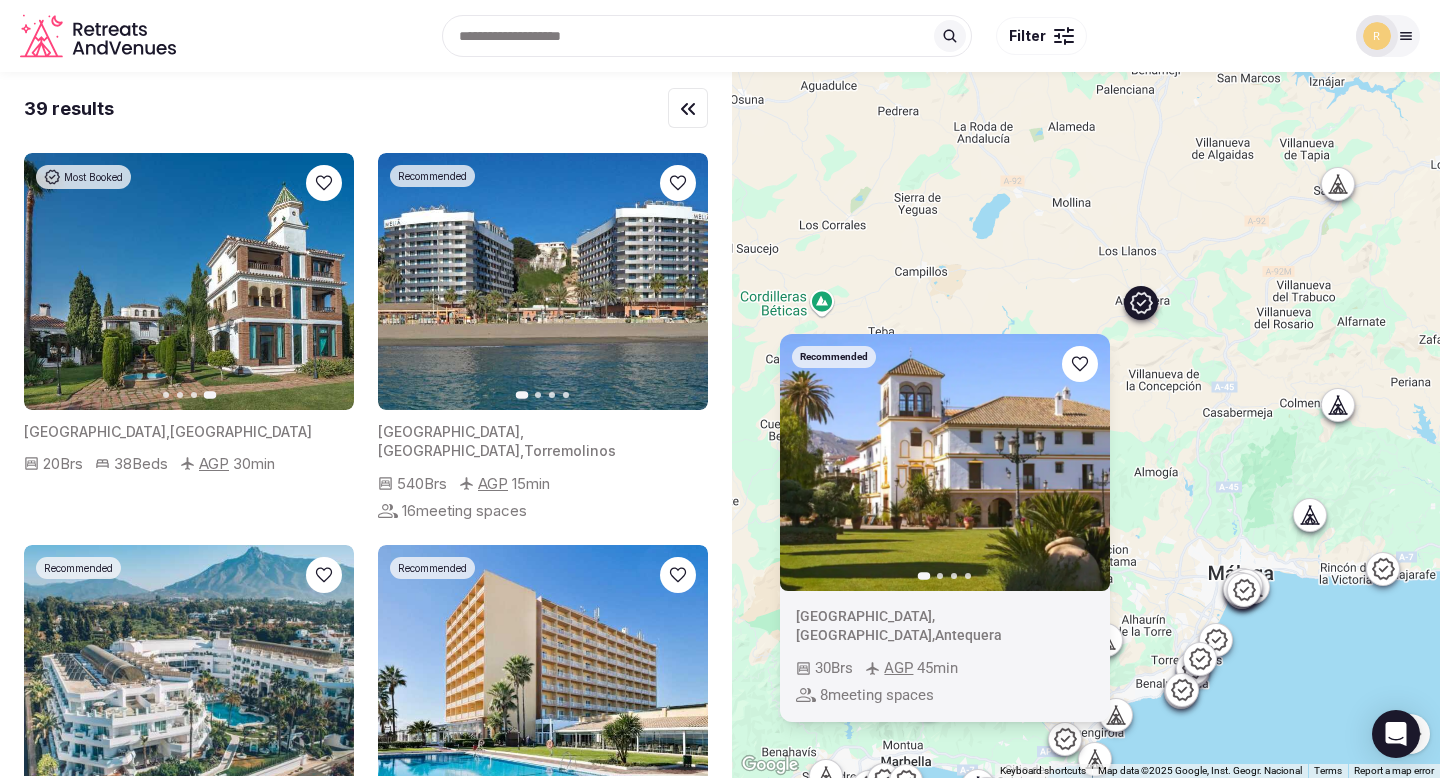 click on "To navigate, press the arrow keys. Recommended Previous slide Next slide [GEOGRAPHIC_DATA] ,  [GEOGRAPHIC_DATA] ,  [GEOGRAPHIC_DATA] 30  Brs AGP 45  min 8  meeting spaces" at bounding box center [1086, 425] 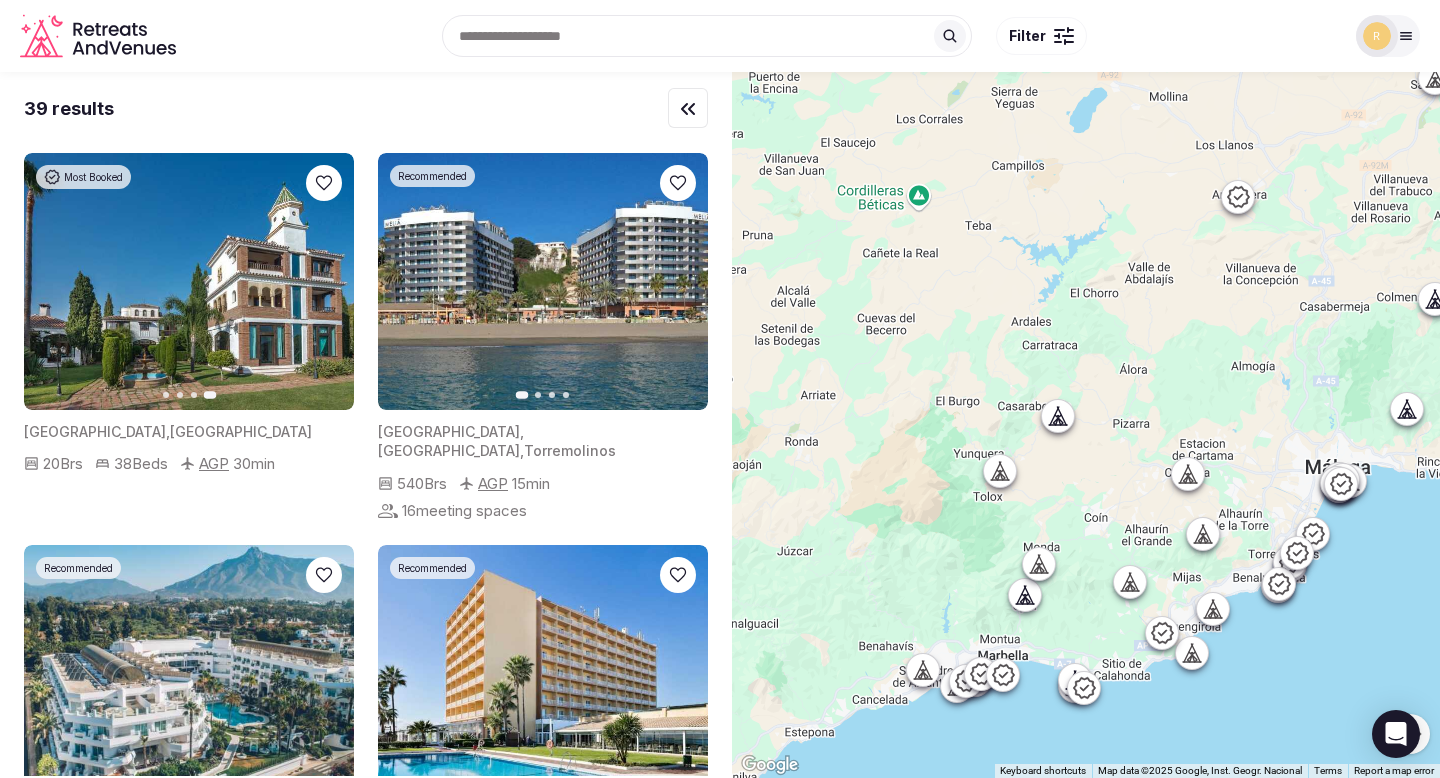 drag, startPoint x: 850, startPoint y: 553, endPoint x: 981, endPoint y: 493, distance: 144.08678 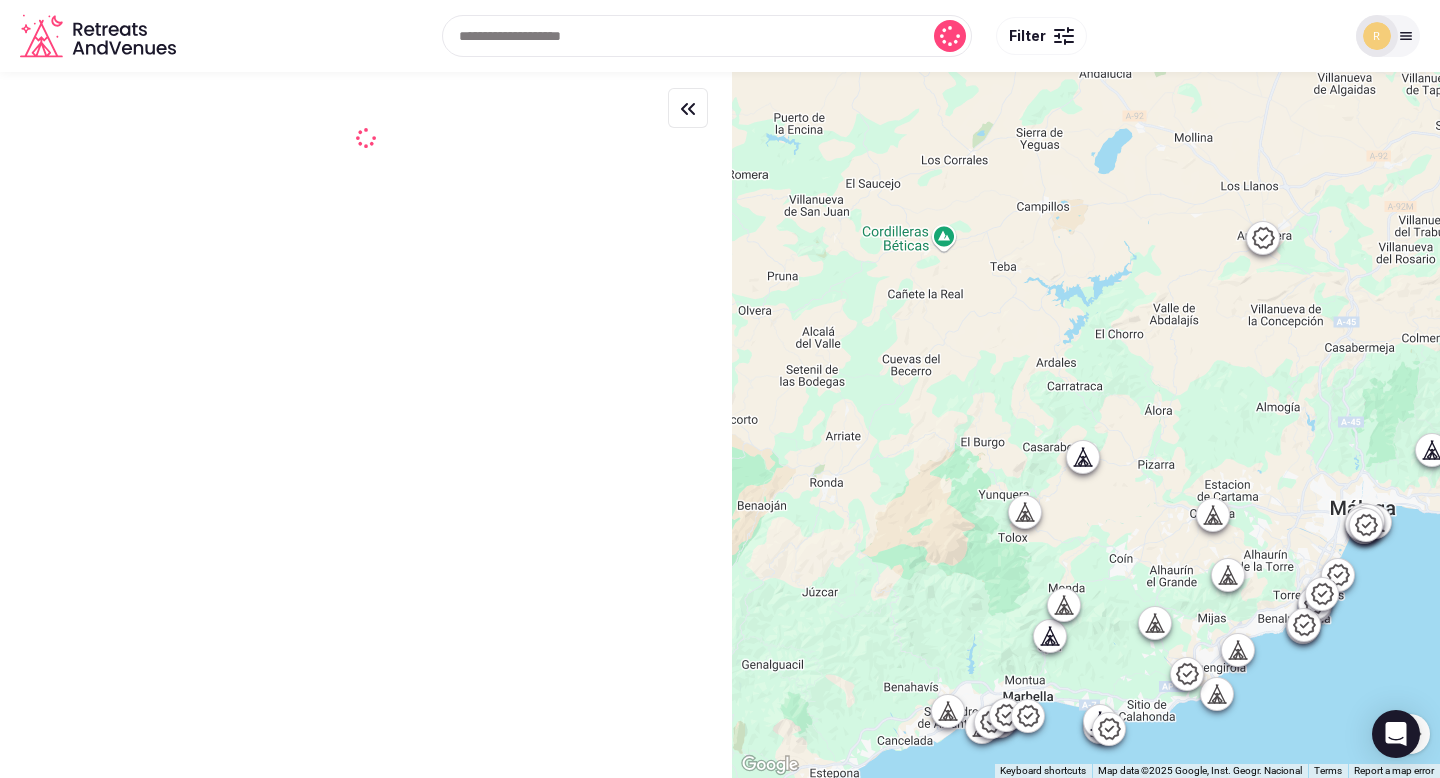 click 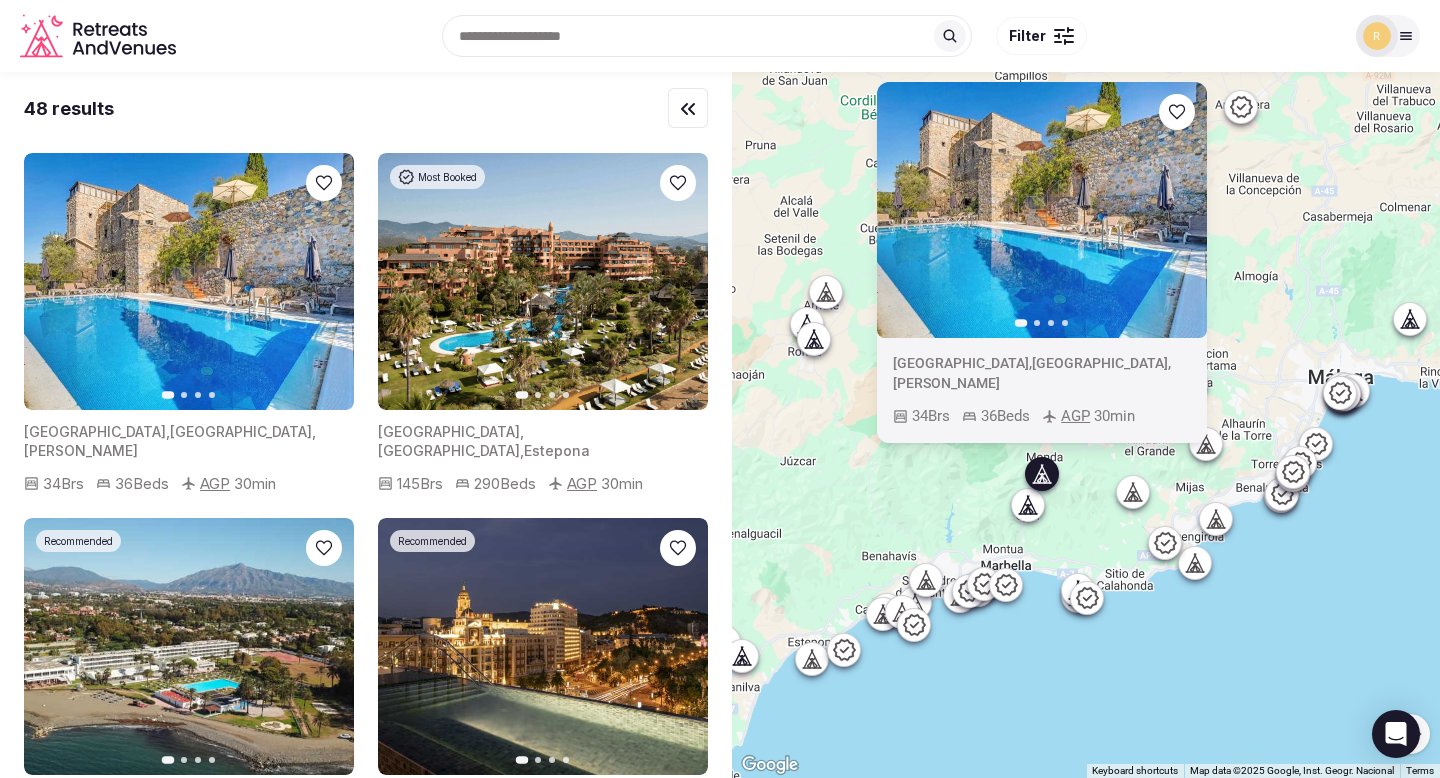 drag, startPoint x: 838, startPoint y: 643, endPoint x: 813, endPoint y: 504, distance: 141.2303 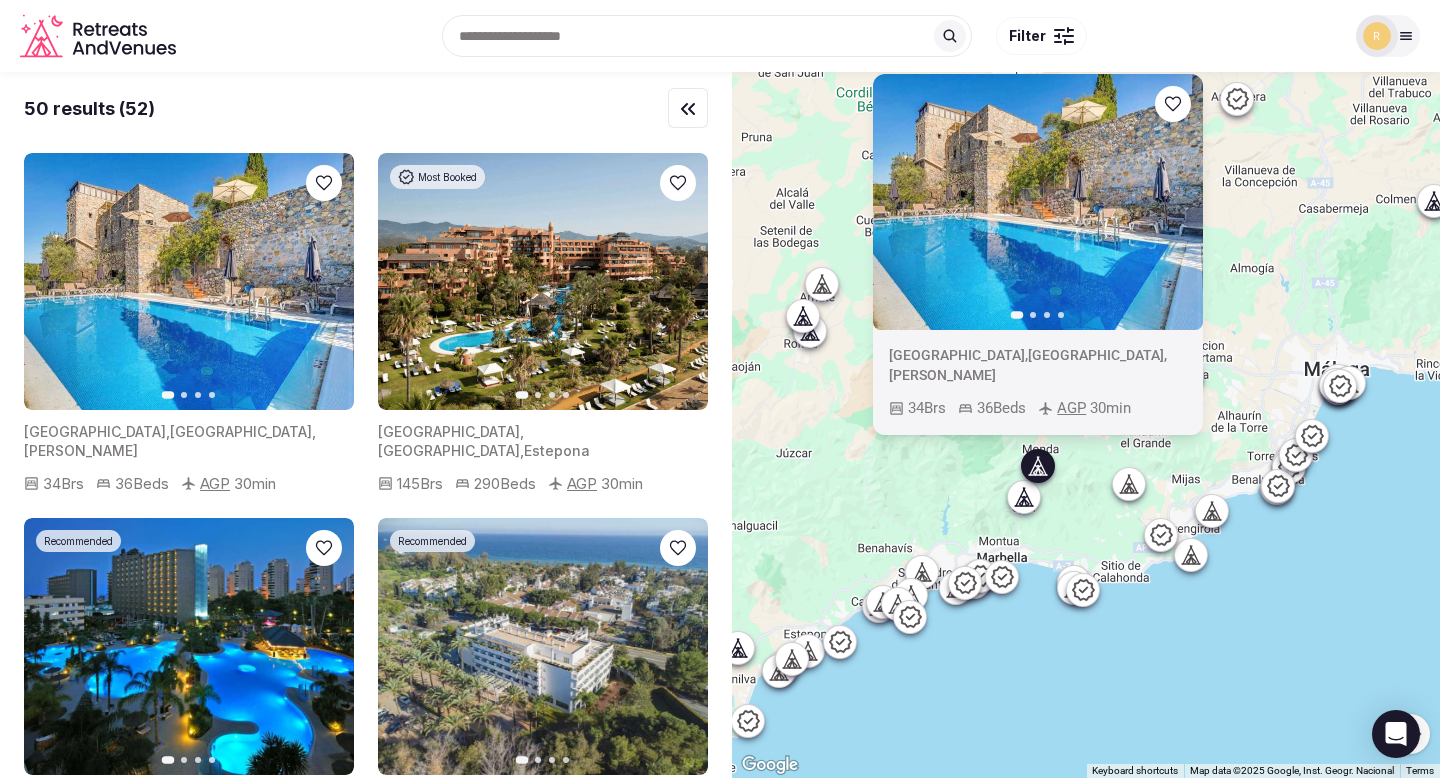 click on "Next slide" at bounding box center [326, 282] 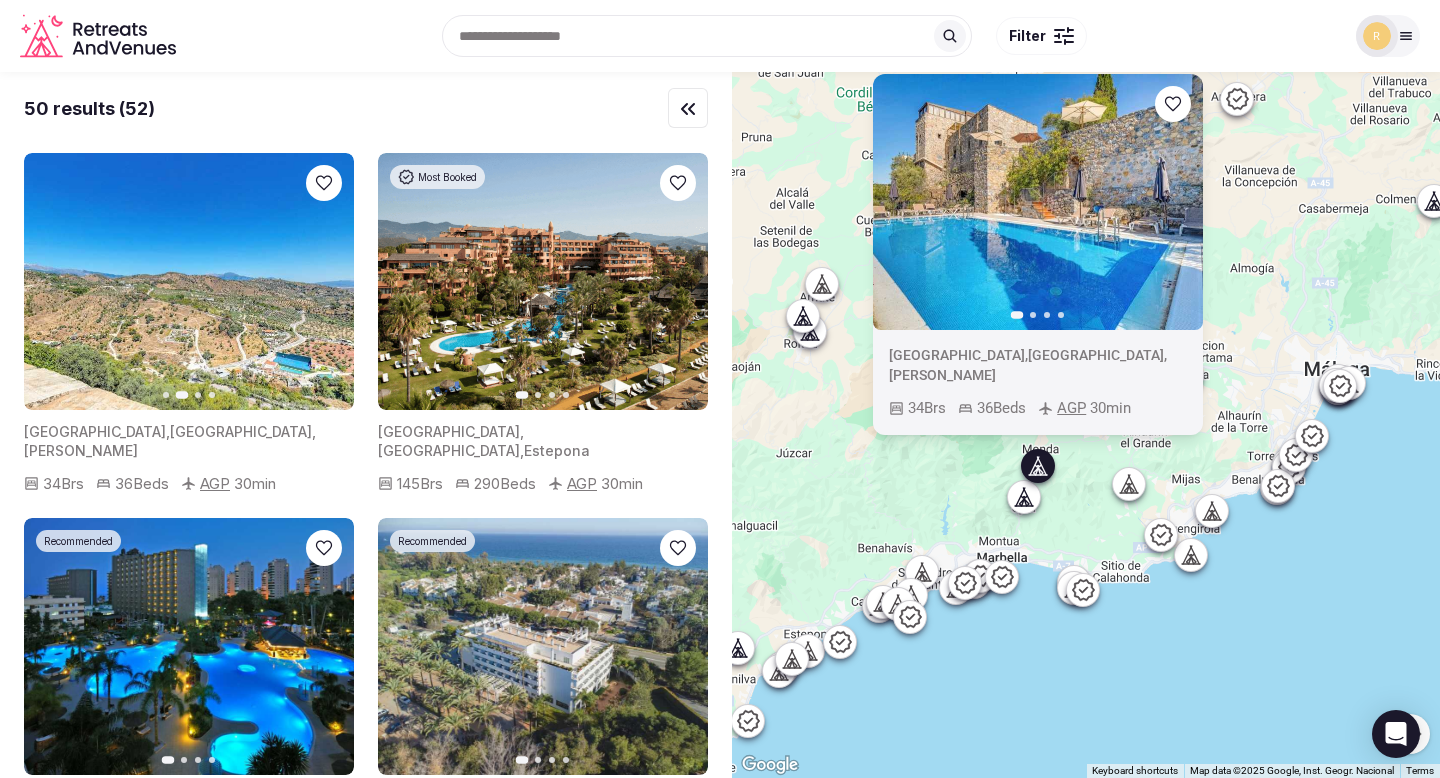 click 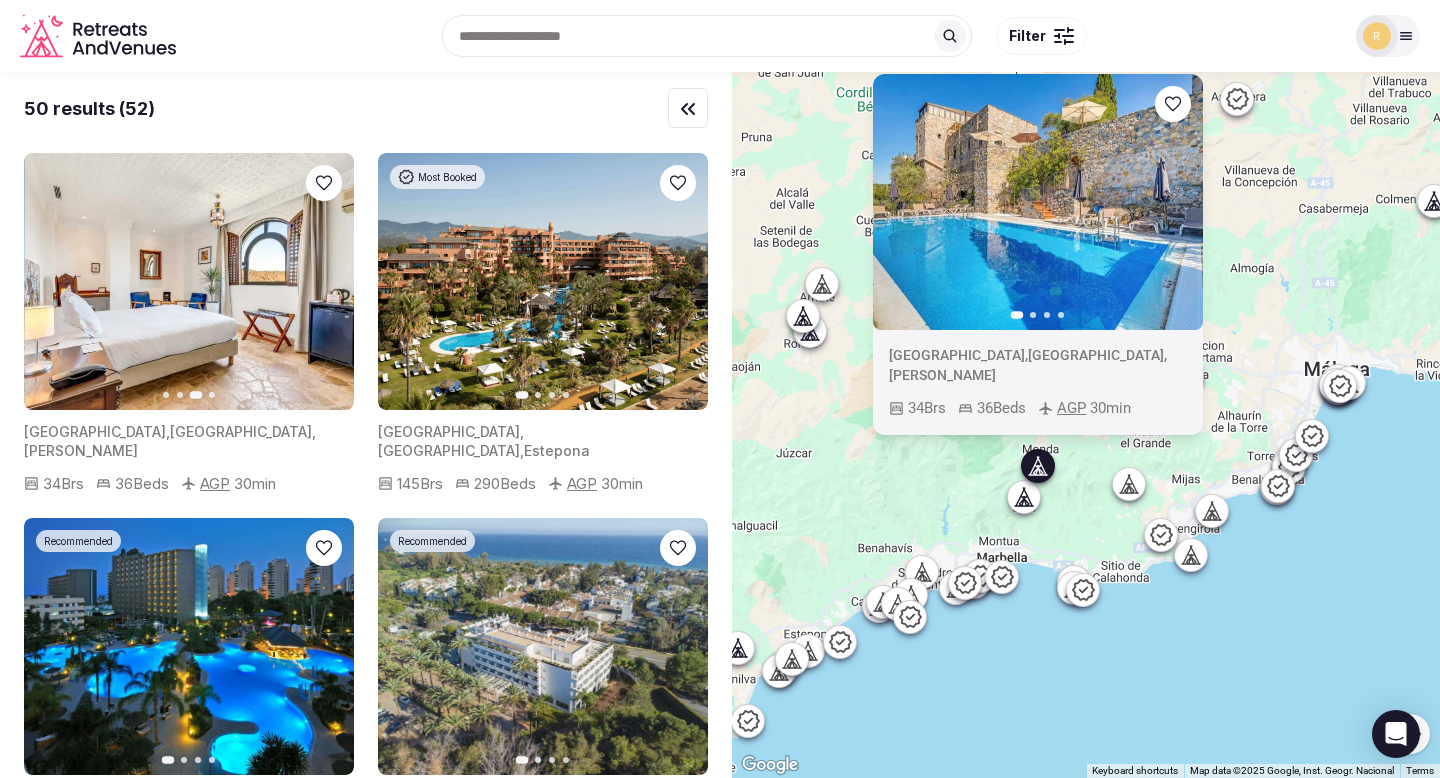 click 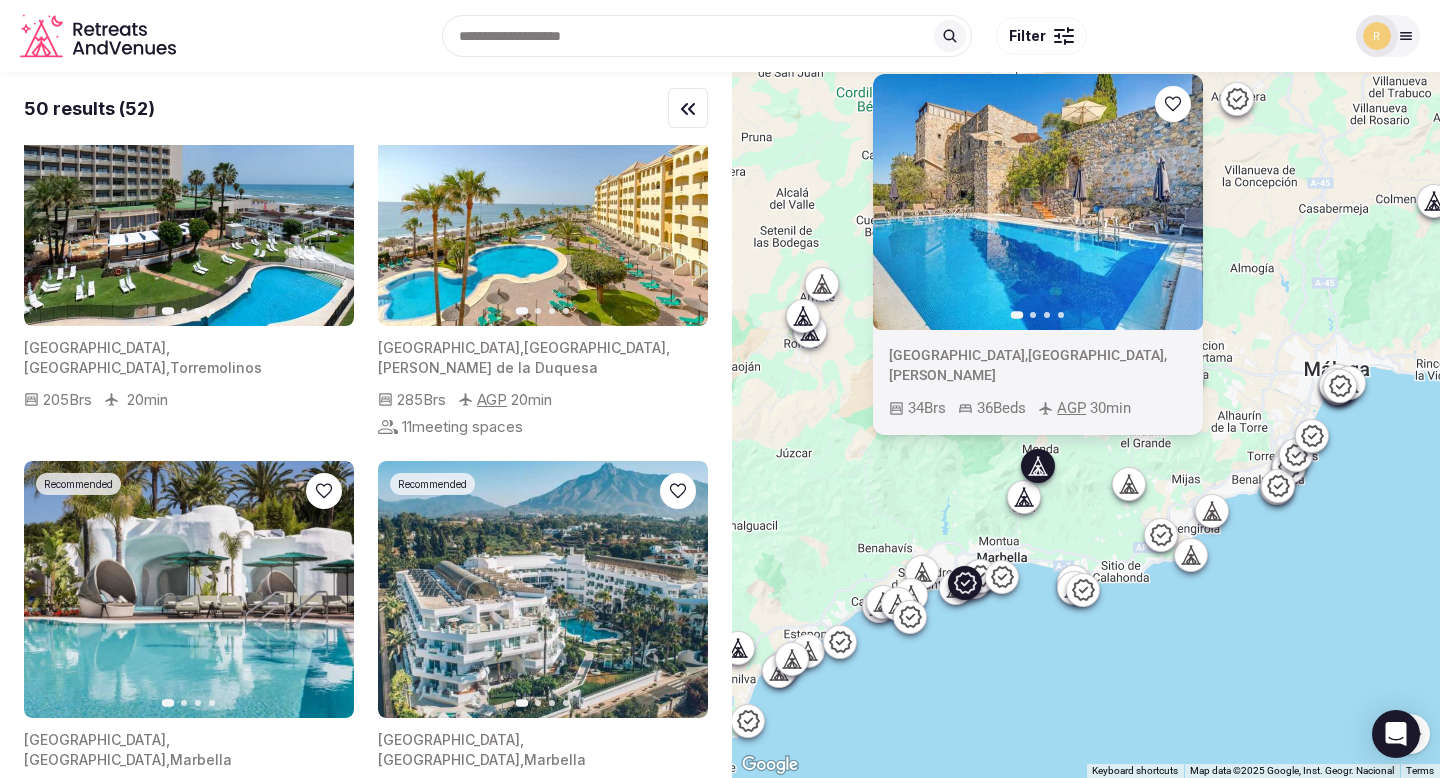 scroll, scrollTop: 1631, scrollLeft: 0, axis: vertical 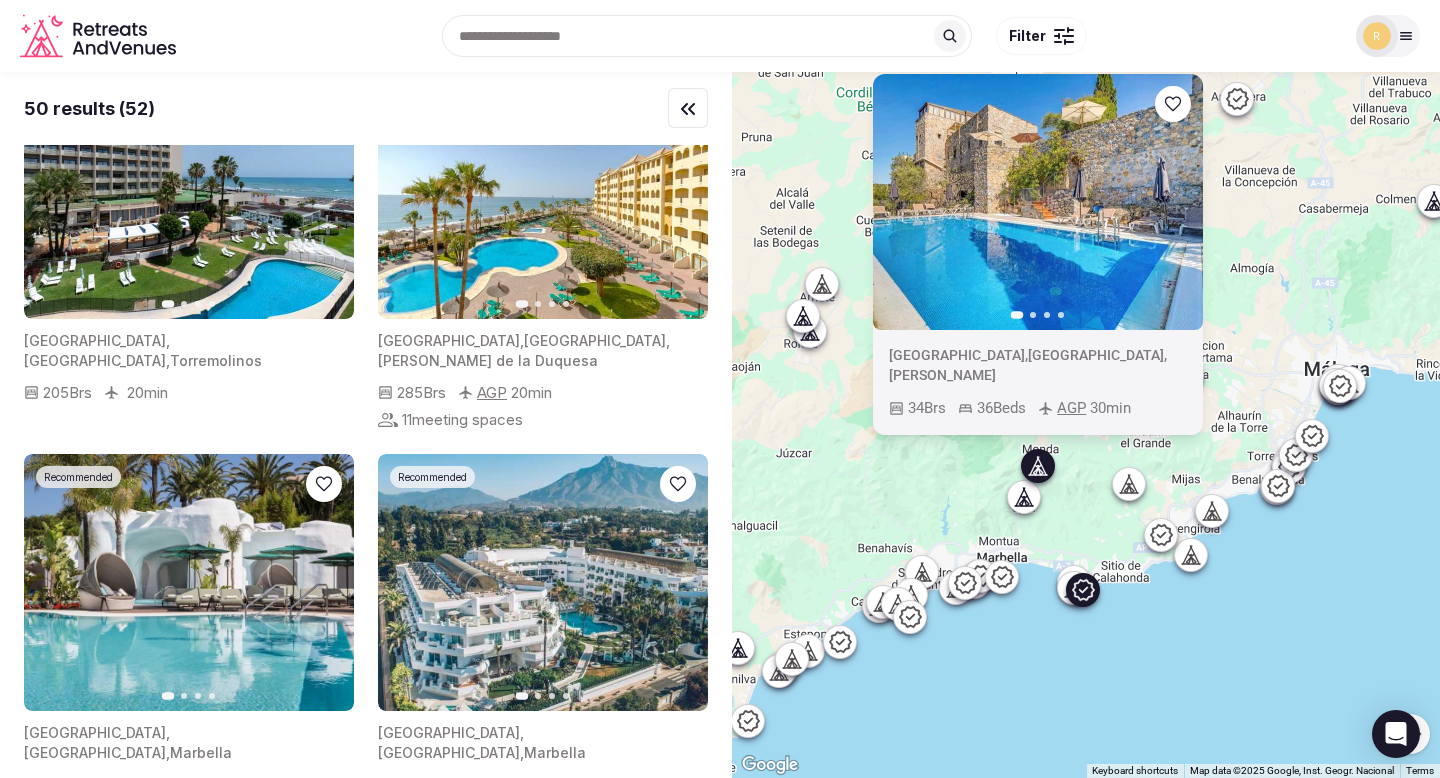 click 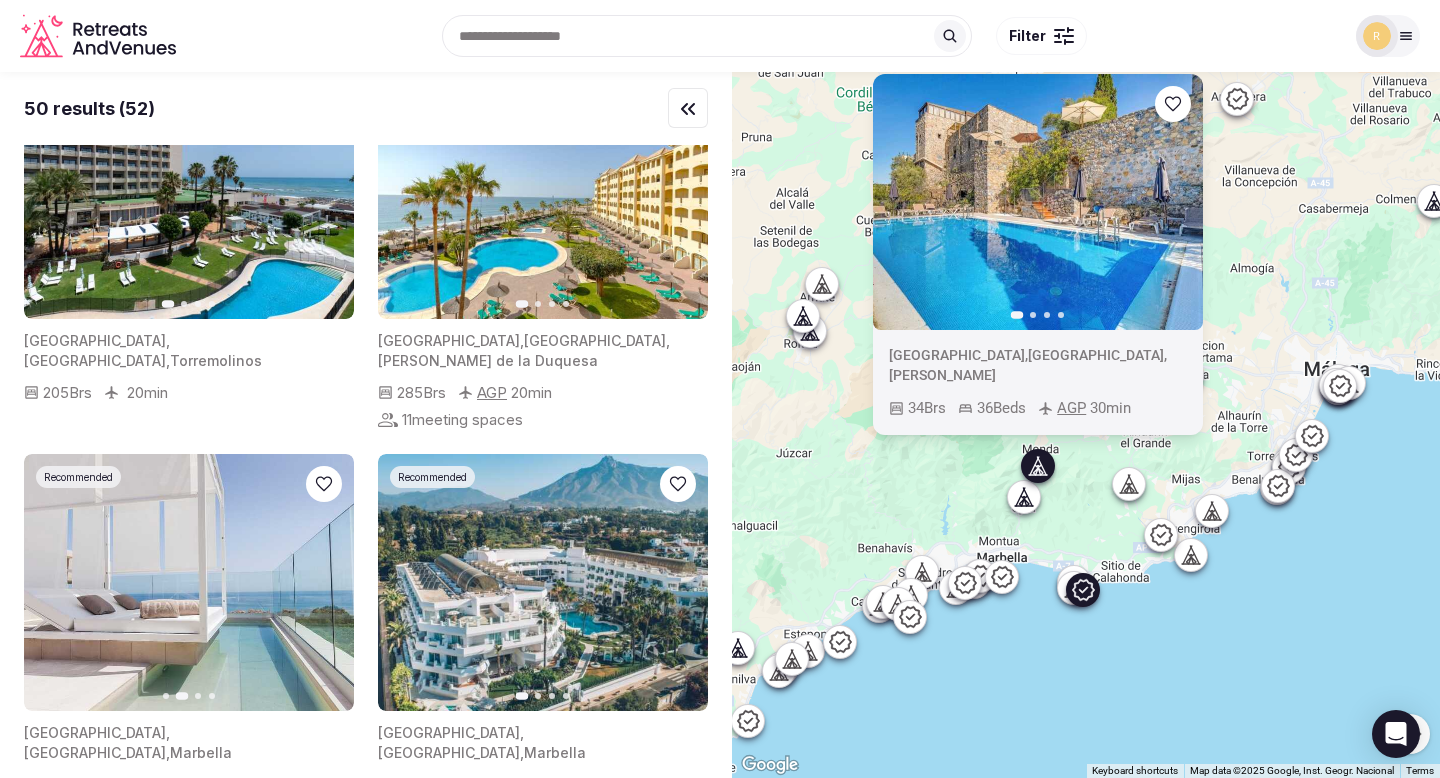 click 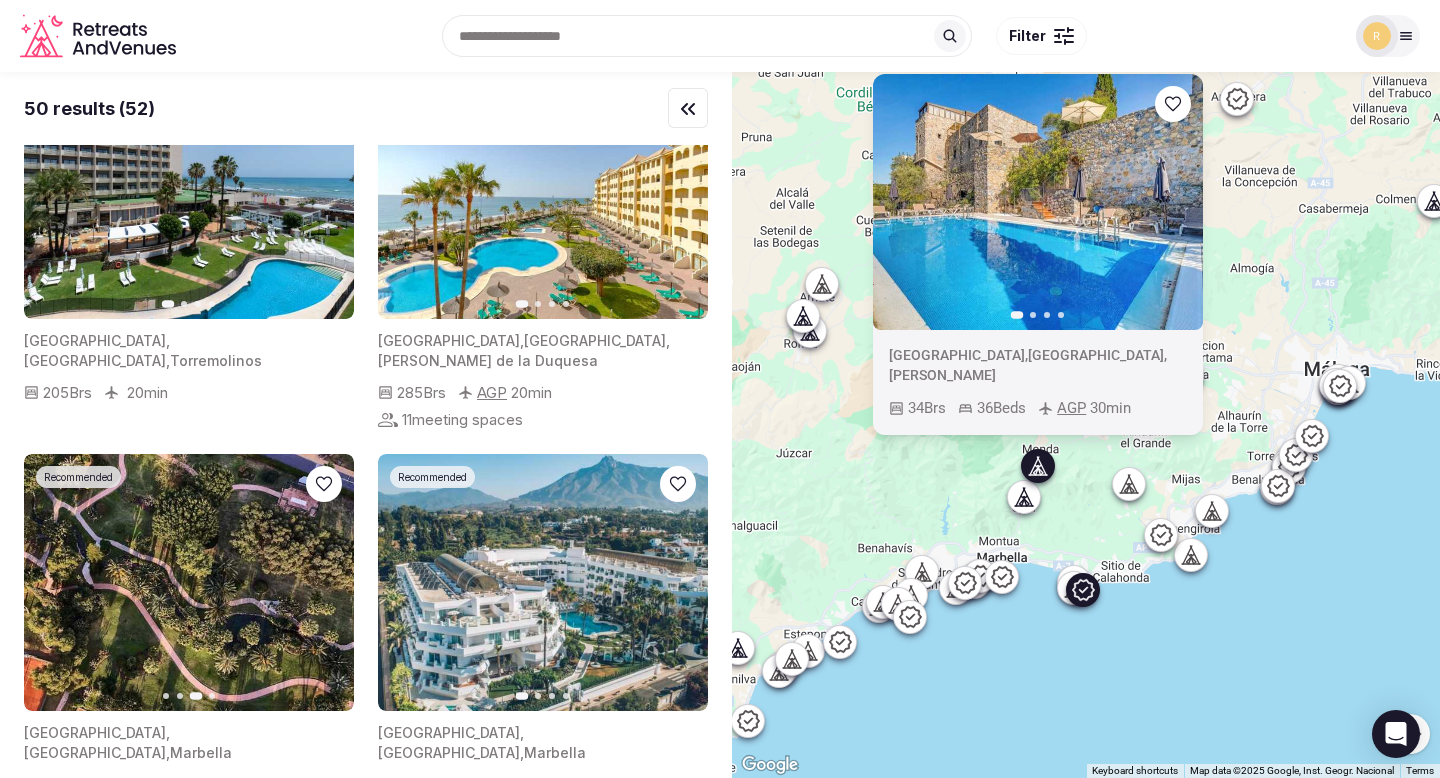 click 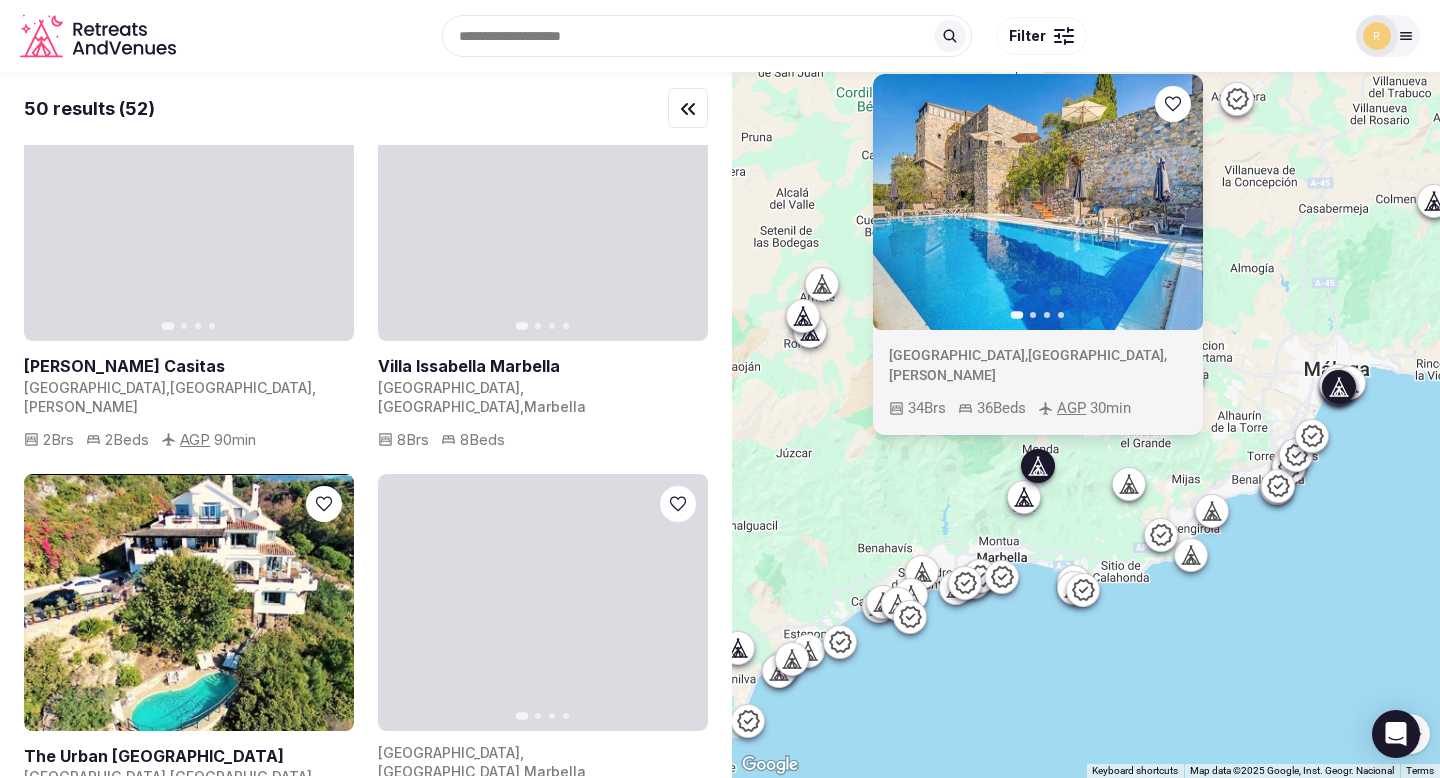 scroll, scrollTop: 3972, scrollLeft: 0, axis: vertical 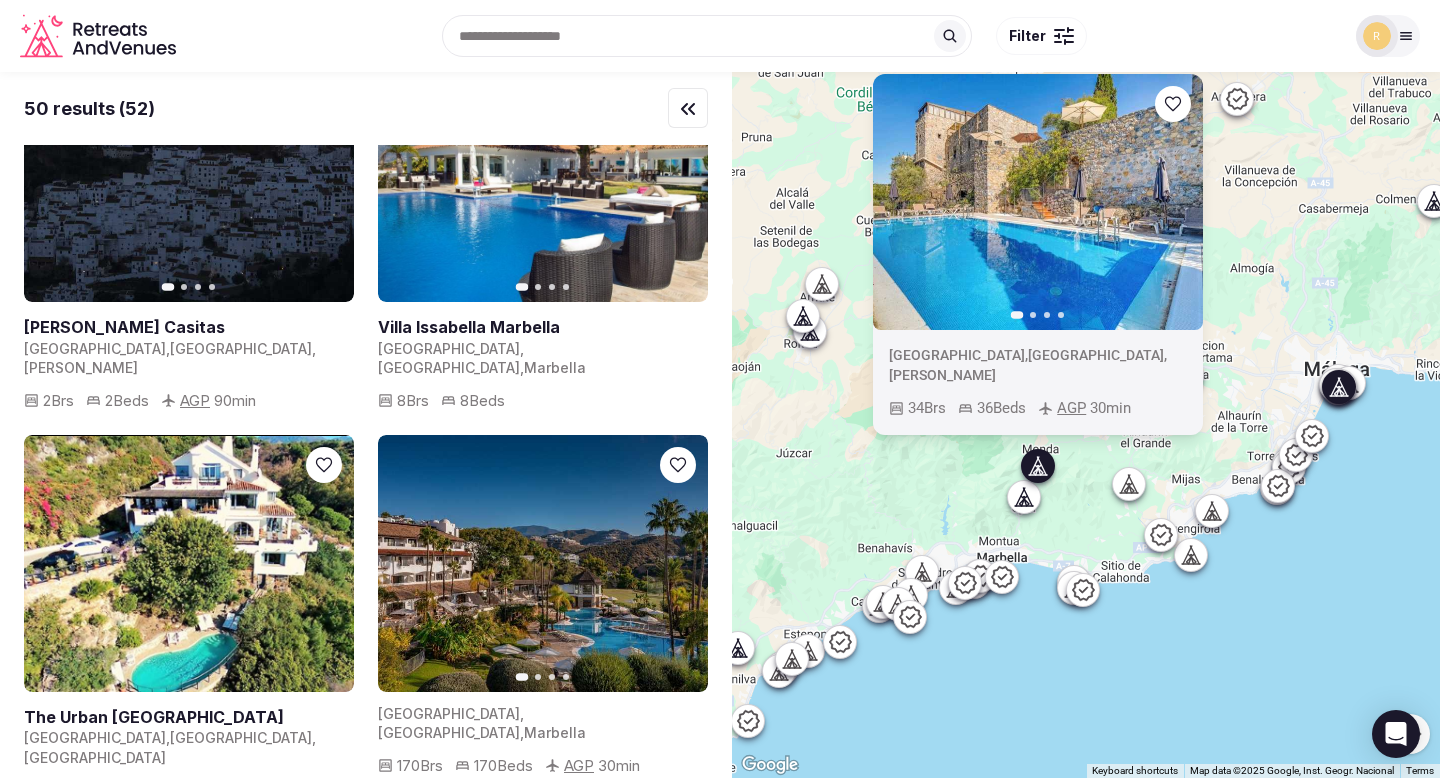 click at bounding box center (189, 563) 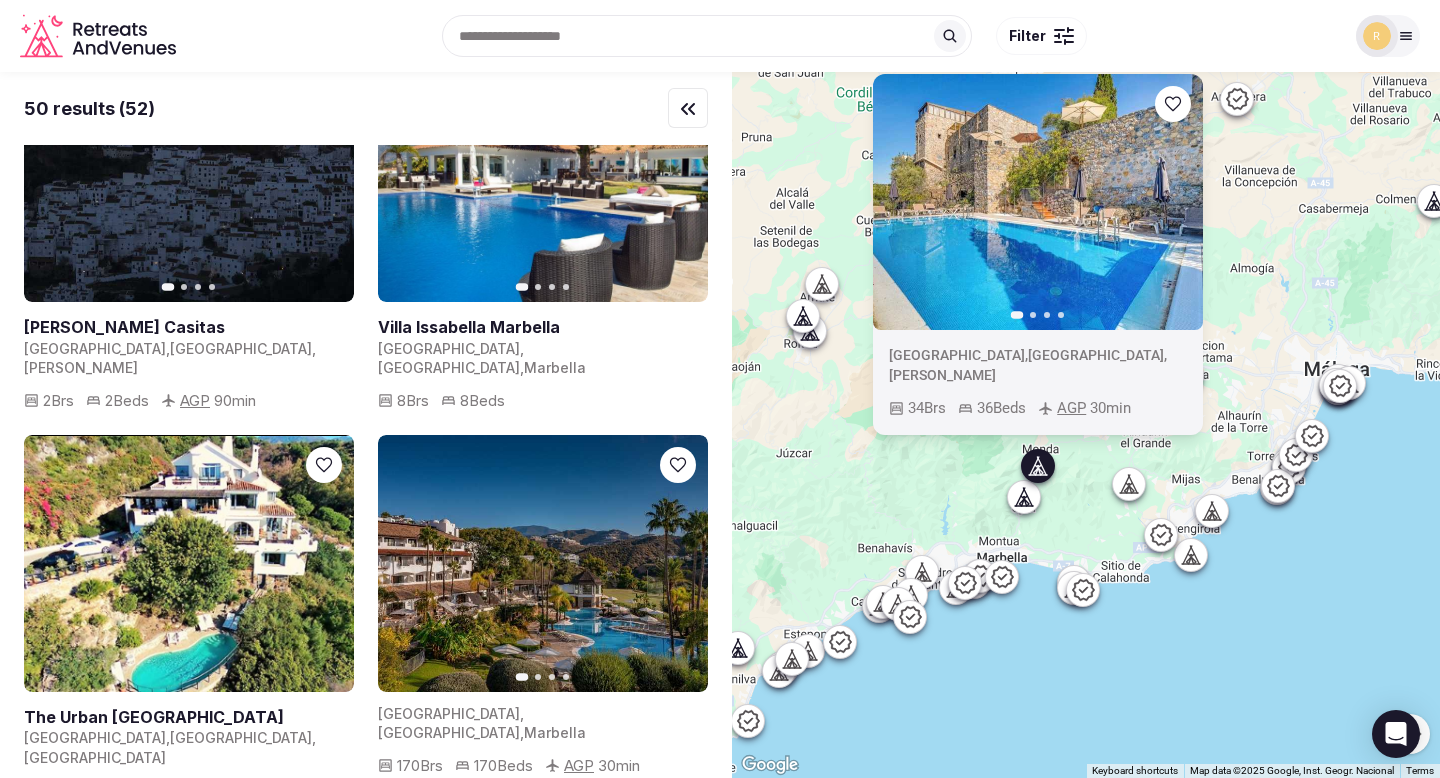click on "To navigate, press the arrow keys. Previous slide Next slide [GEOGRAPHIC_DATA] ,  [GEOGRAPHIC_DATA] ,  [GEOGRAPHIC_DATA] 34  Brs 36  Beds AGP 30  min" at bounding box center [1086, 425] 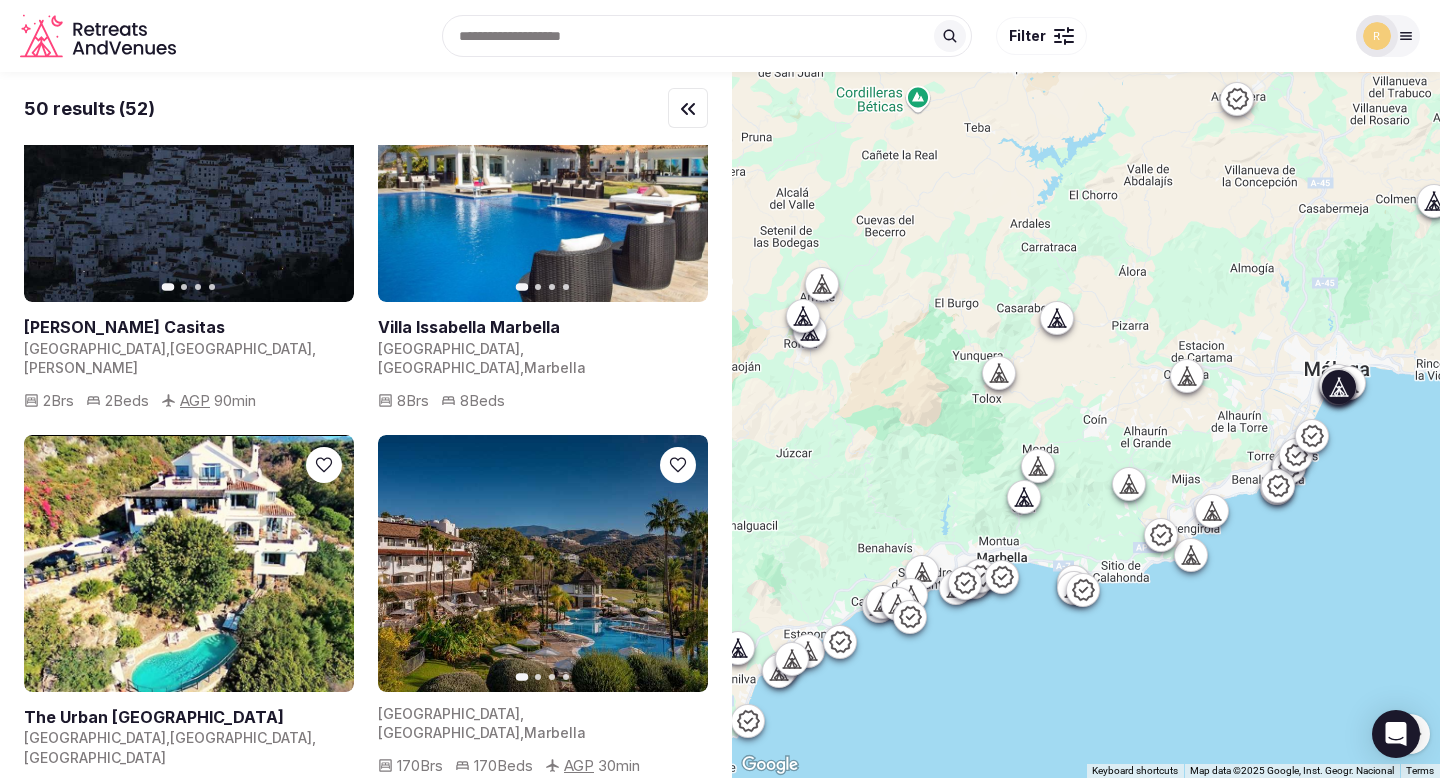 click at bounding box center [189, 563] 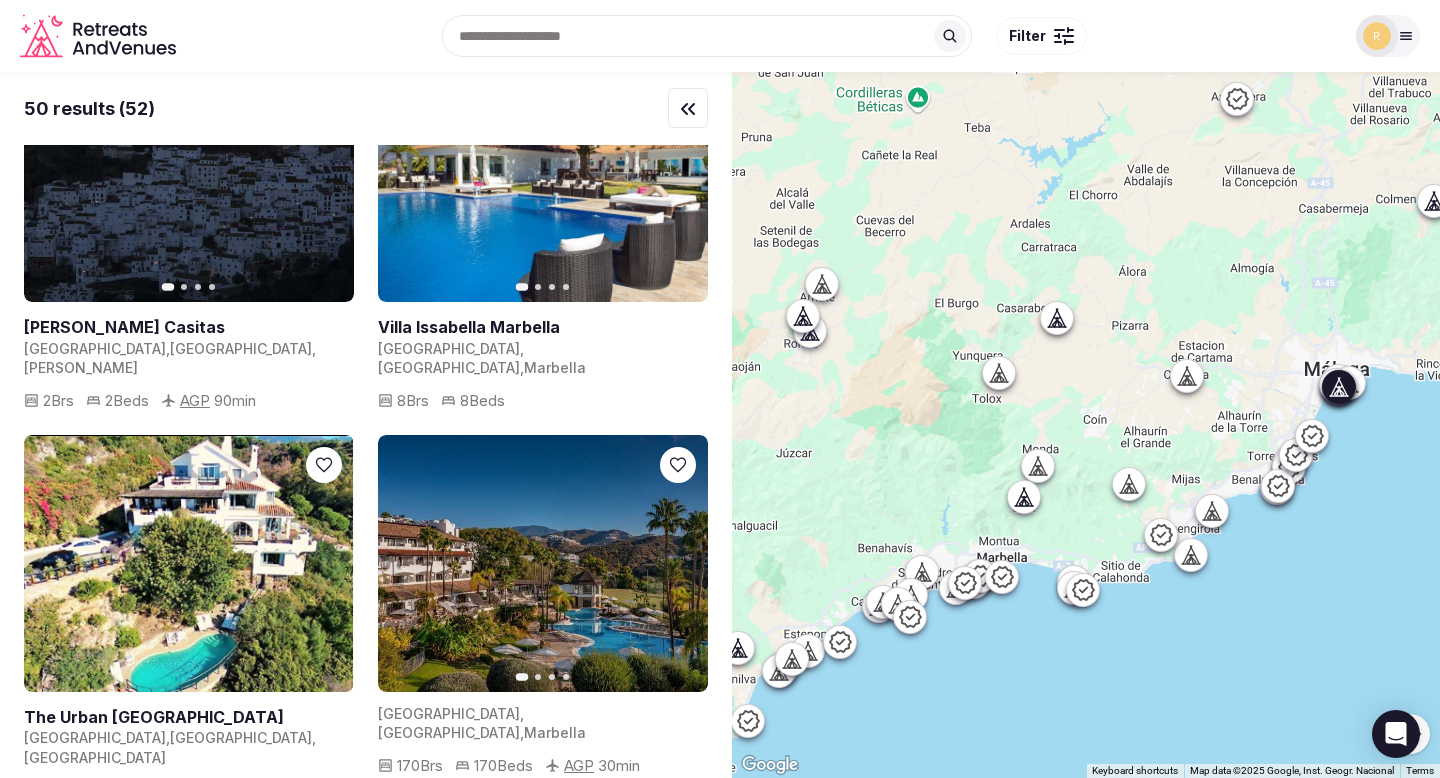 click at bounding box center [188, 563] 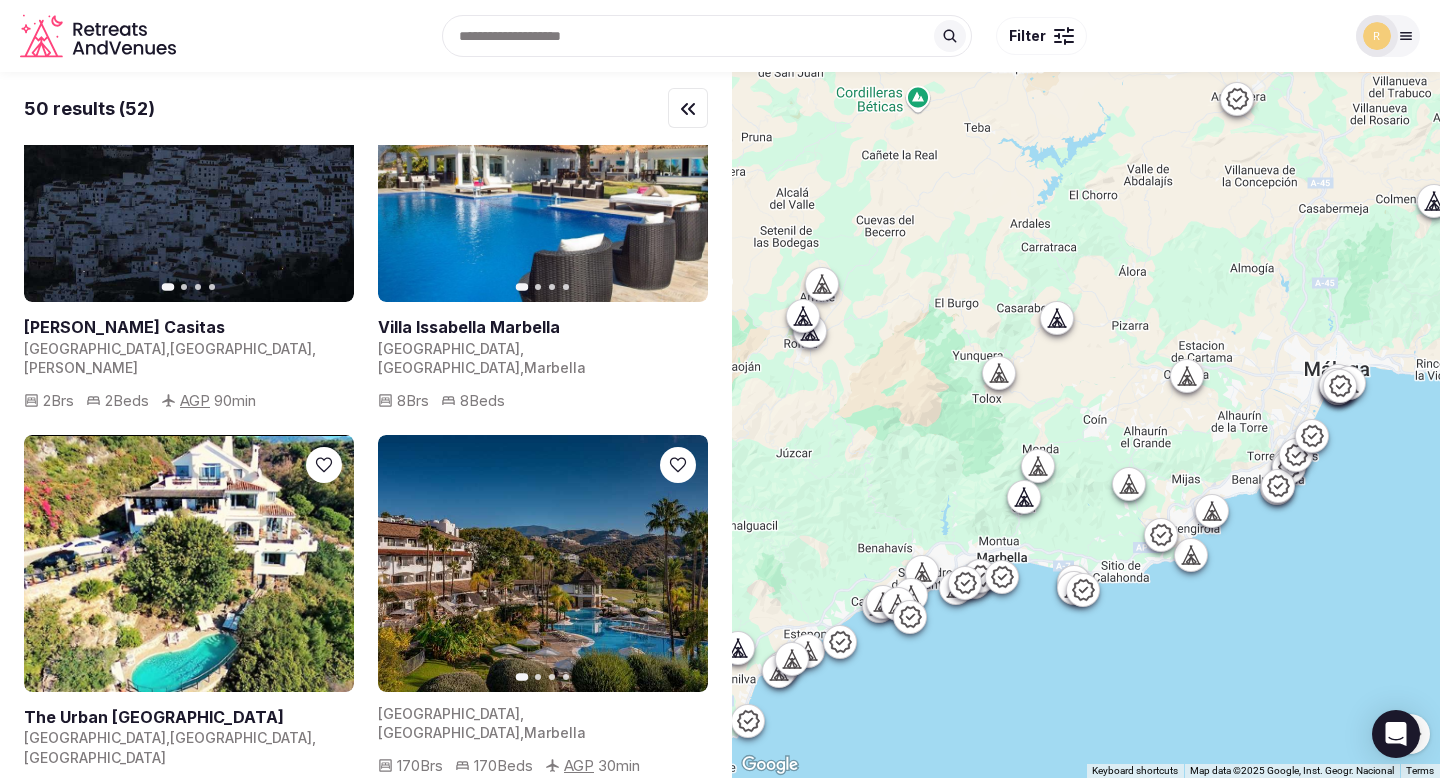 click 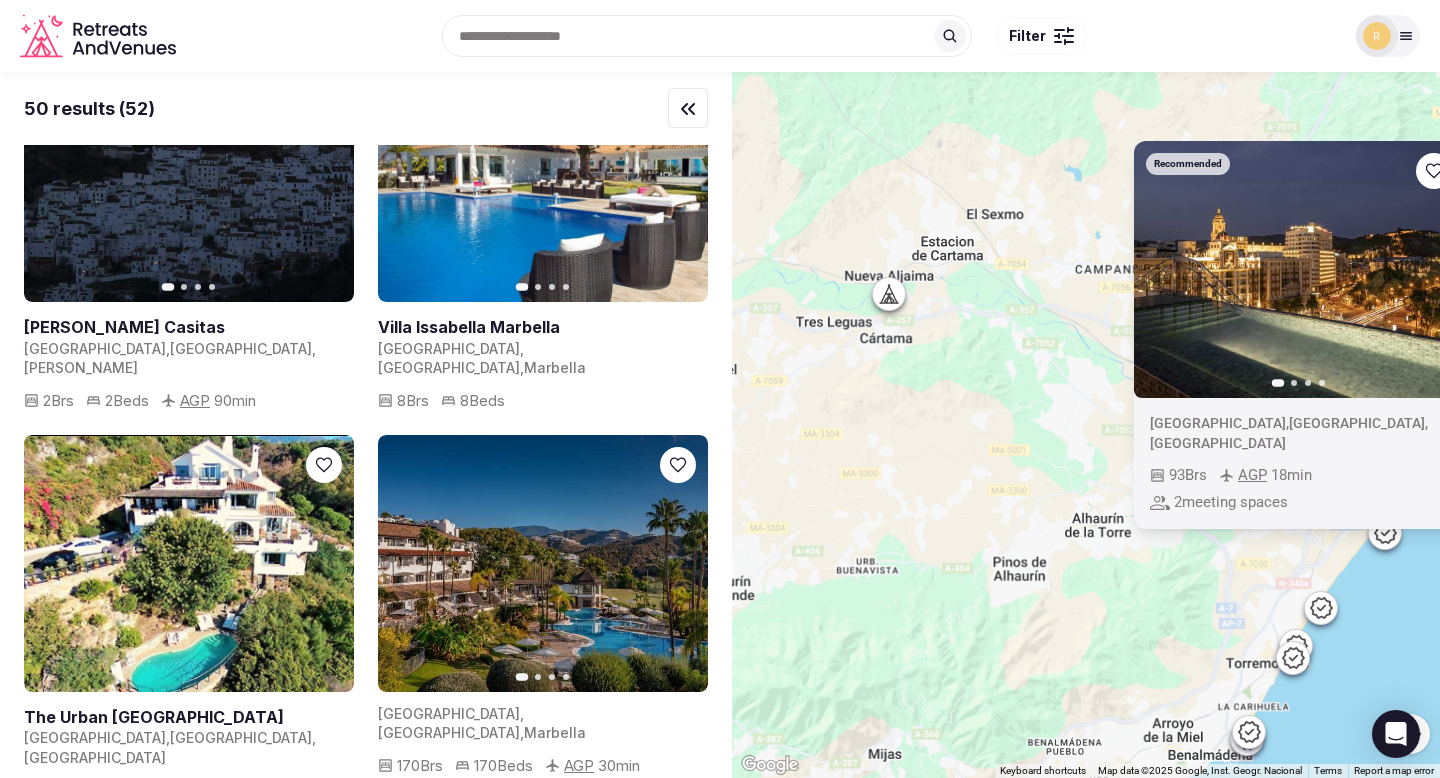 scroll, scrollTop: 0, scrollLeft: 0, axis: both 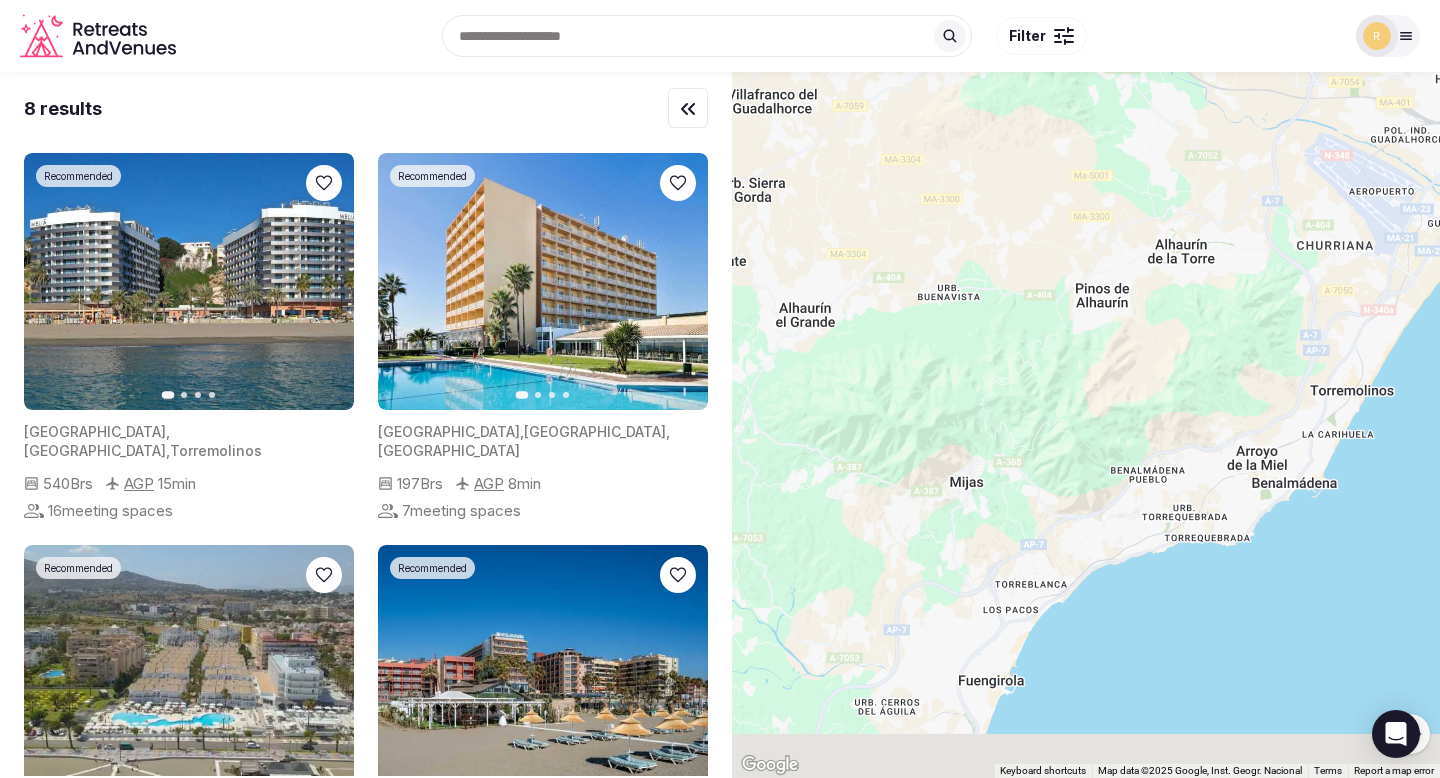 drag, startPoint x: 864, startPoint y: 604, endPoint x: 935, endPoint y: 277, distance: 334.6192 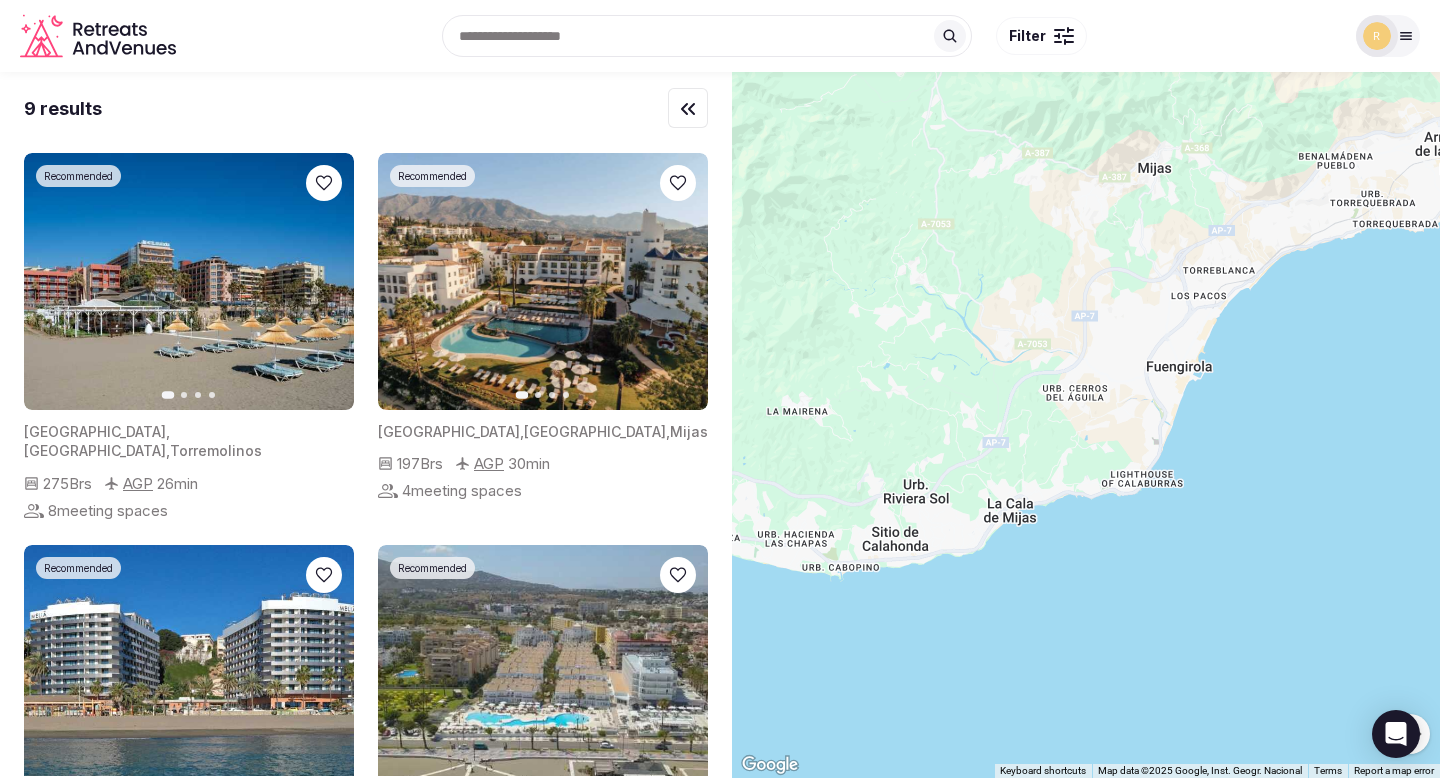 drag, startPoint x: 888, startPoint y: 492, endPoint x: 1094, endPoint y: 226, distance: 336.4402 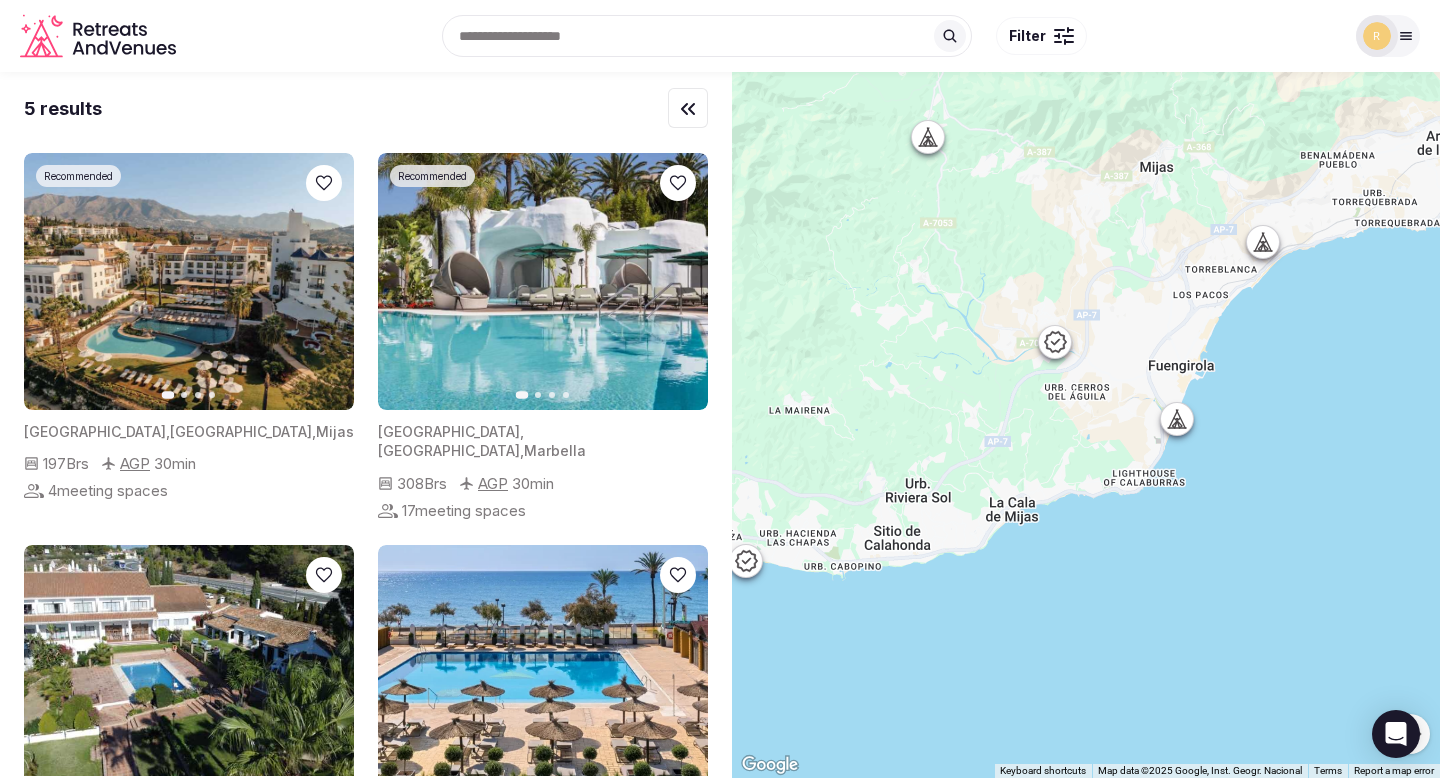 click 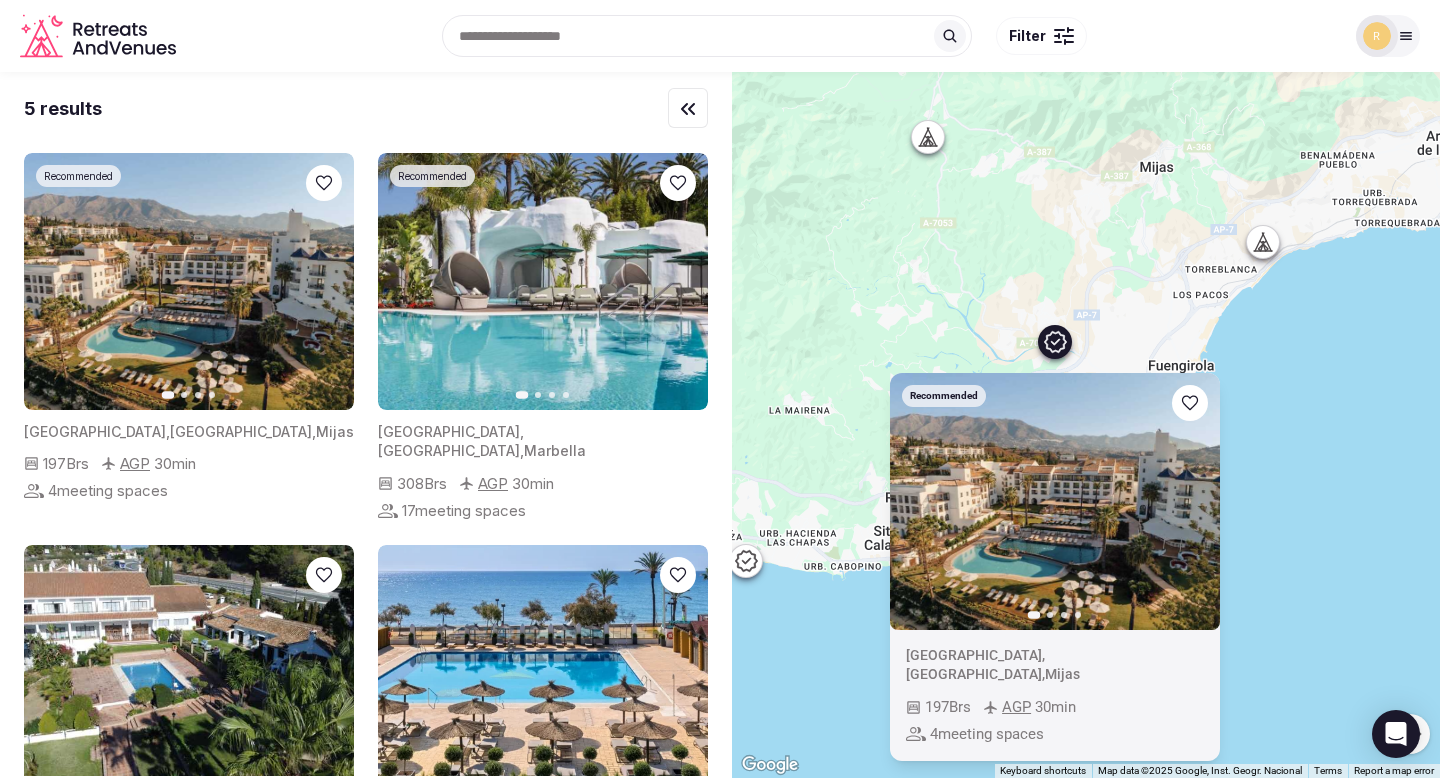 click on "To navigate, press the arrow keys. Recommended Previous slide Next slide [GEOGRAPHIC_DATA] ,  [GEOGRAPHIC_DATA] ,  [GEOGRAPHIC_DATA] 197  Brs AGP 30  min 4  meeting spaces" at bounding box center [1086, 425] 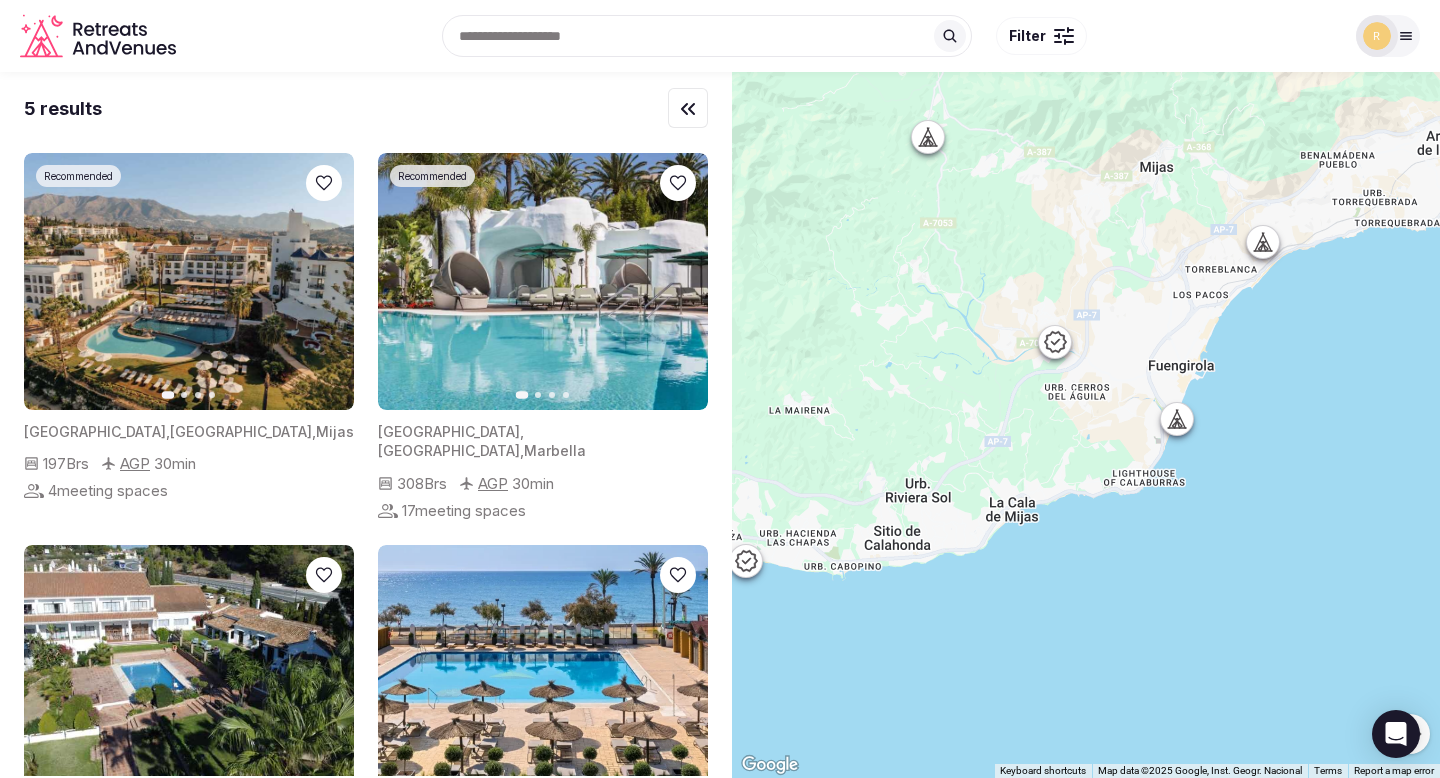 click 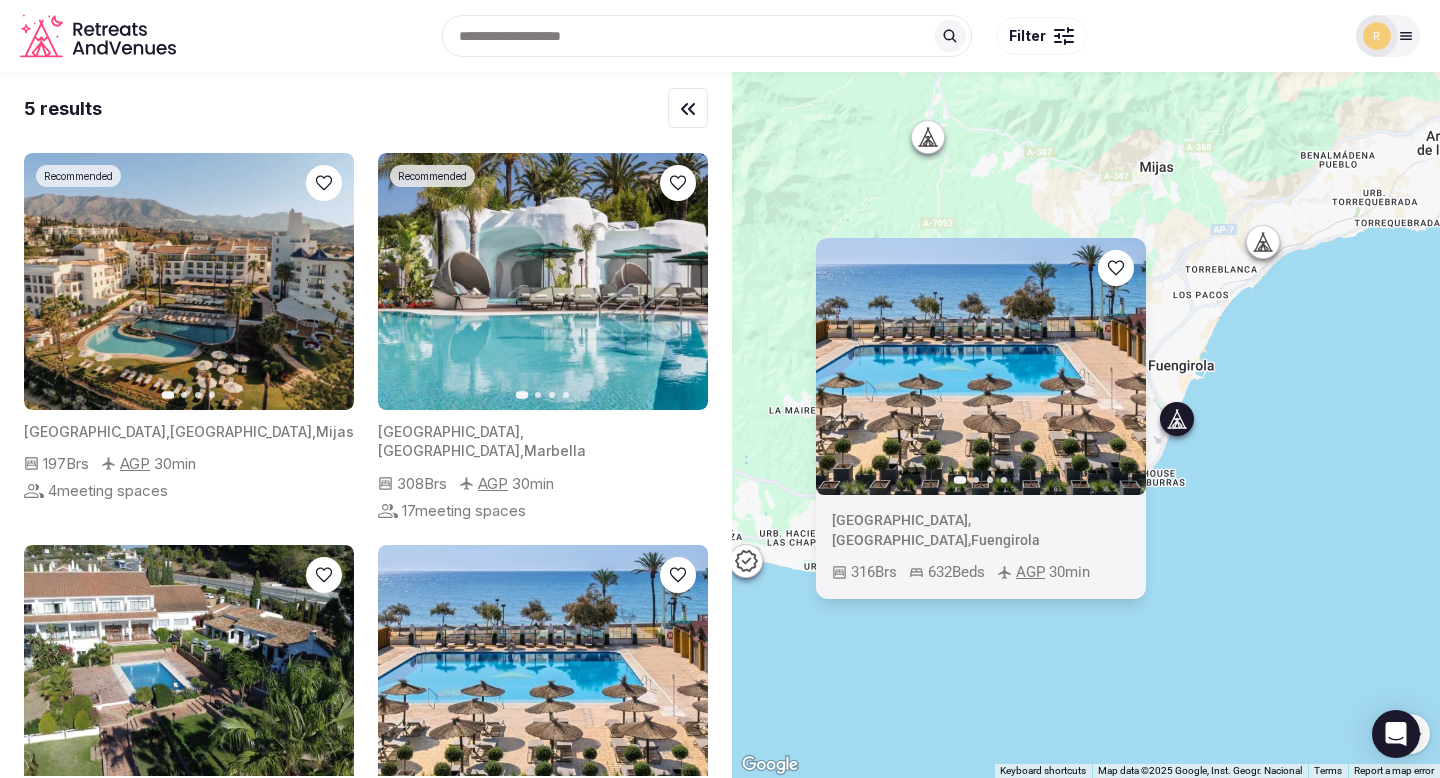 click on "To navigate, press the arrow keys. Previous slide Next slide [GEOGRAPHIC_DATA] ,  [GEOGRAPHIC_DATA] ,  [GEOGRAPHIC_DATA] 316  Brs 632  Beds AGP 30  min" at bounding box center (1086, 425) 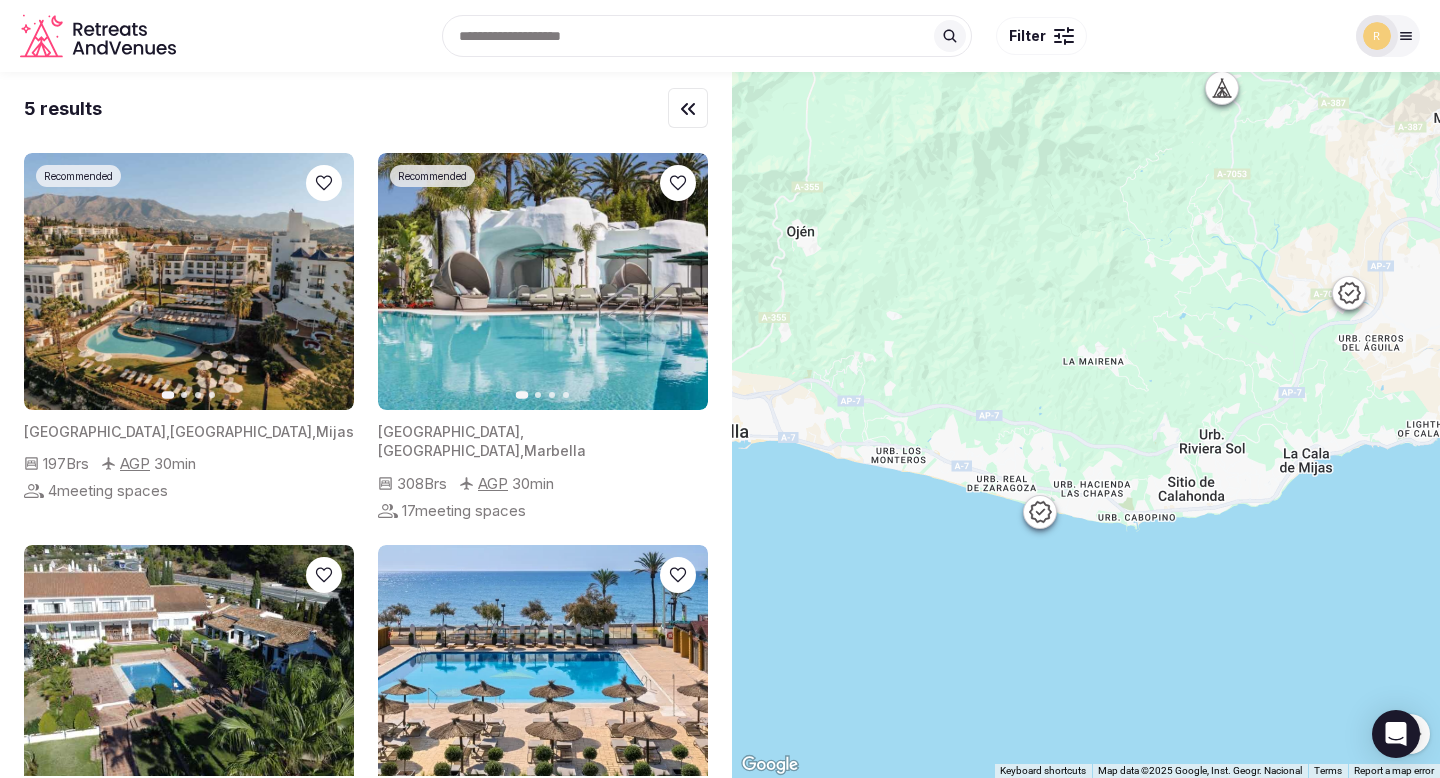 drag, startPoint x: 875, startPoint y: 467, endPoint x: 1169, endPoint y: 416, distance: 298.3907 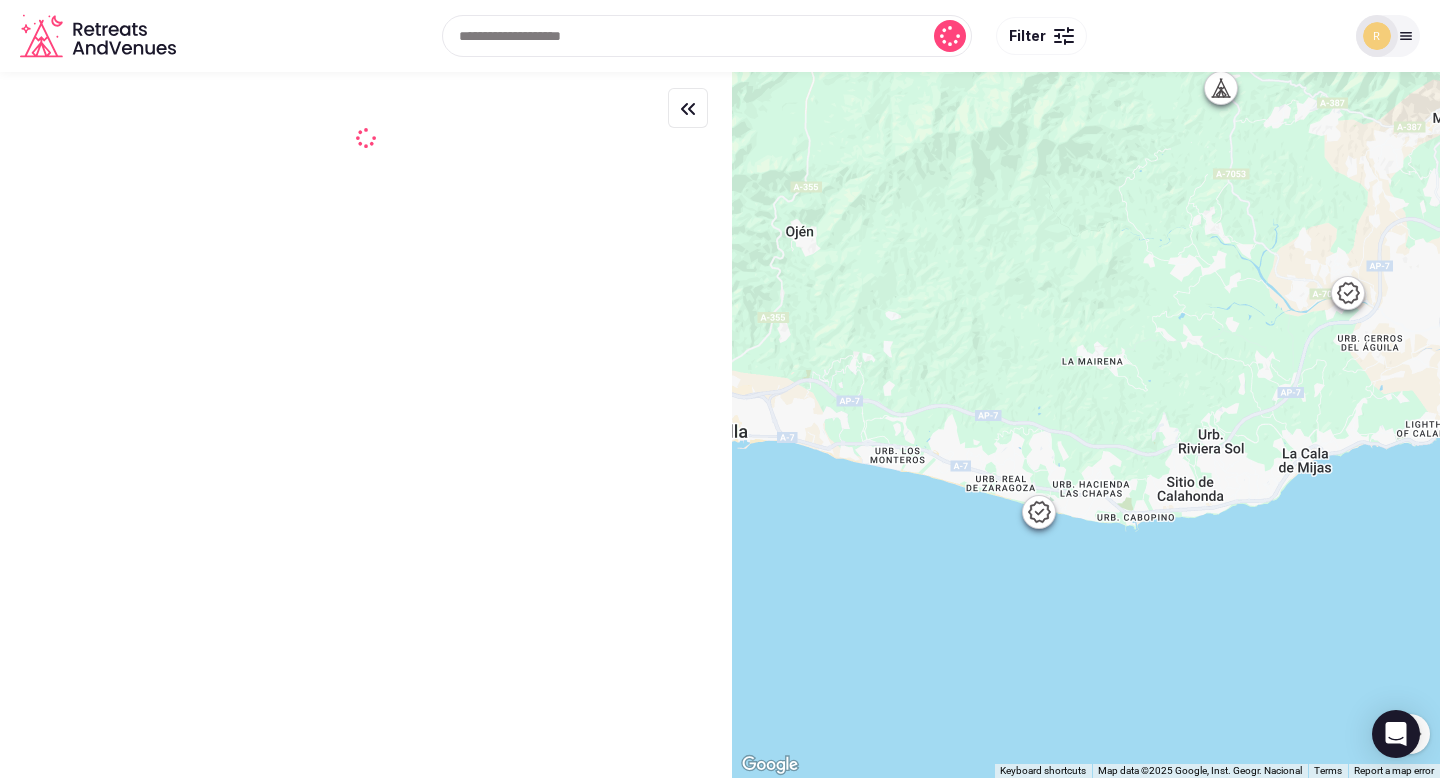 click 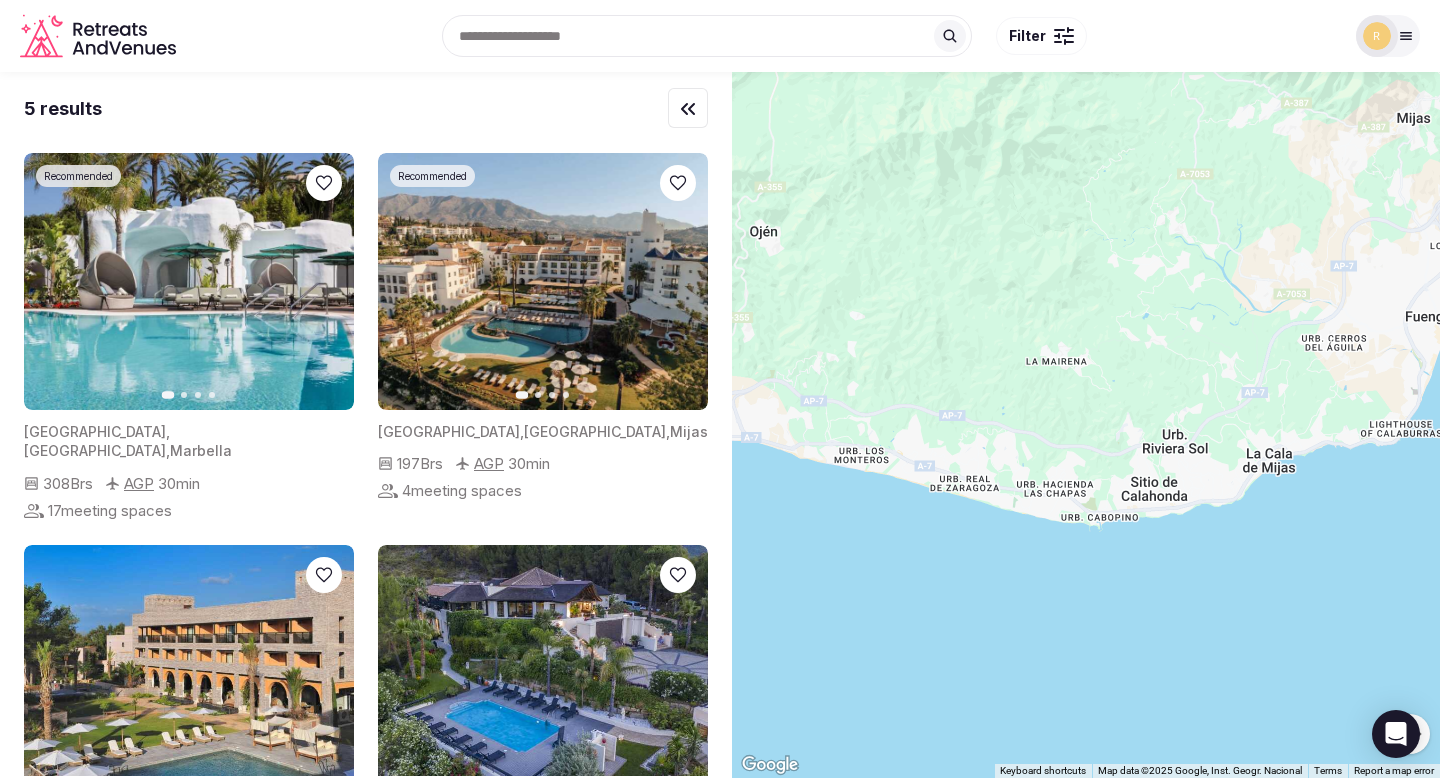 drag, startPoint x: 1285, startPoint y: 638, endPoint x: 1073, endPoint y: 666, distance: 213.84106 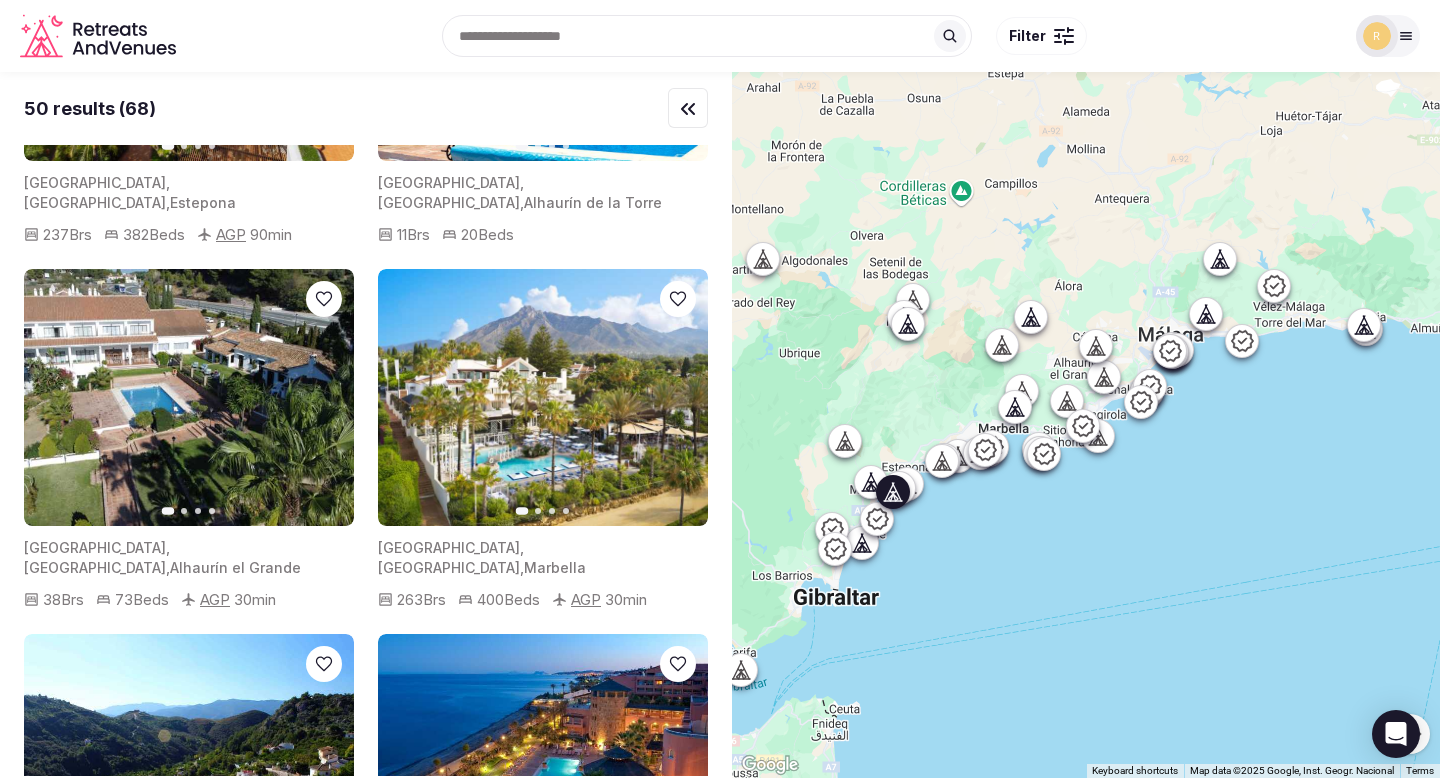 scroll, scrollTop: 4150, scrollLeft: 0, axis: vertical 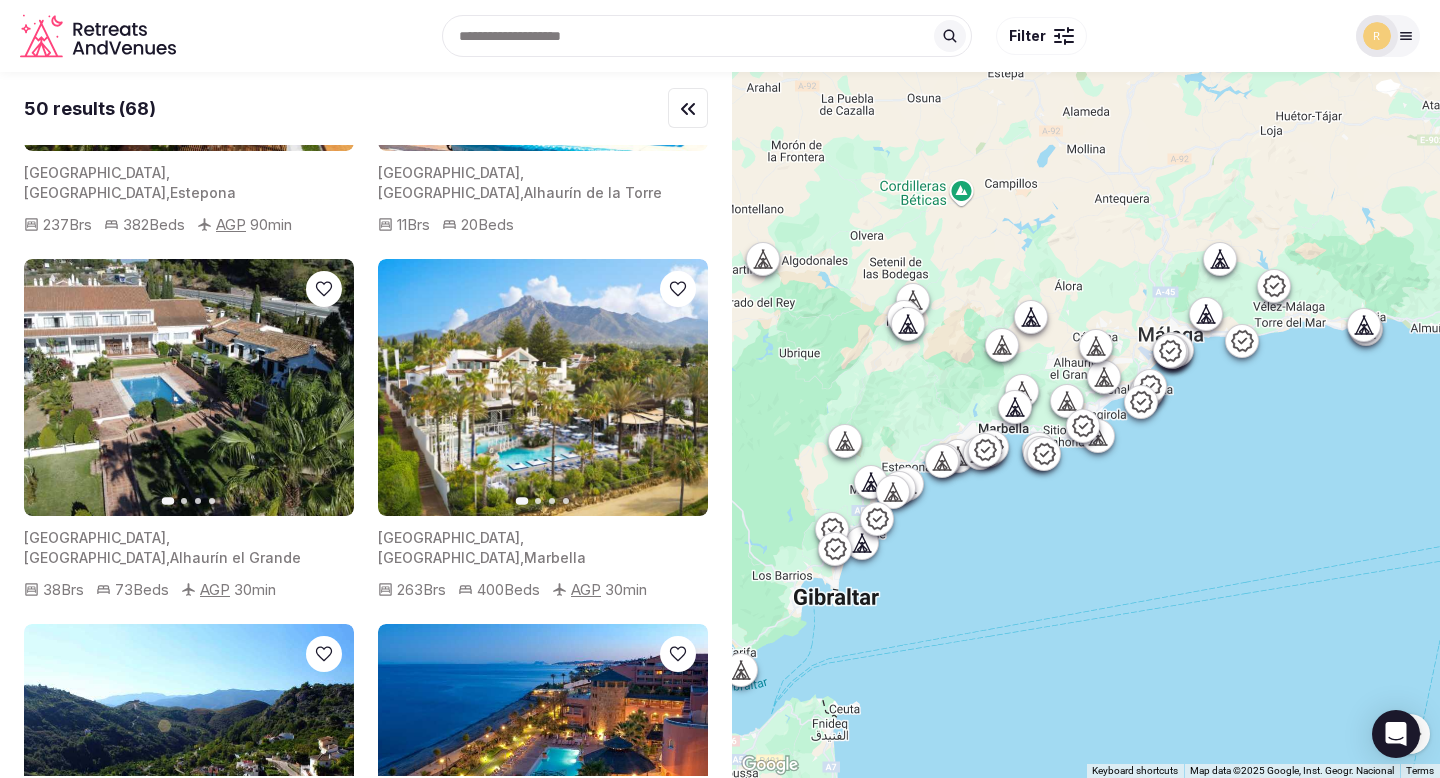 click on "Filter" at bounding box center [1041, 36] 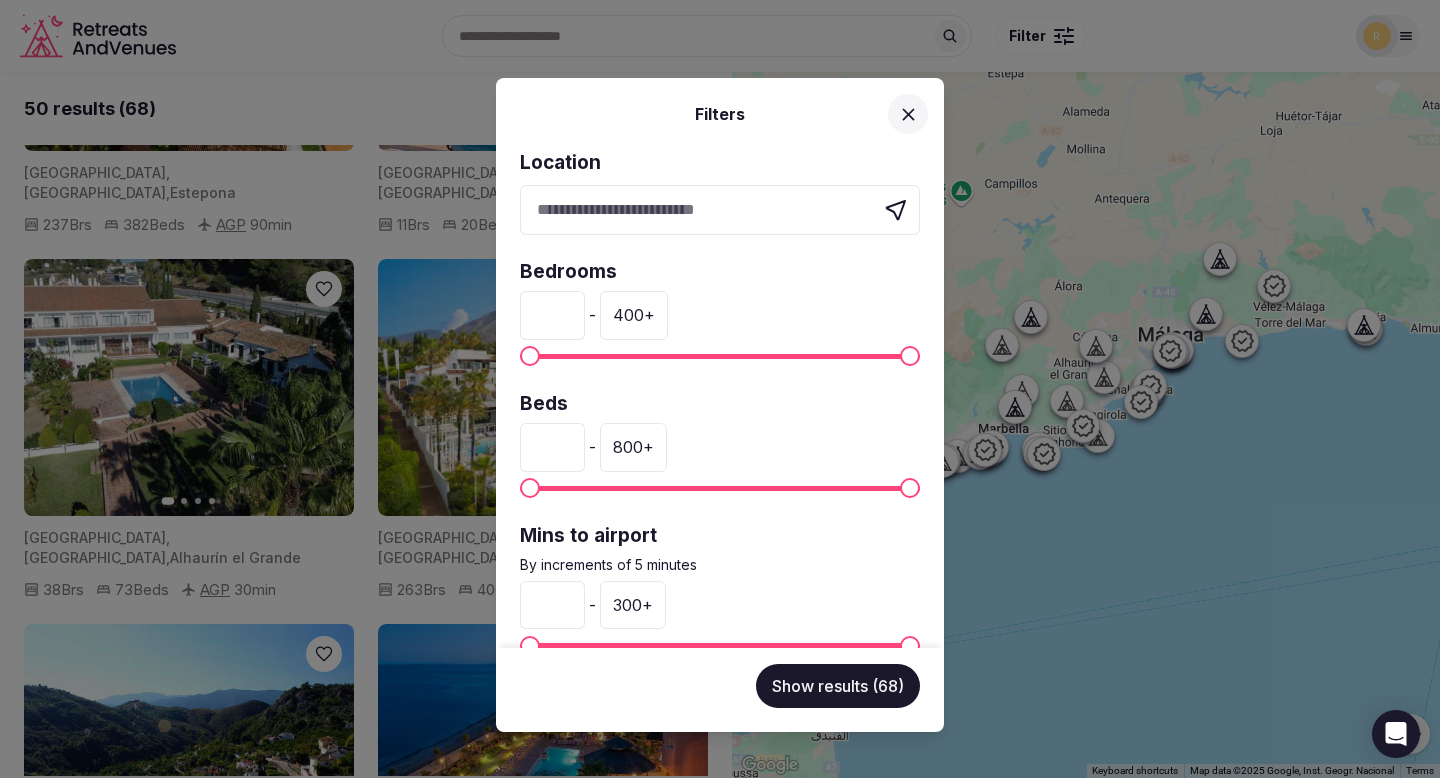 click on "Explore  destinations" at bounding box center [720, 210] 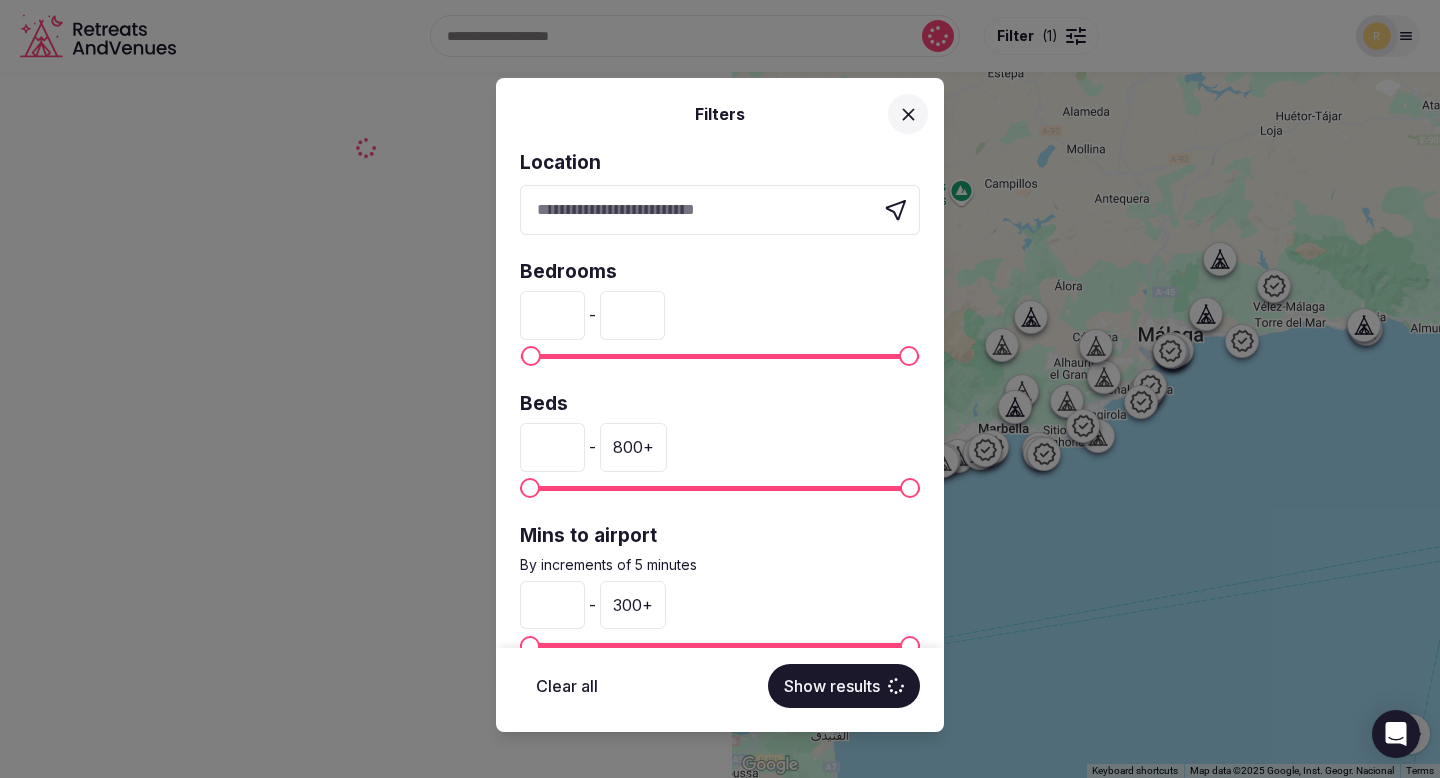 scroll, scrollTop: 0, scrollLeft: 0, axis: both 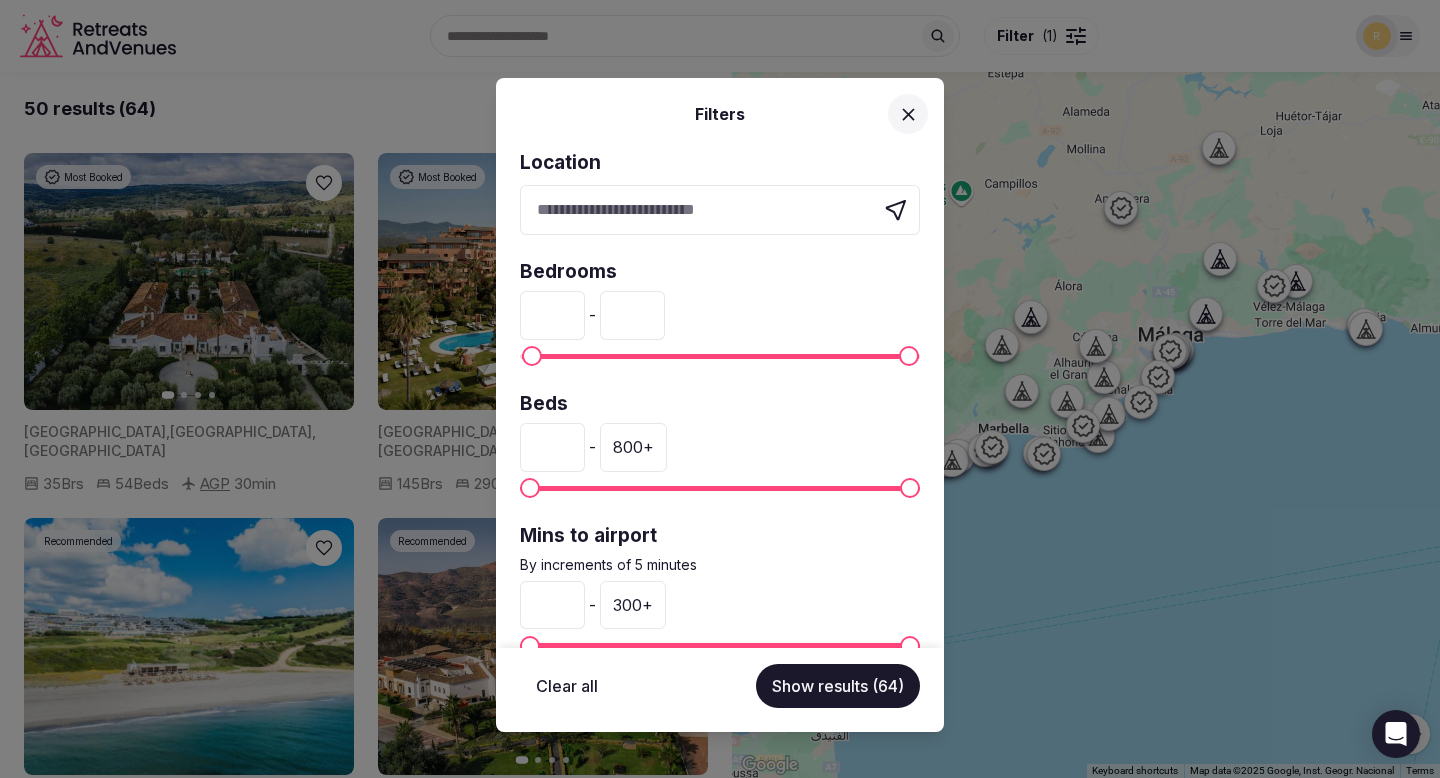 click on "*" at bounding box center [552, 315] 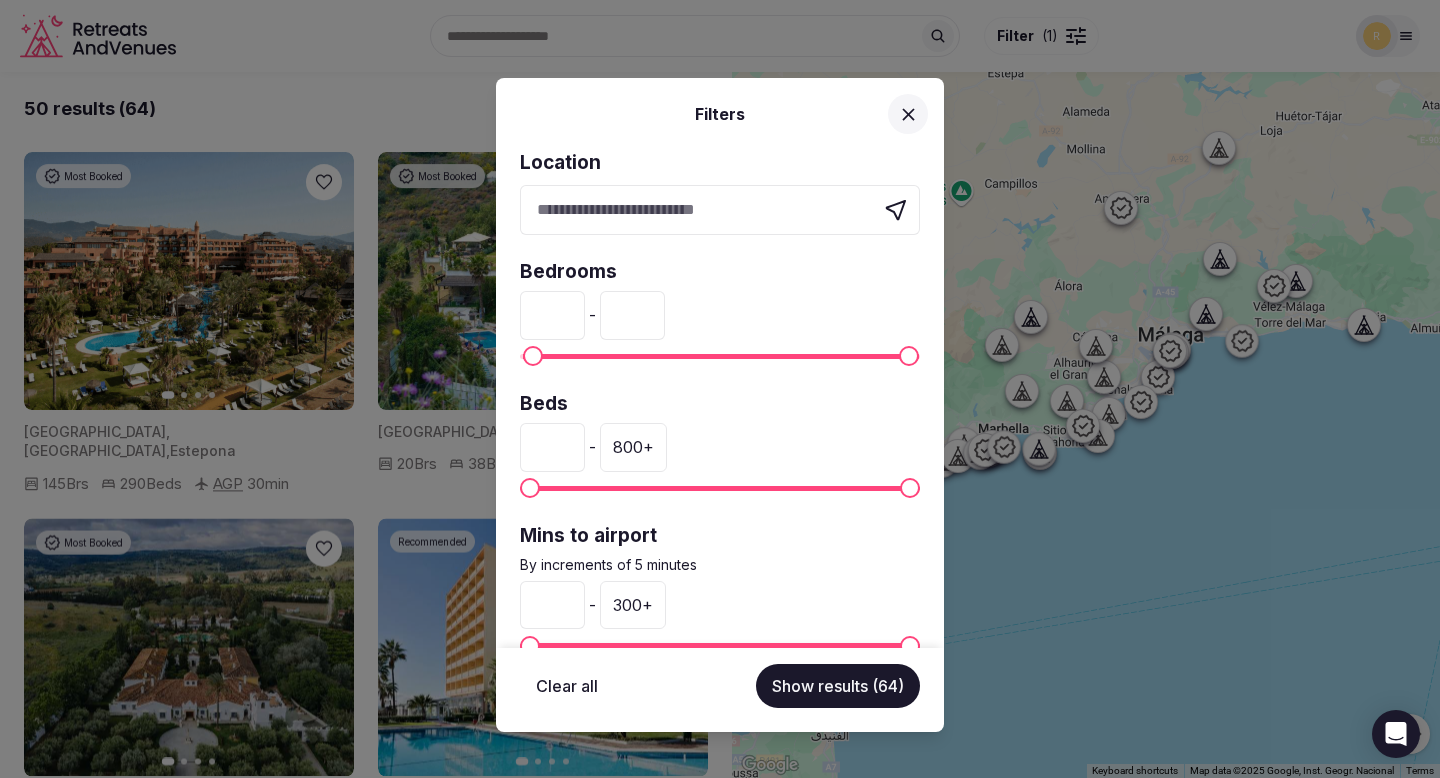 click on "*" at bounding box center [552, 315] 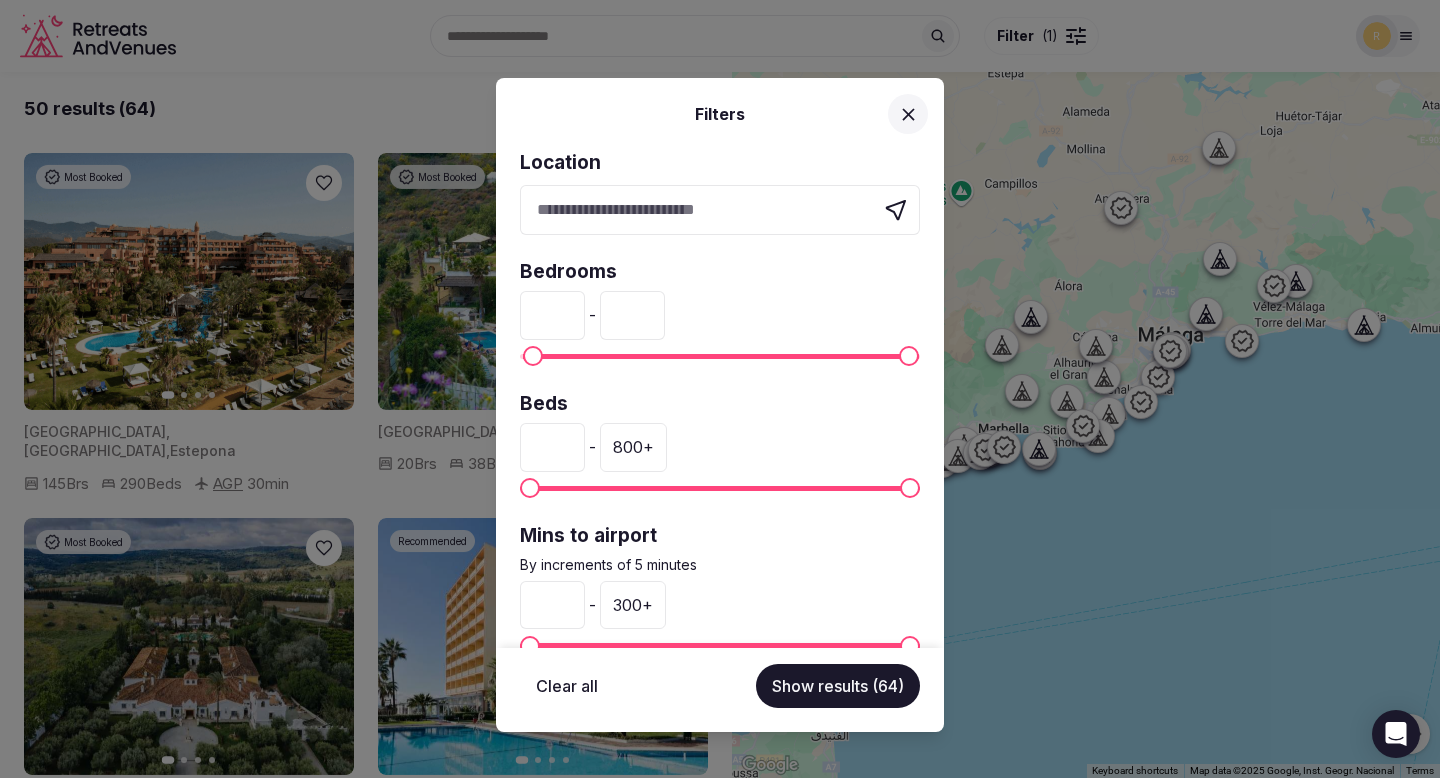 click on "*" at bounding box center [552, 315] 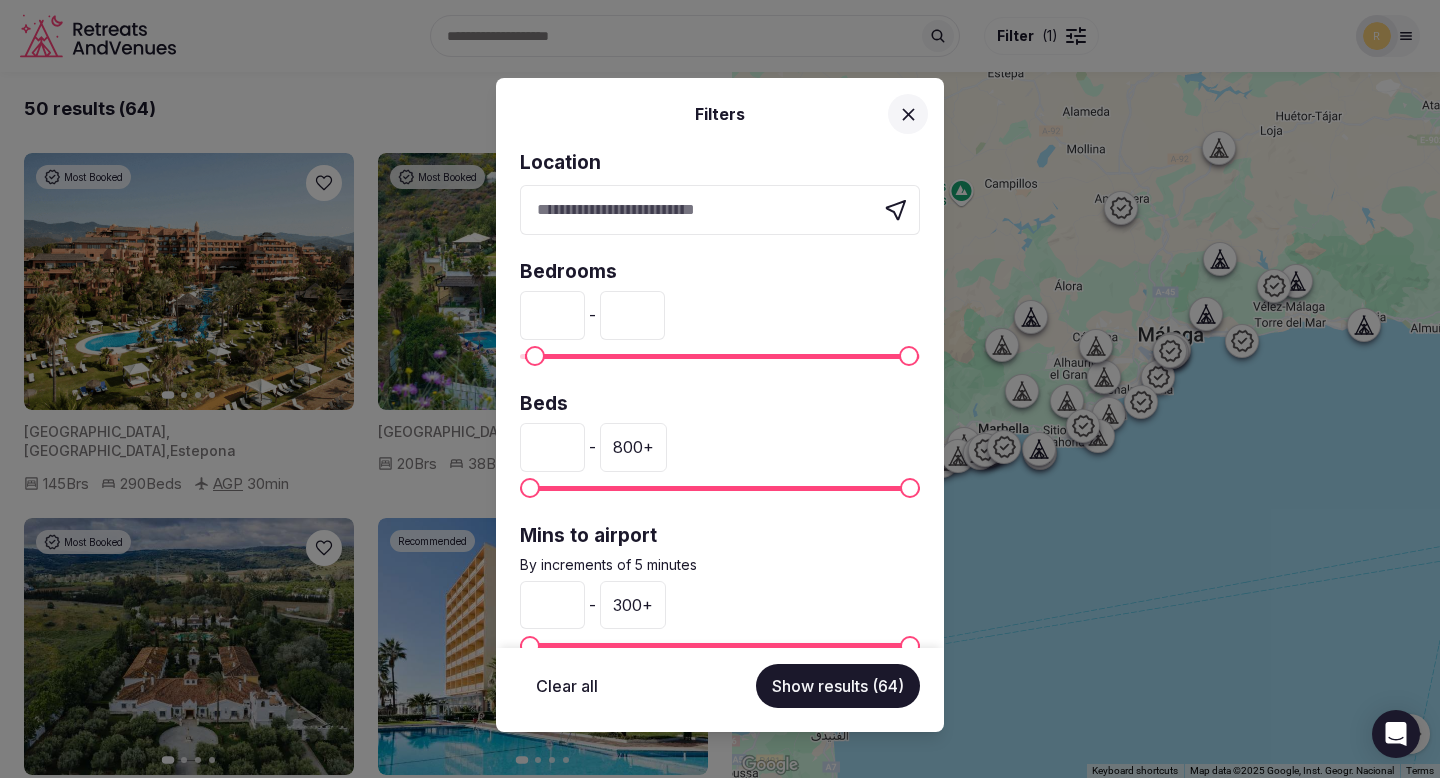 type on "*" 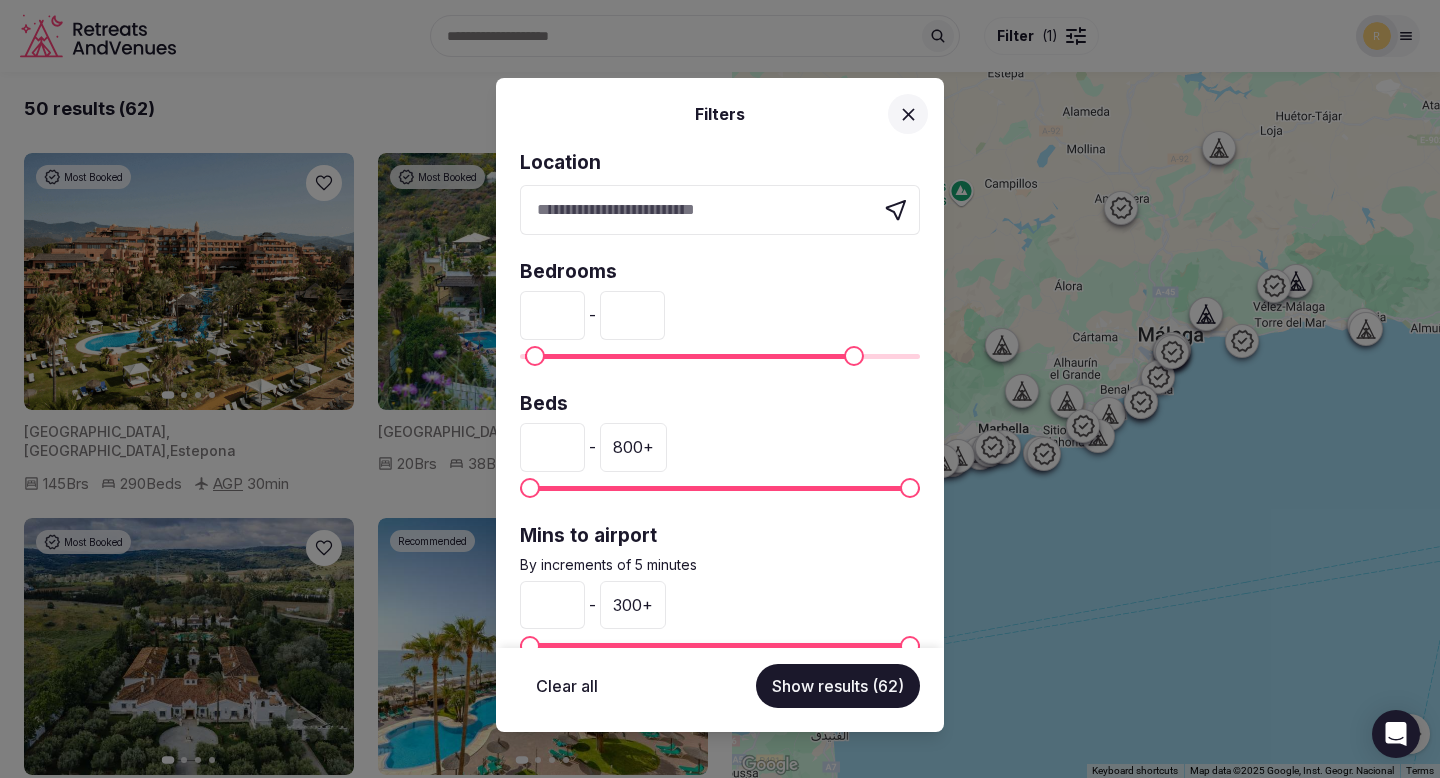 click on "***" at bounding box center (632, 315) 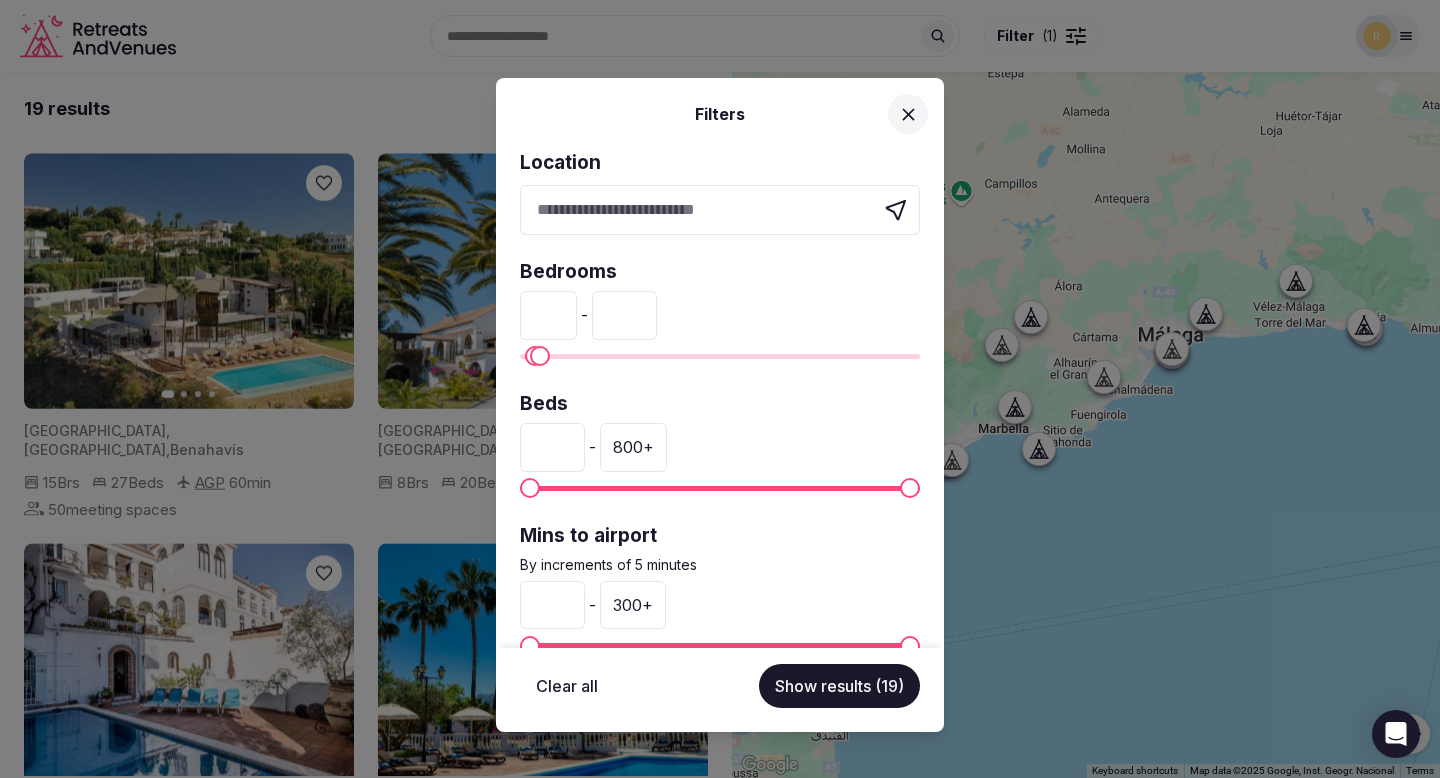click at bounding box center [540, 356] 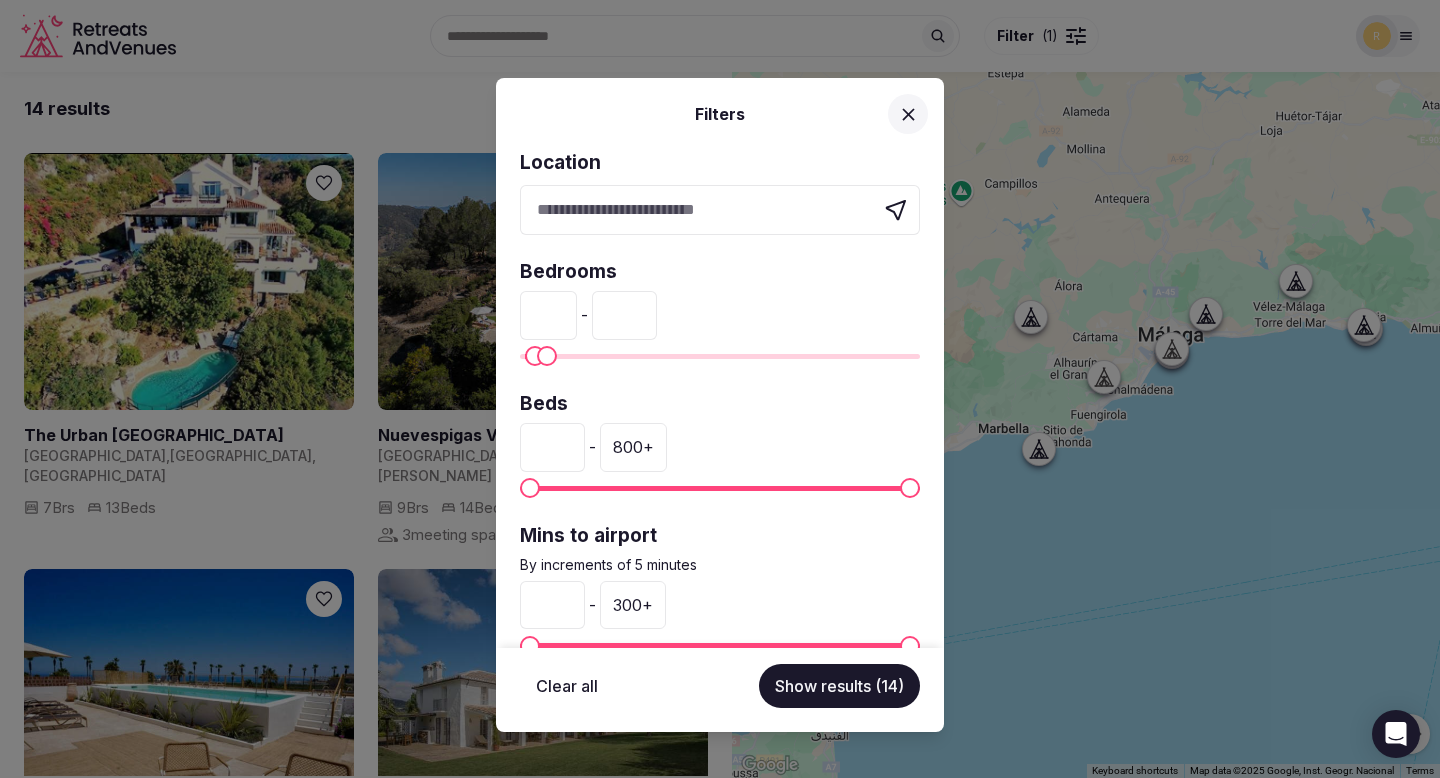 type on "**" 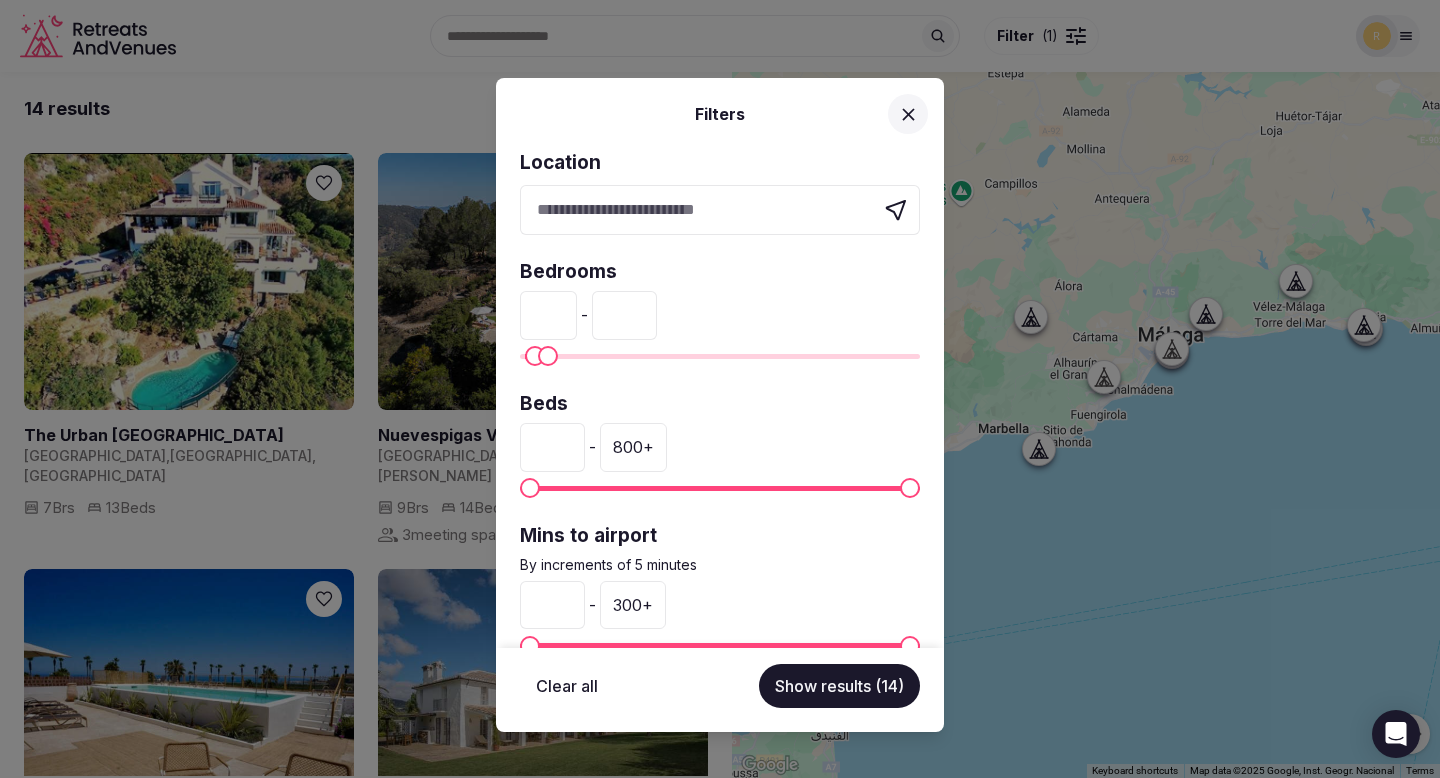 click at bounding box center (548, 356) 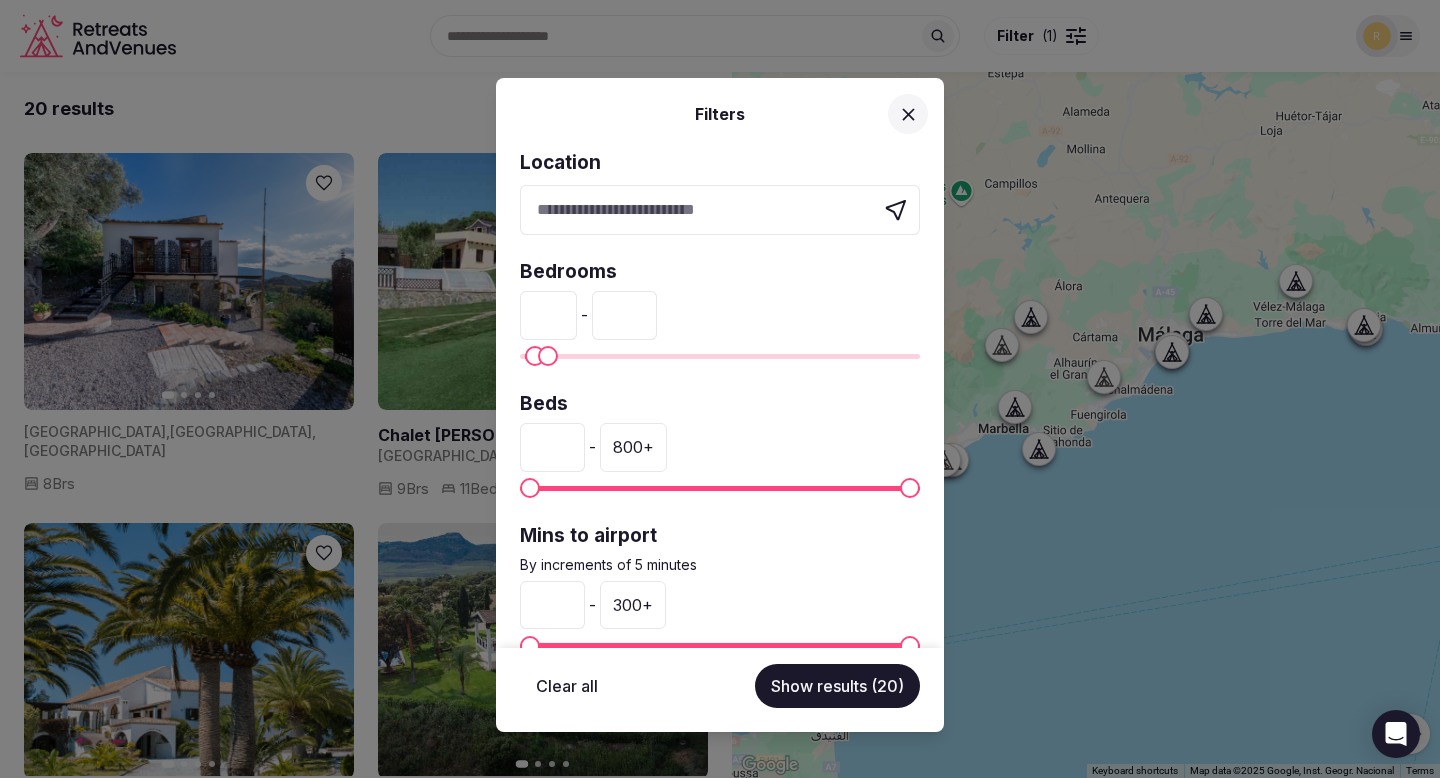 click on "800  +" at bounding box center [633, 447] 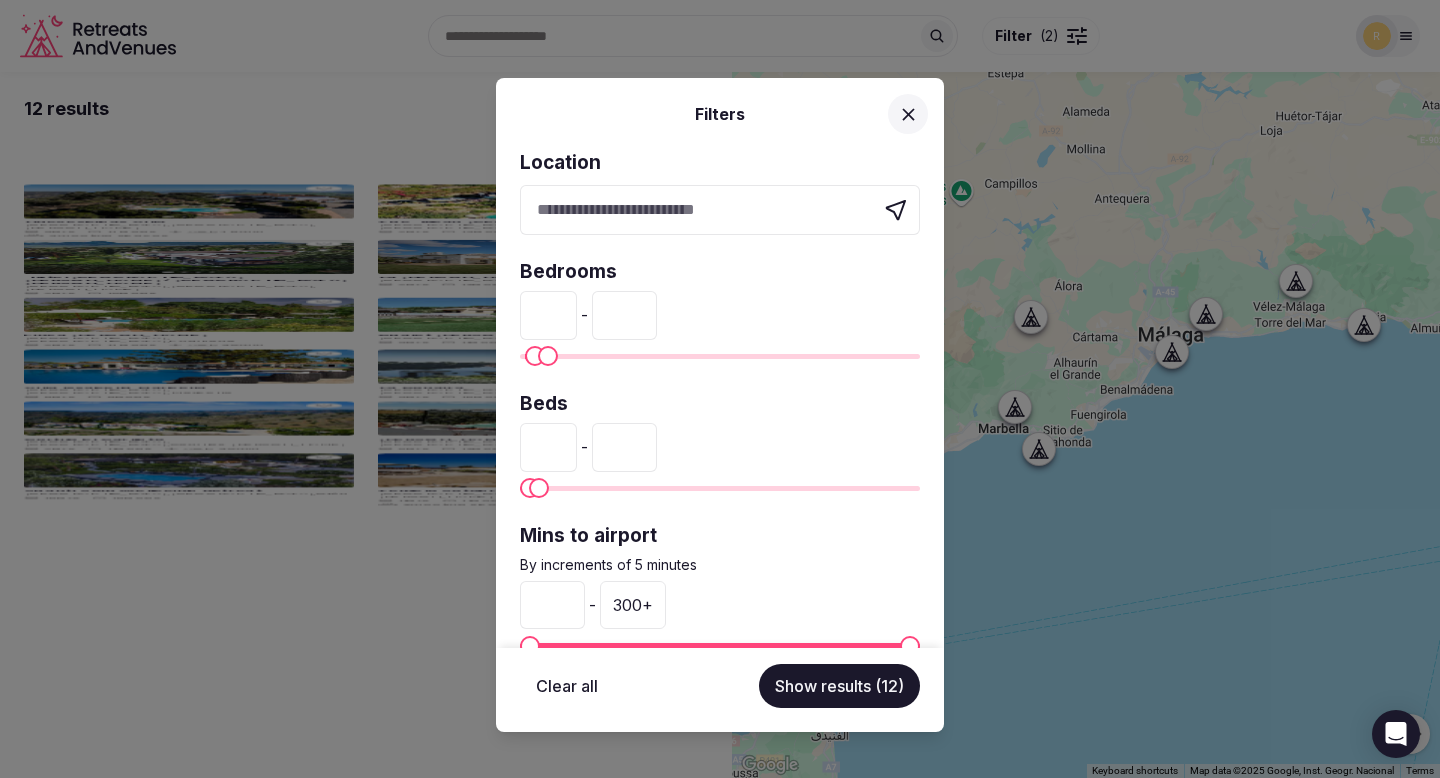 click at bounding box center [539, 488] 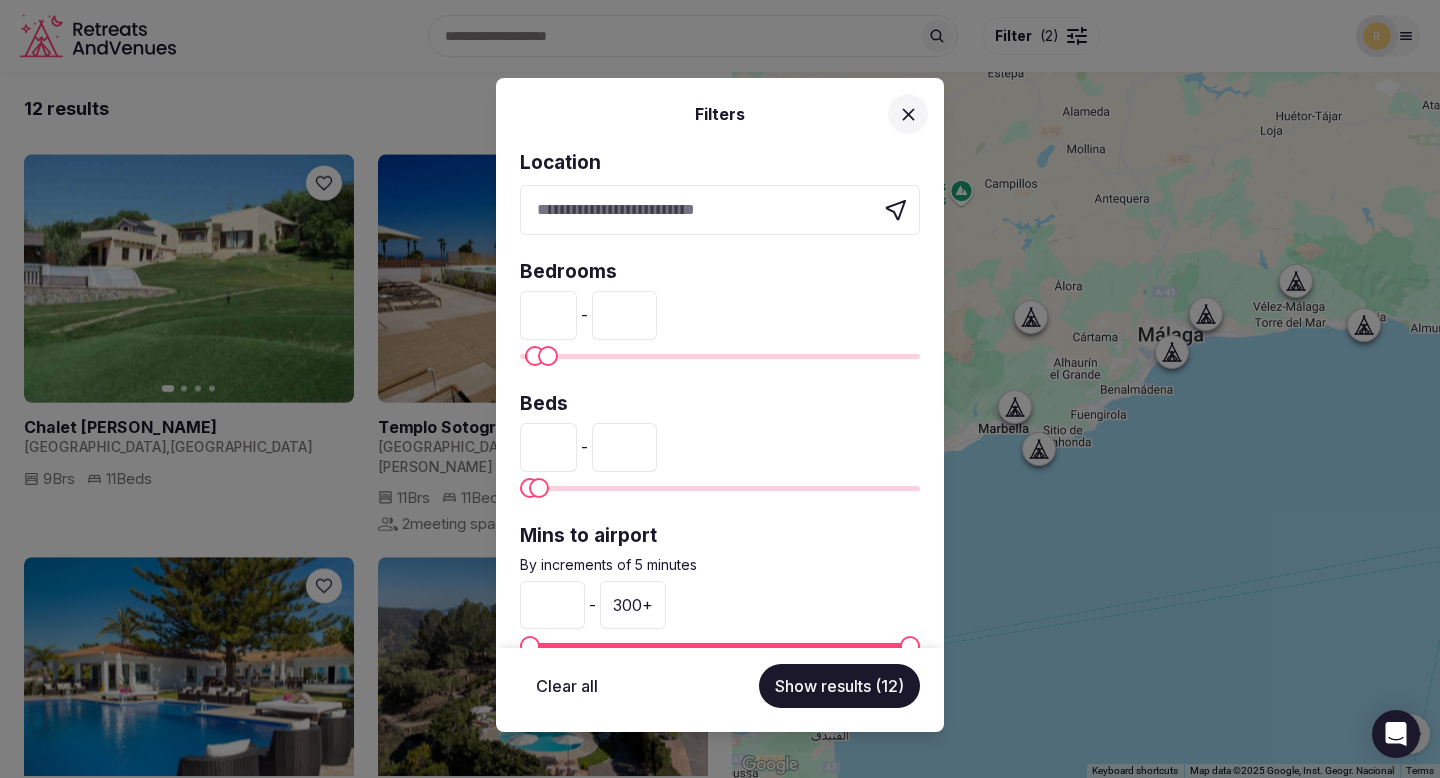 click at bounding box center (539, 488) 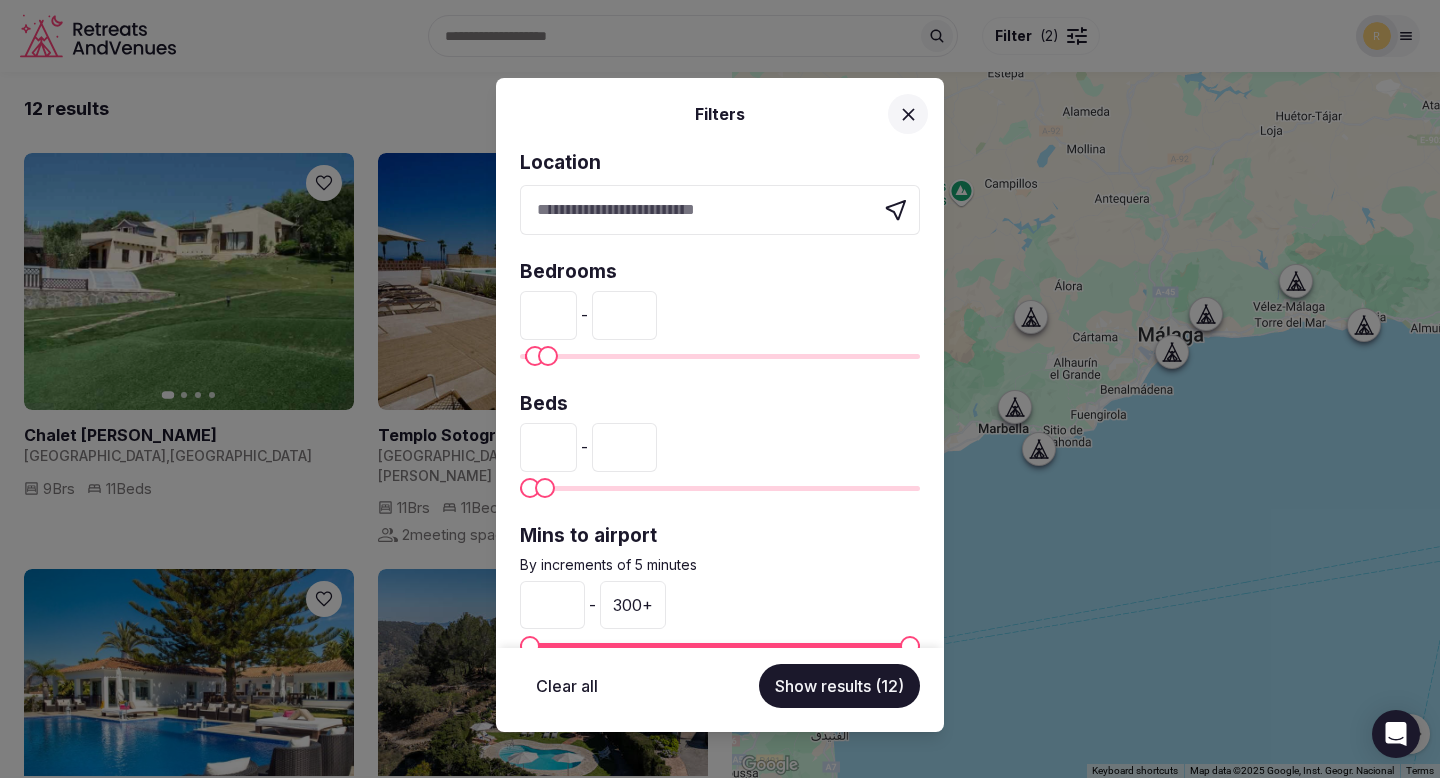 click at bounding box center [545, 488] 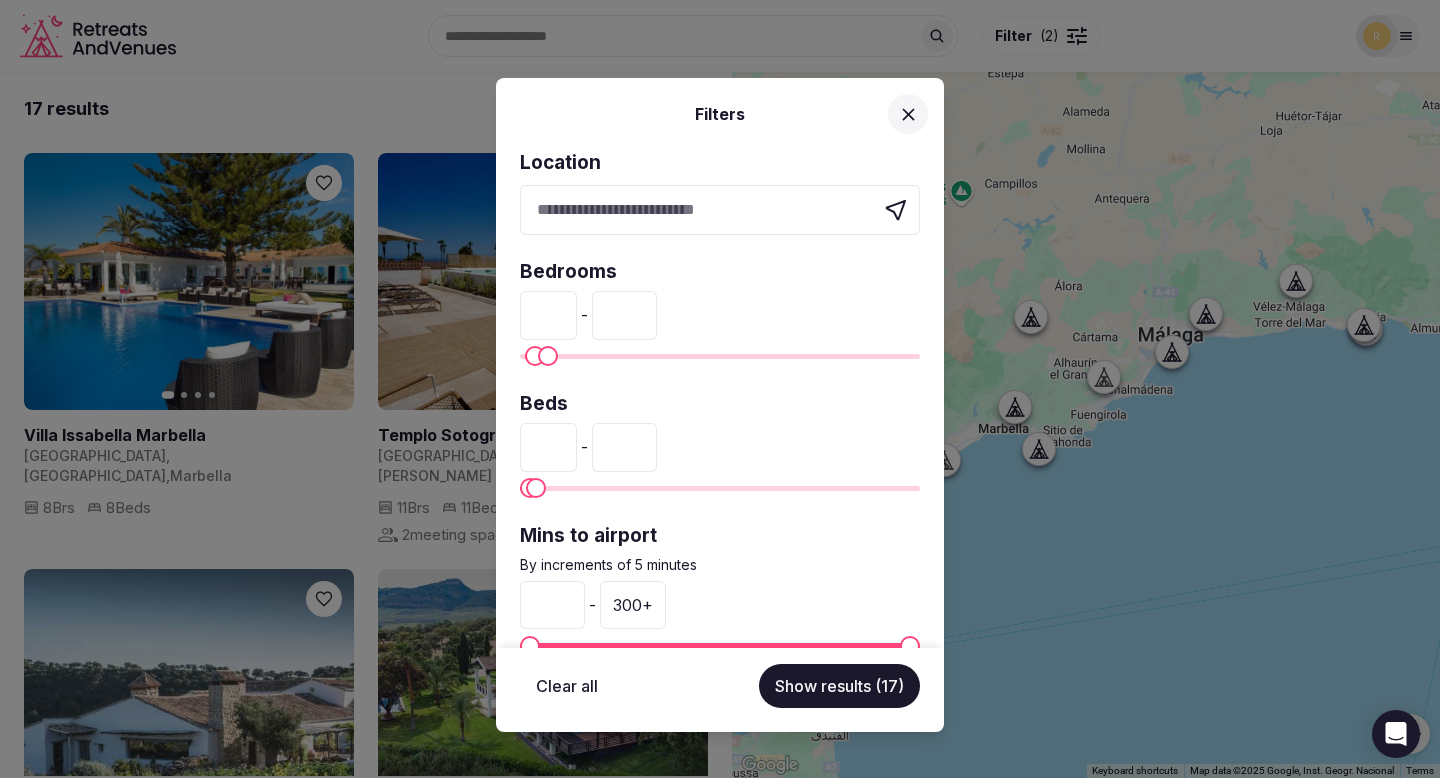 type on "**" 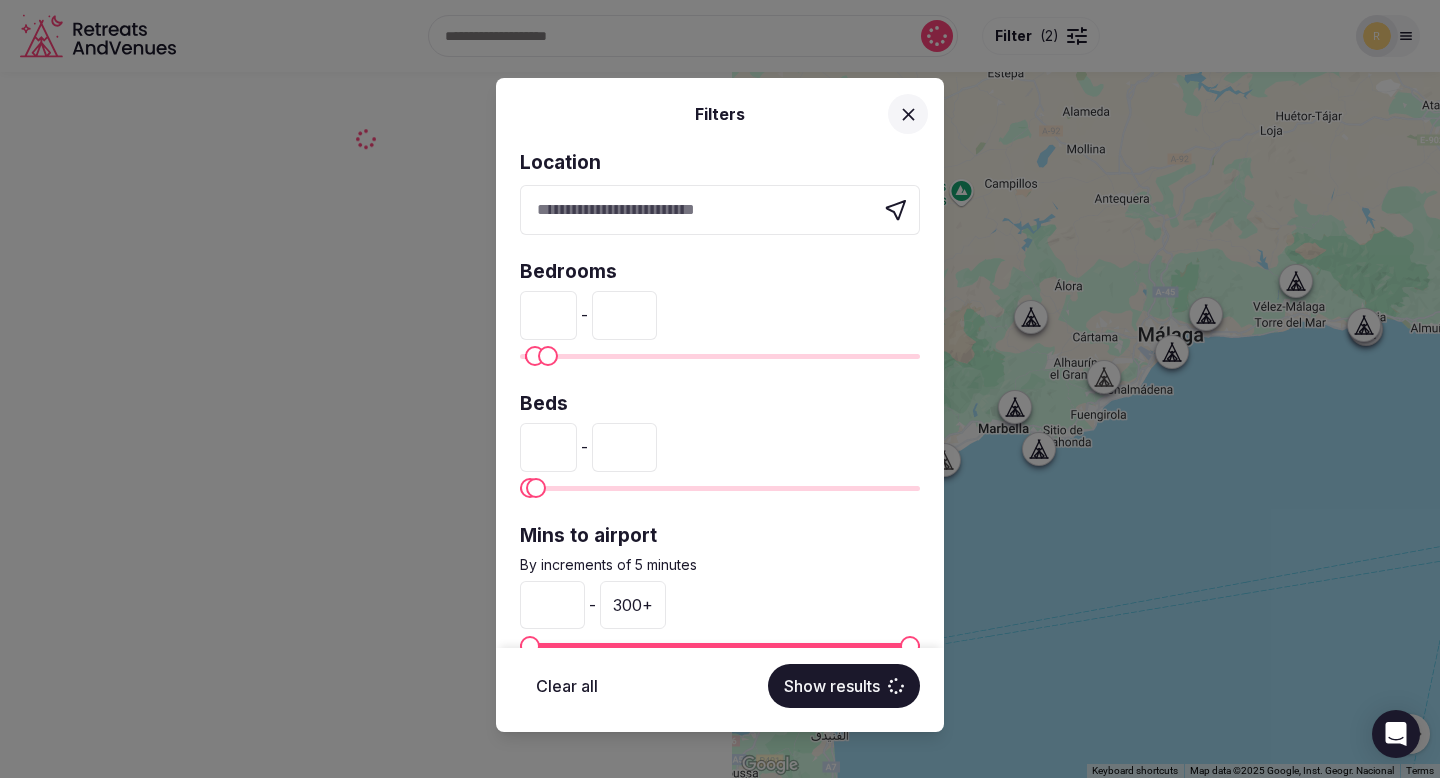 click at bounding box center [536, 488] 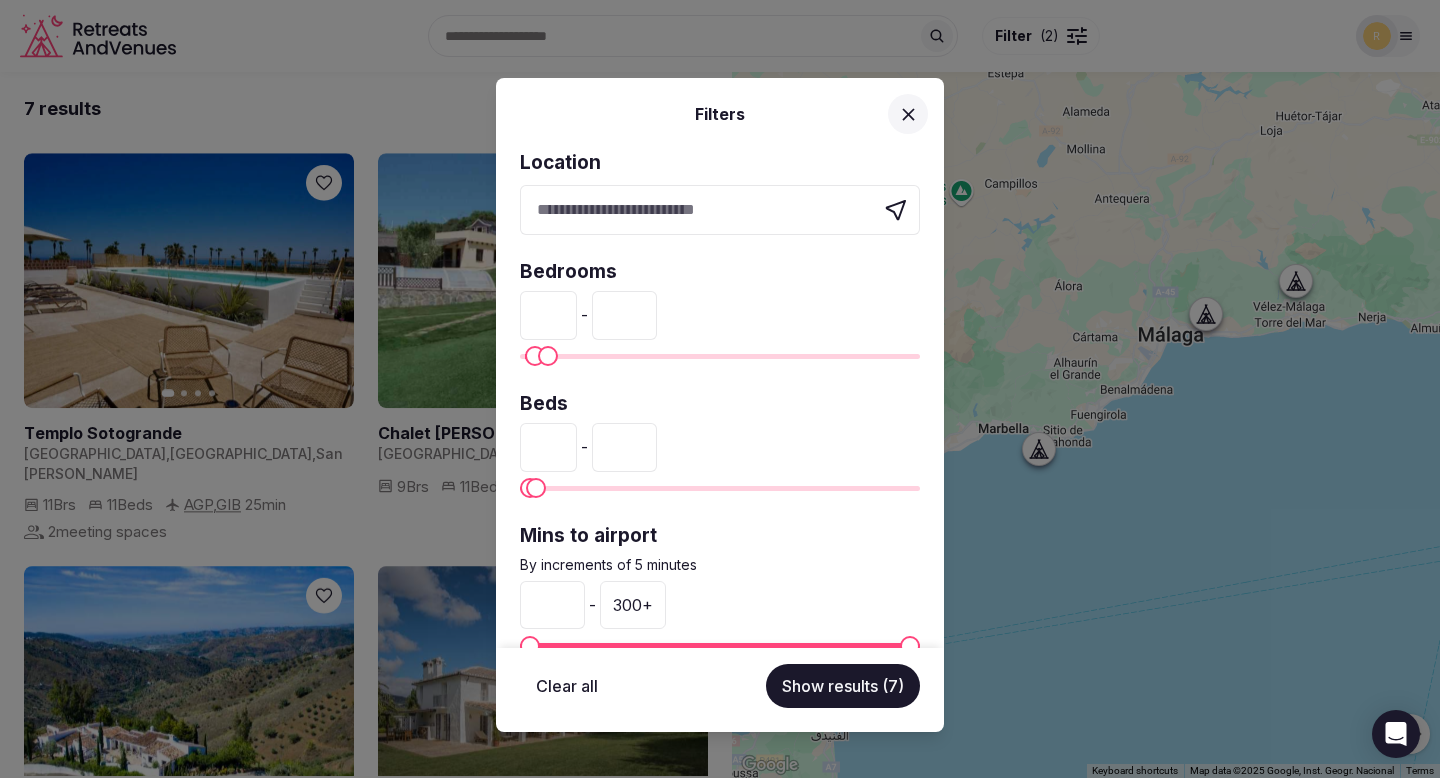 scroll, scrollTop: 40, scrollLeft: 0, axis: vertical 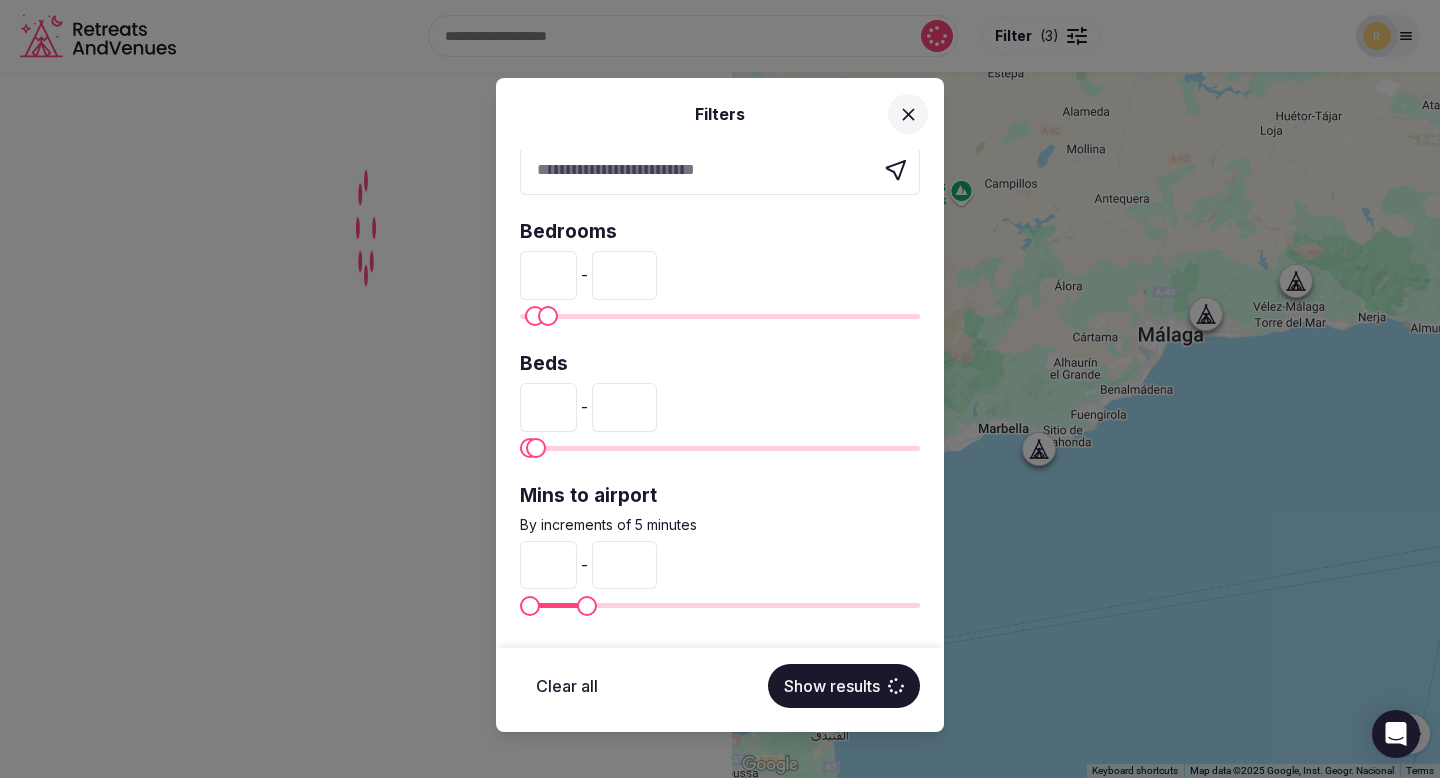 type on "**" 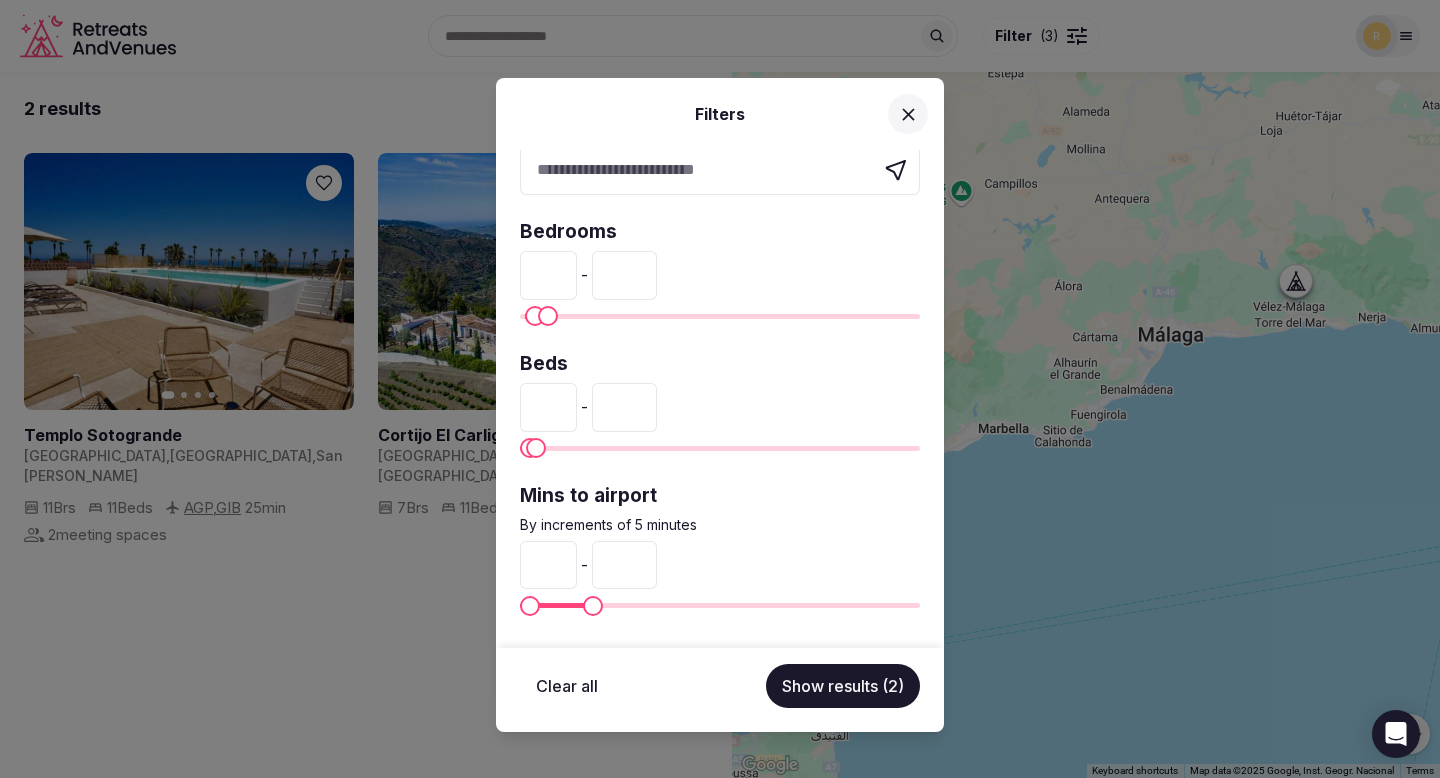 click on "Show results   (2)" at bounding box center [843, 686] 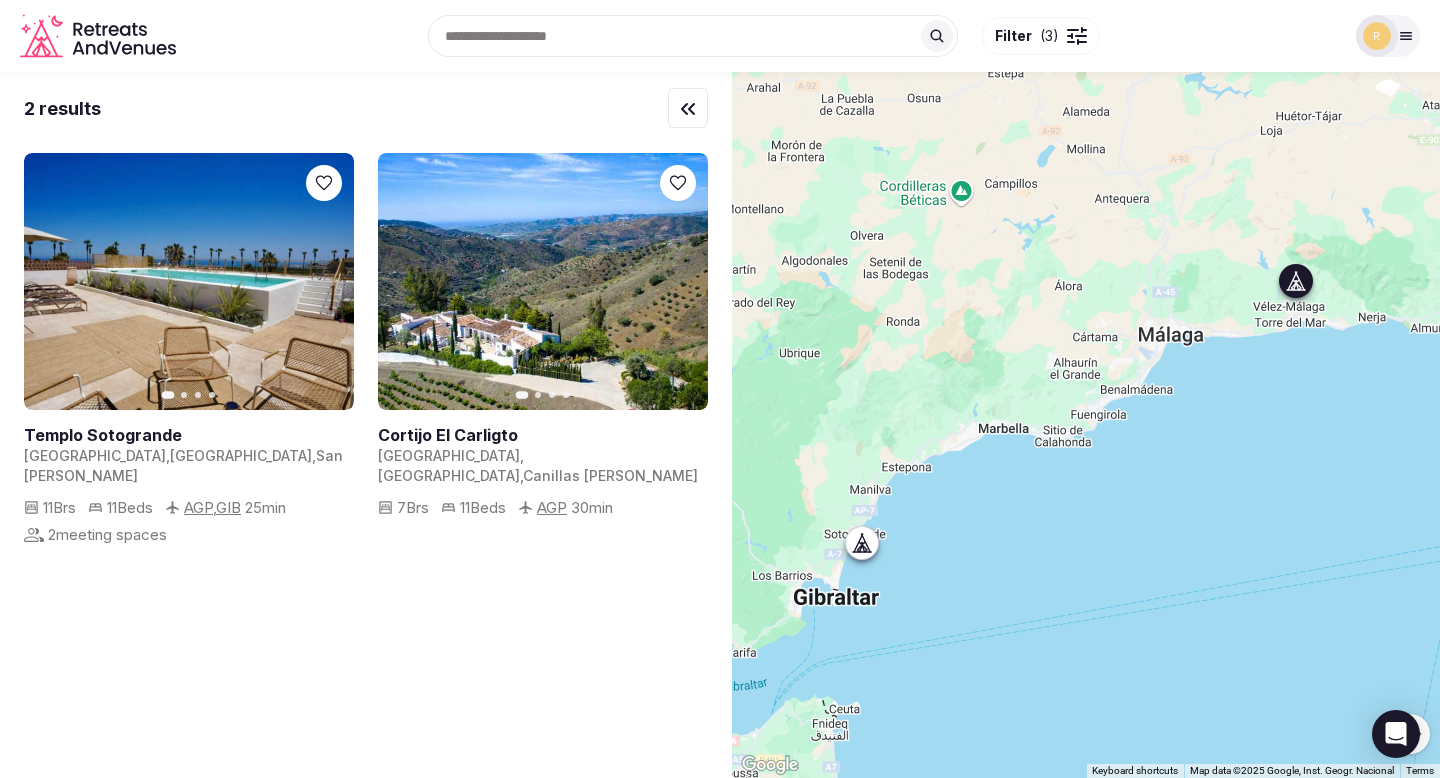 click at bounding box center [543, 281] 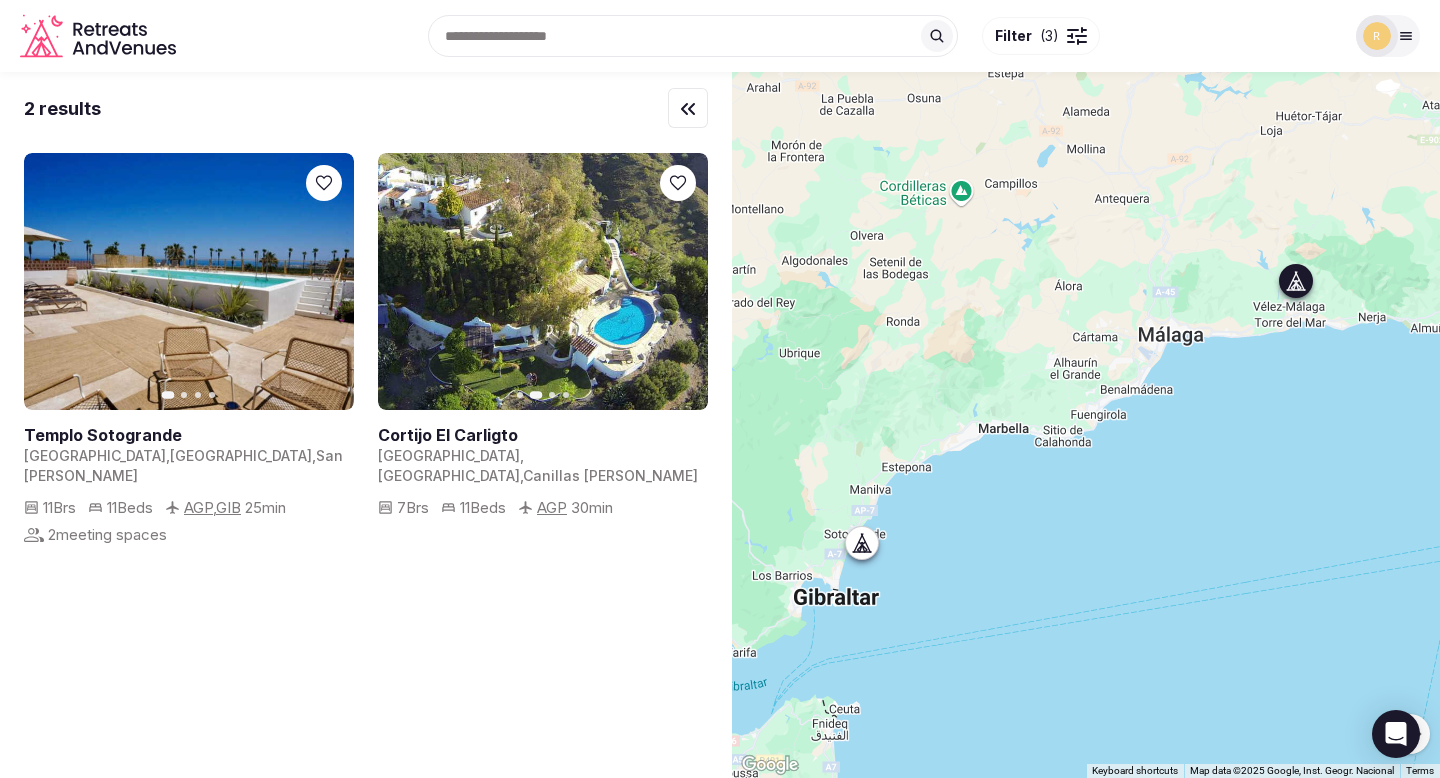 click 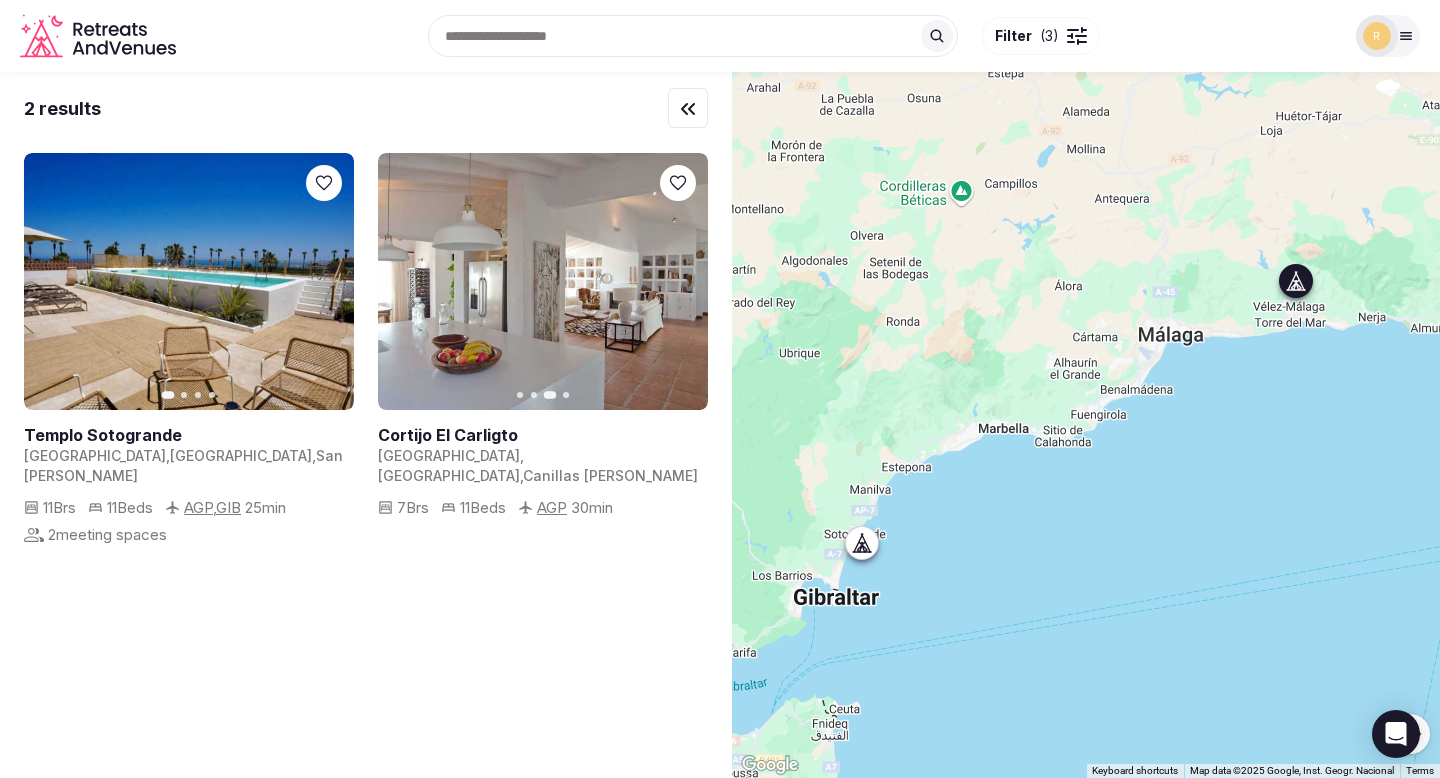 click 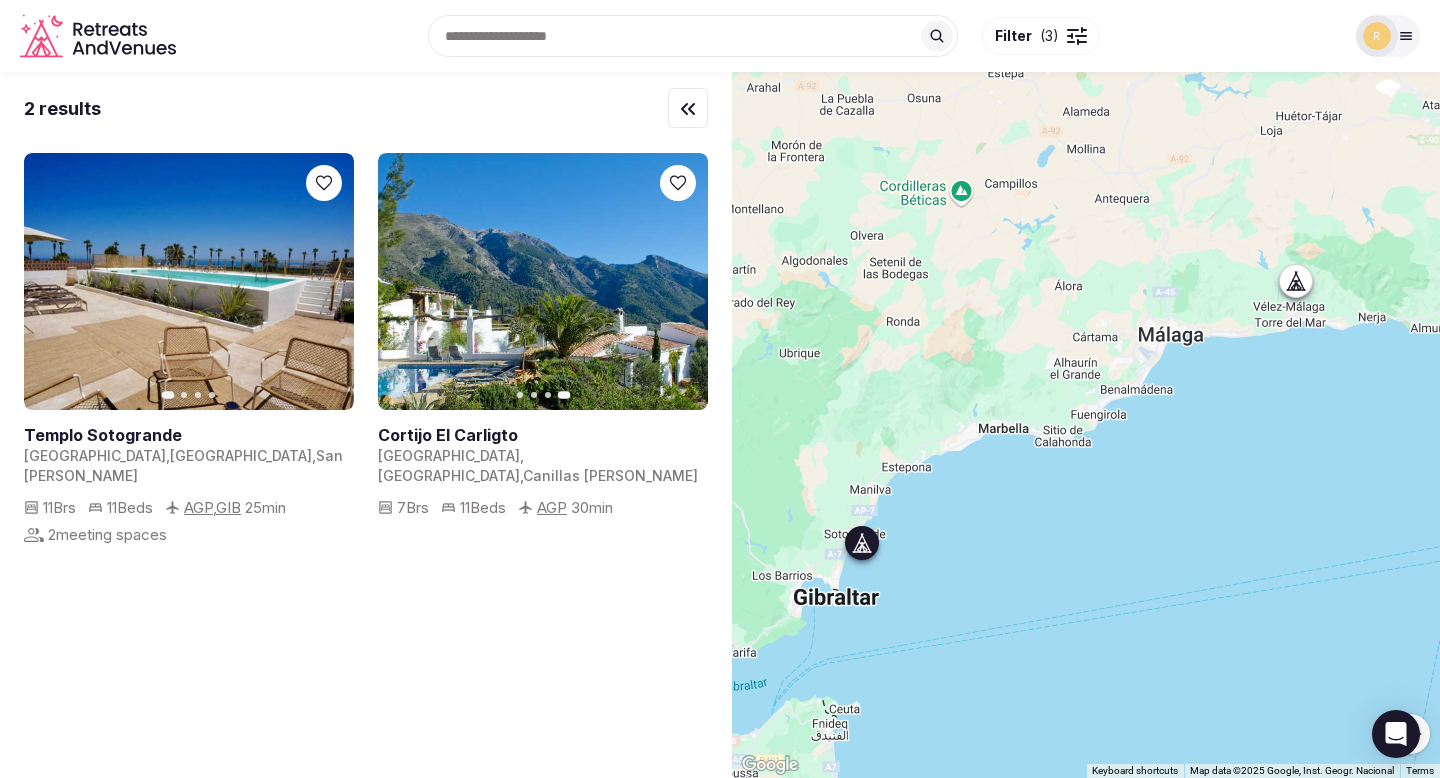 click 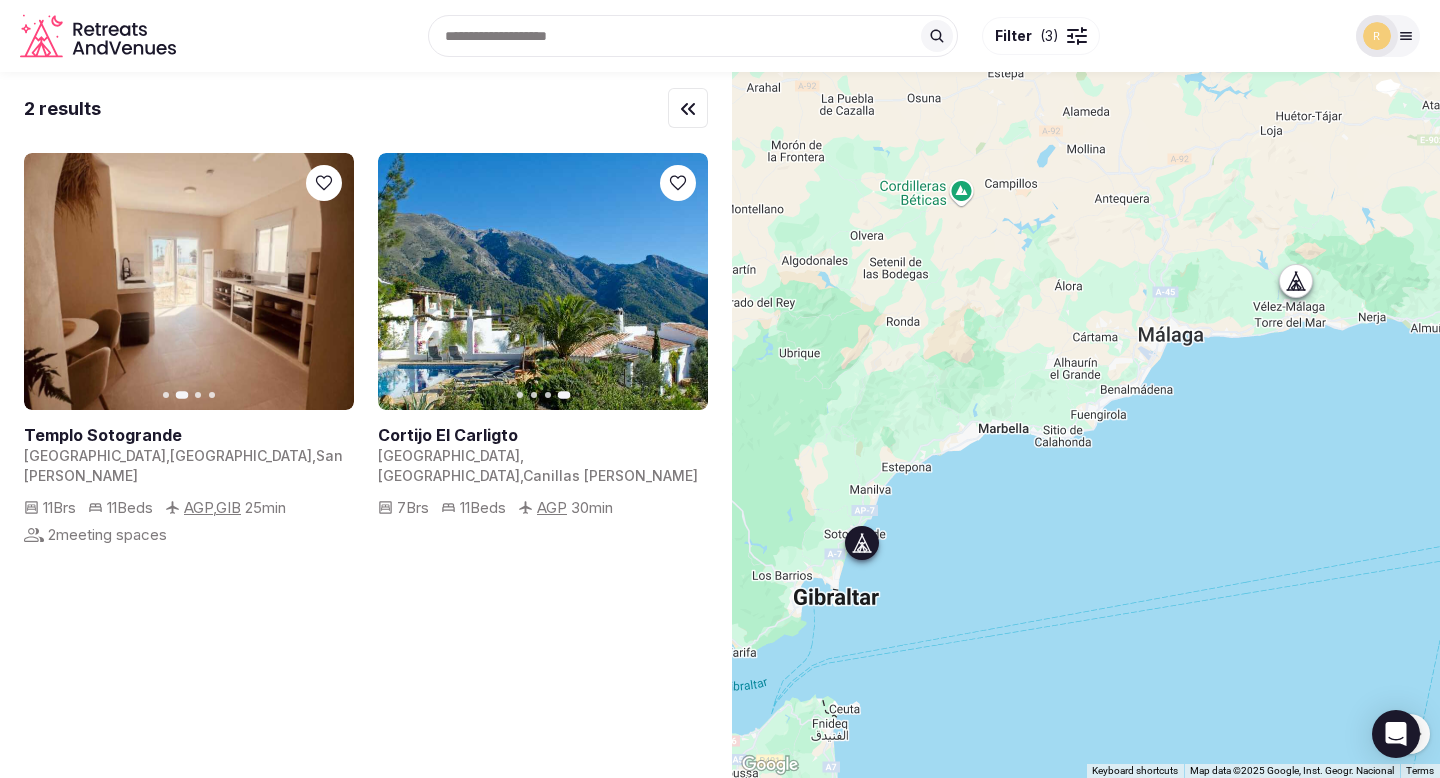 click 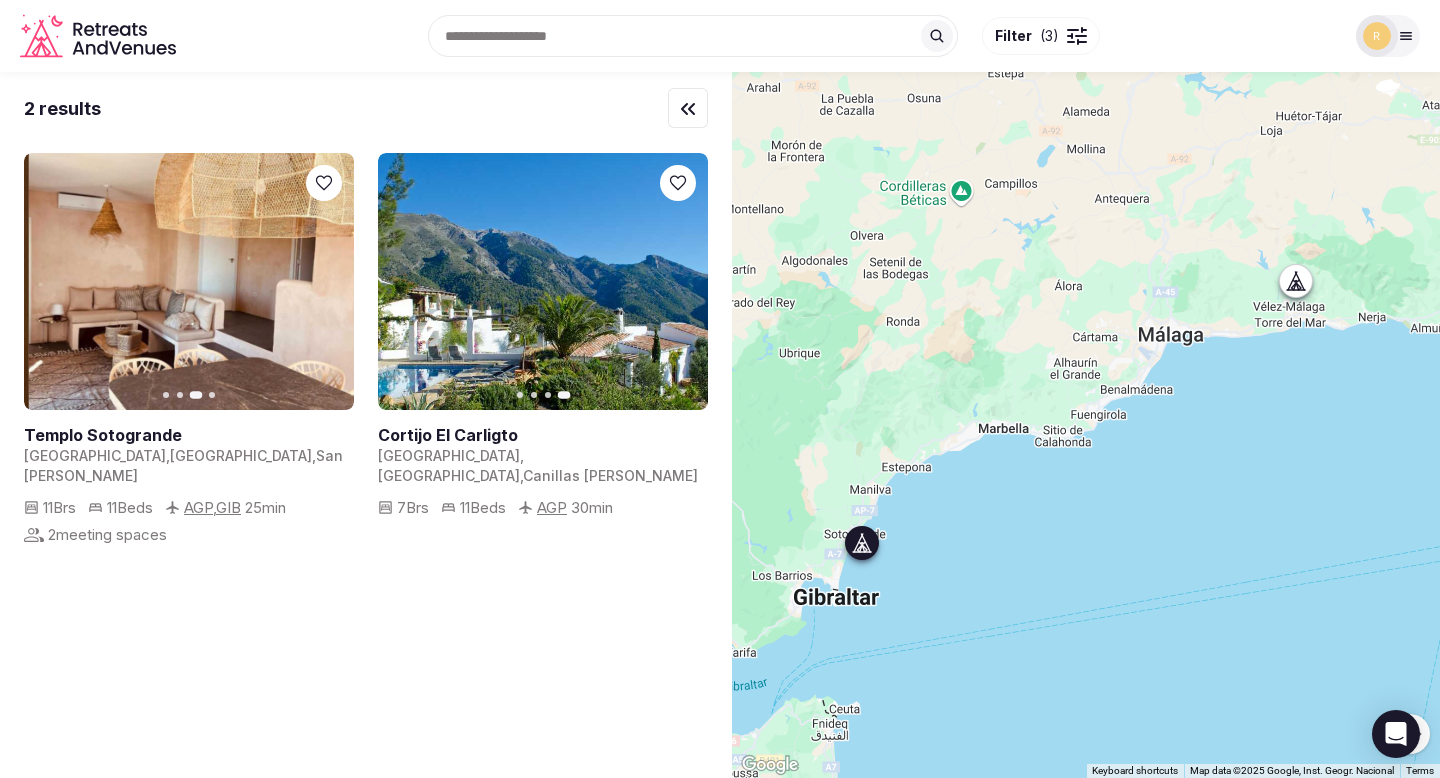 click 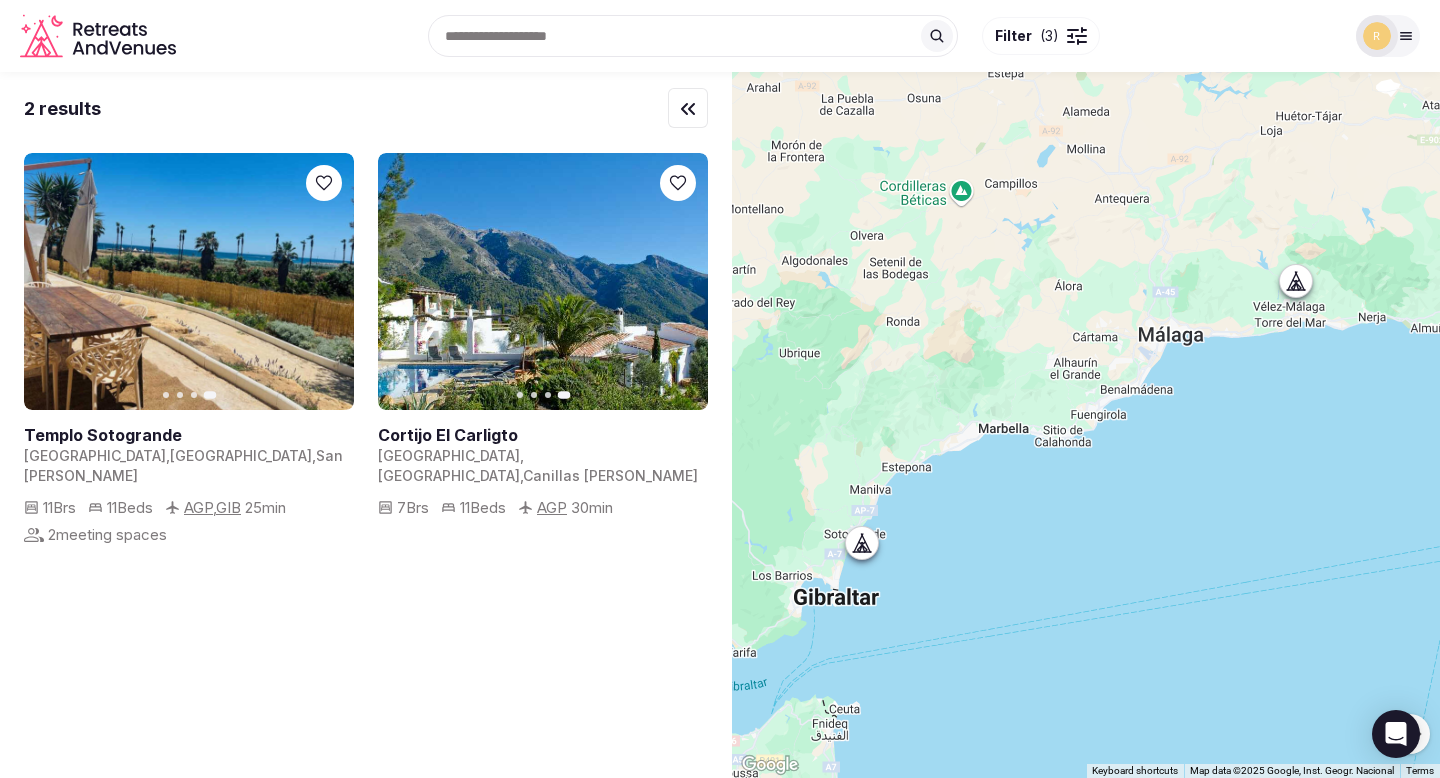 click at bounding box center (1073, 30) 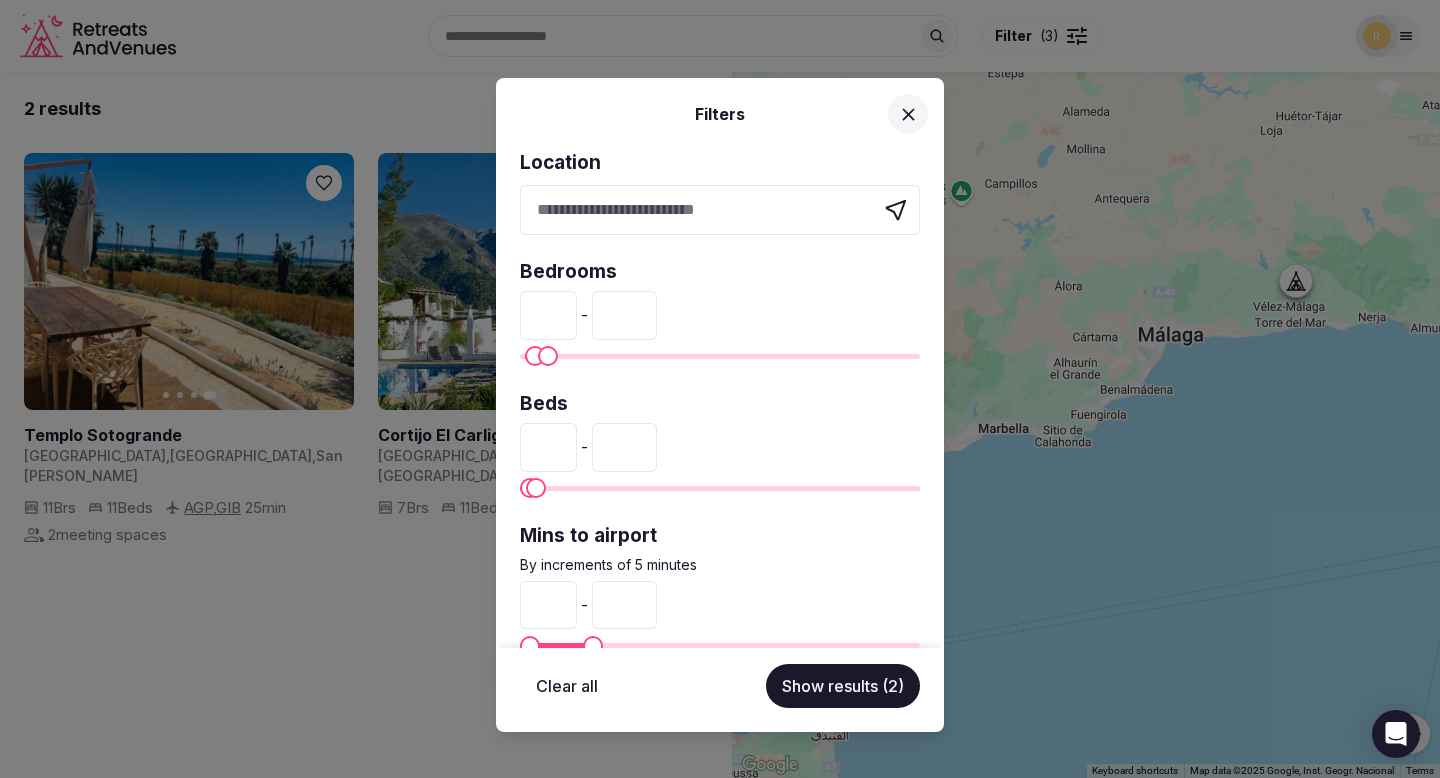 click on "**" at bounding box center (624, 315) 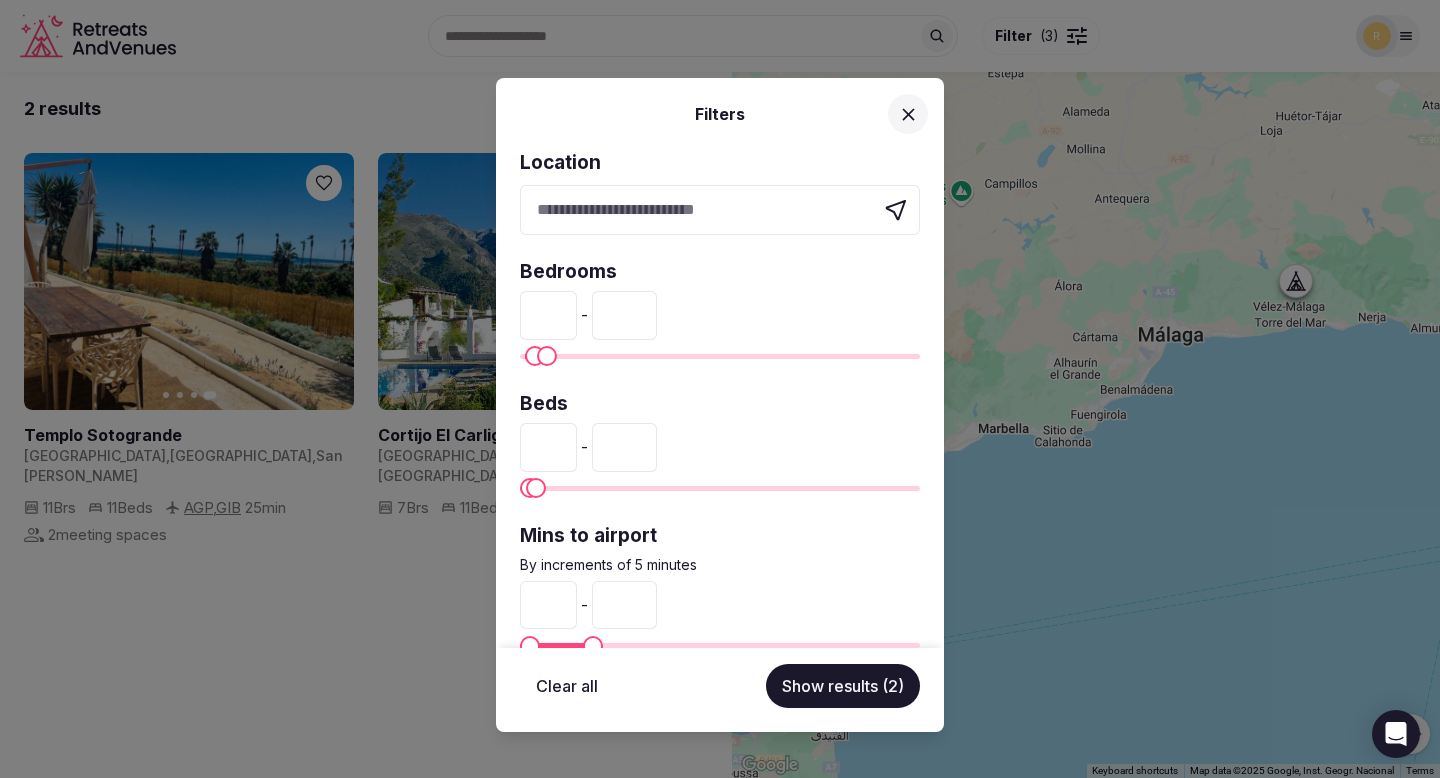 click on "**" at bounding box center (624, 315) 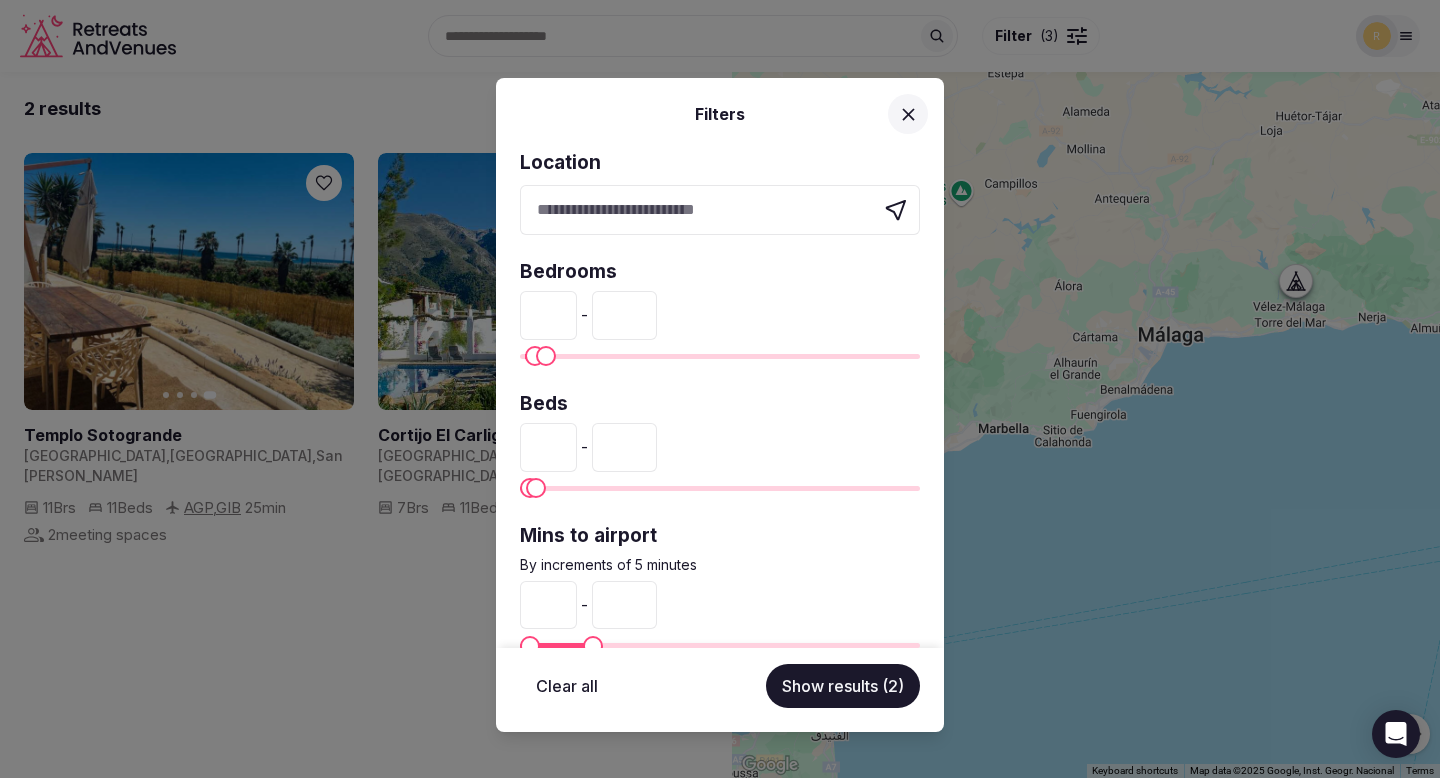 click on "**" at bounding box center [624, 315] 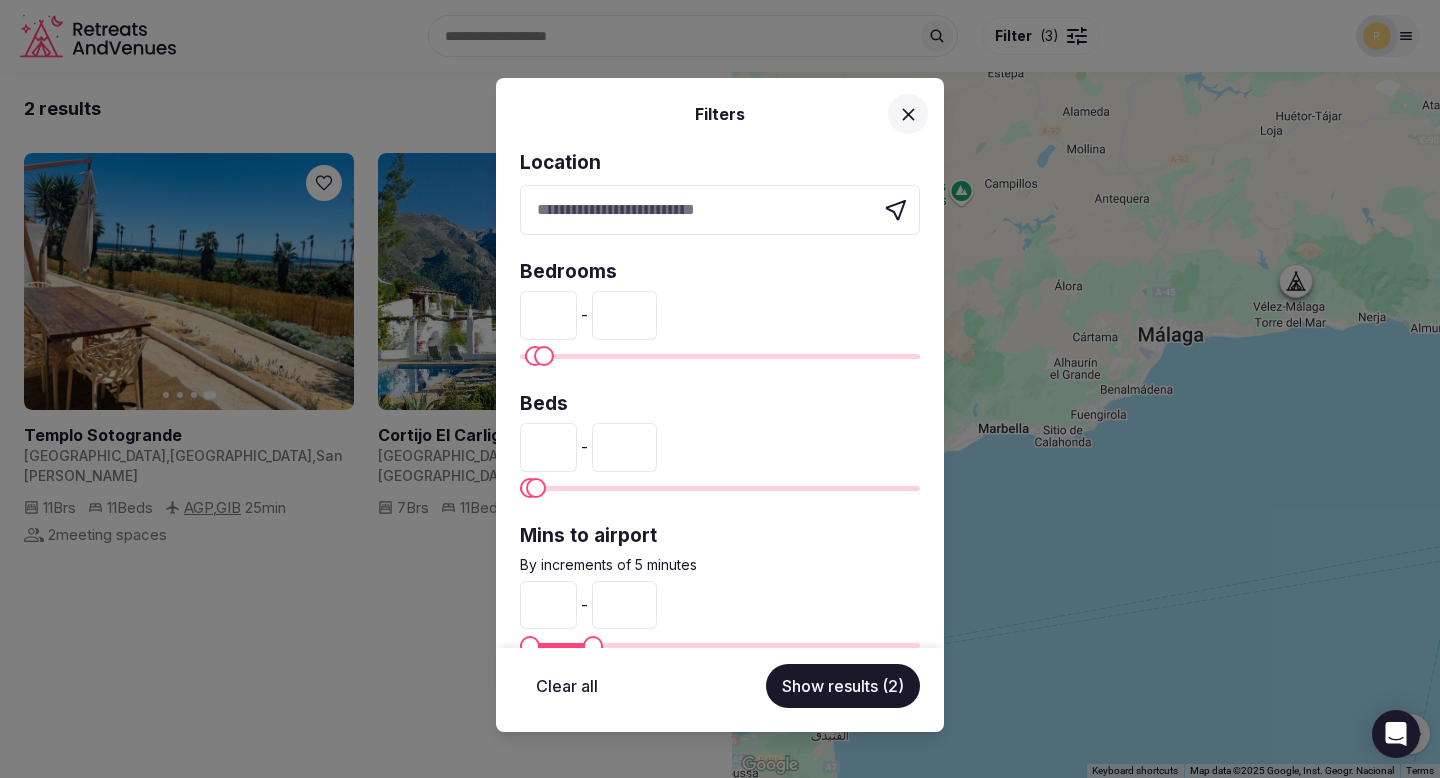 click on "**" at bounding box center [624, 315] 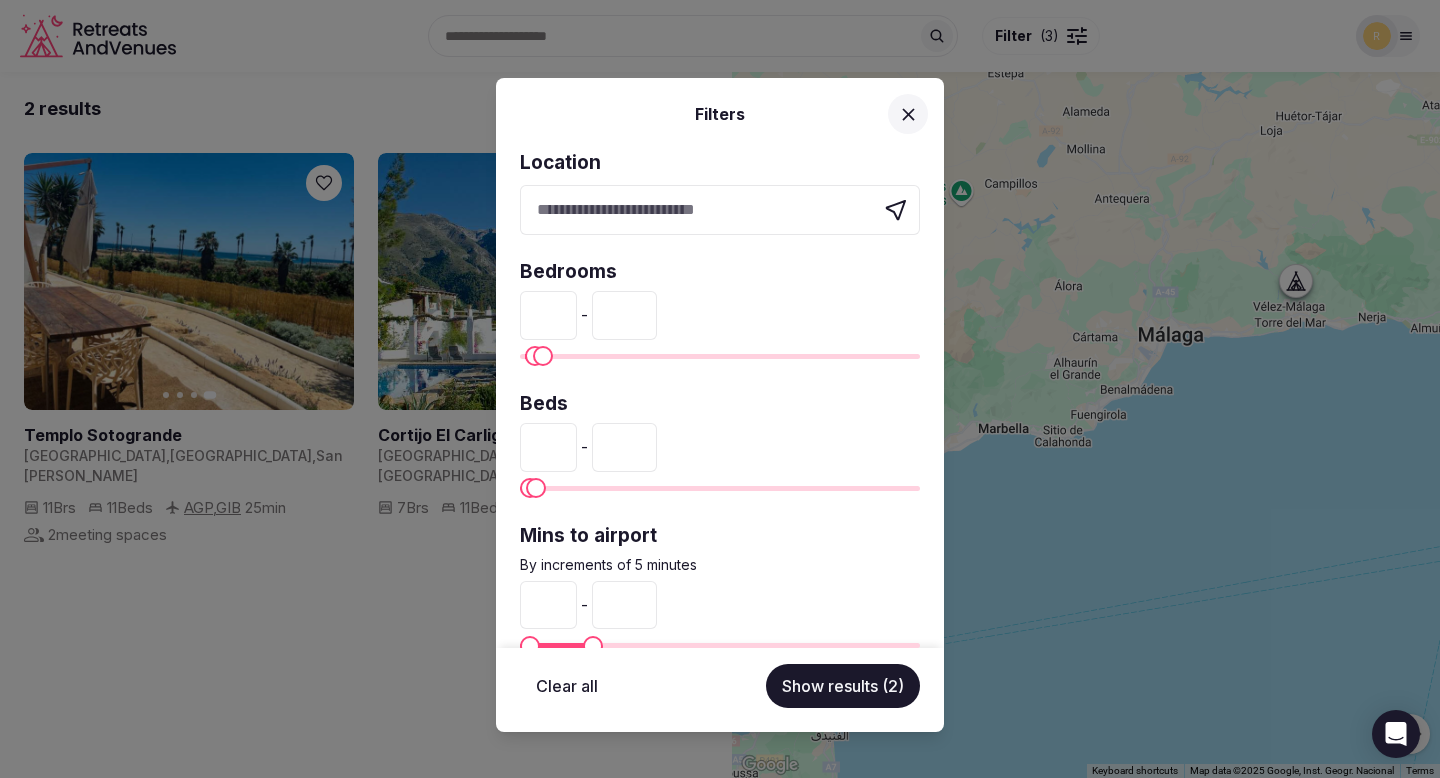 click on "**" at bounding box center [624, 315] 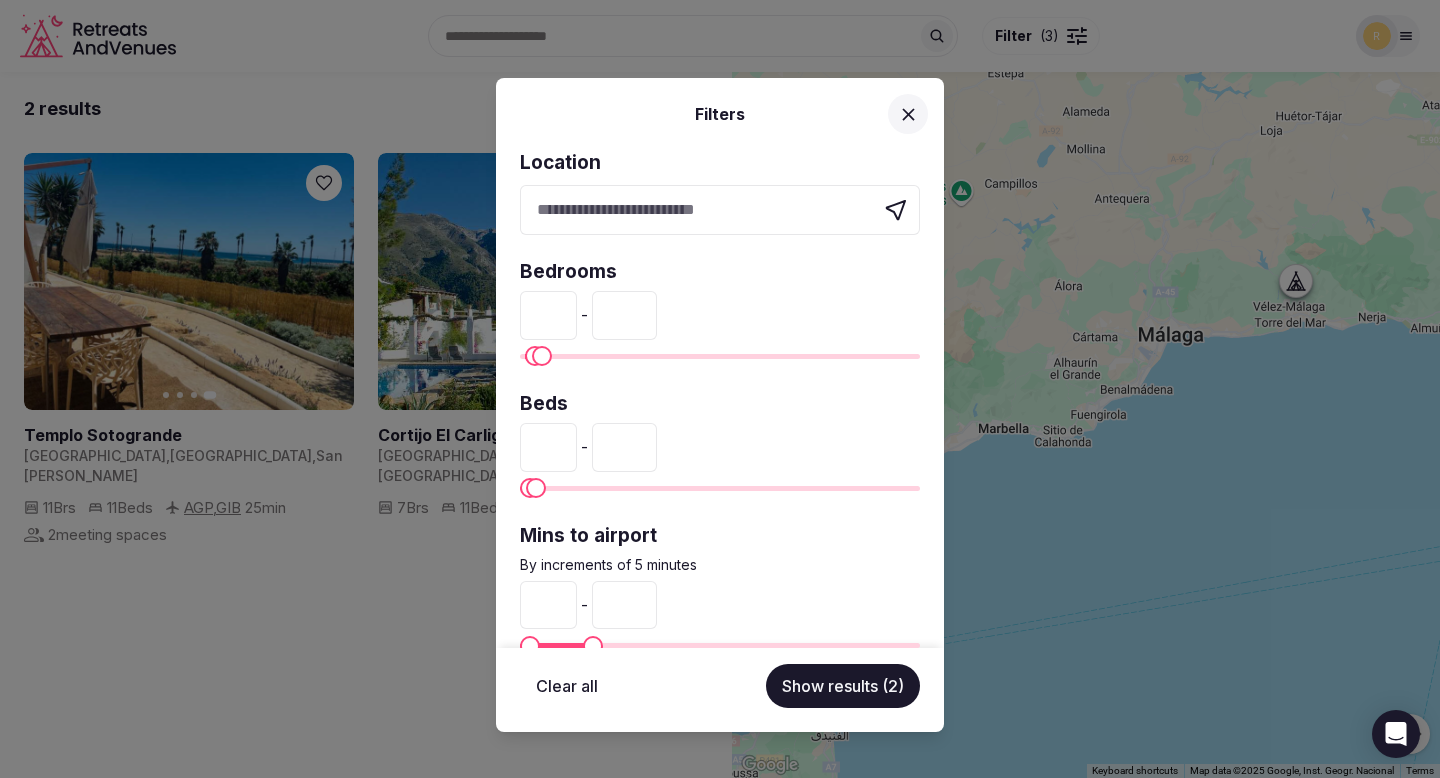 click on "**" at bounding box center (624, 315) 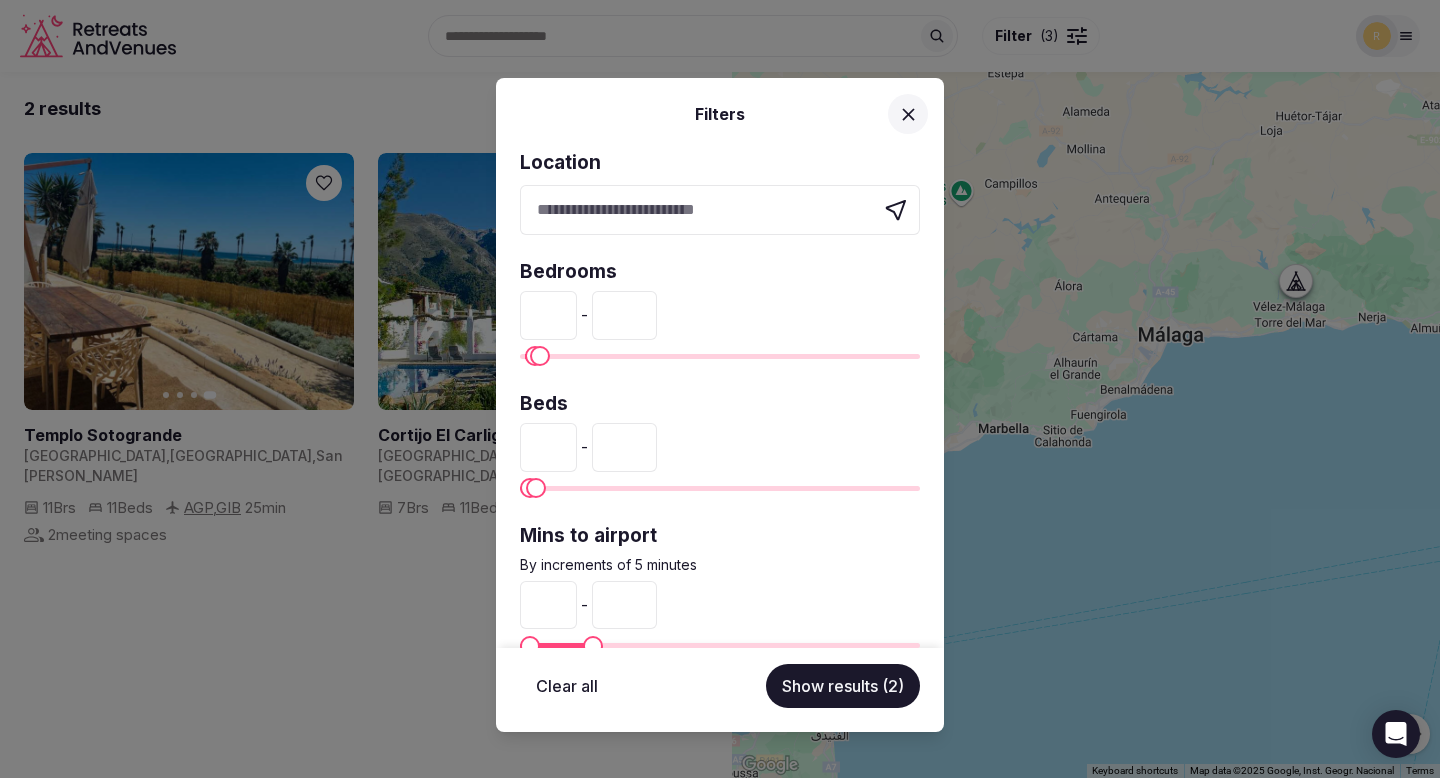 click on "**" at bounding box center [624, 315] 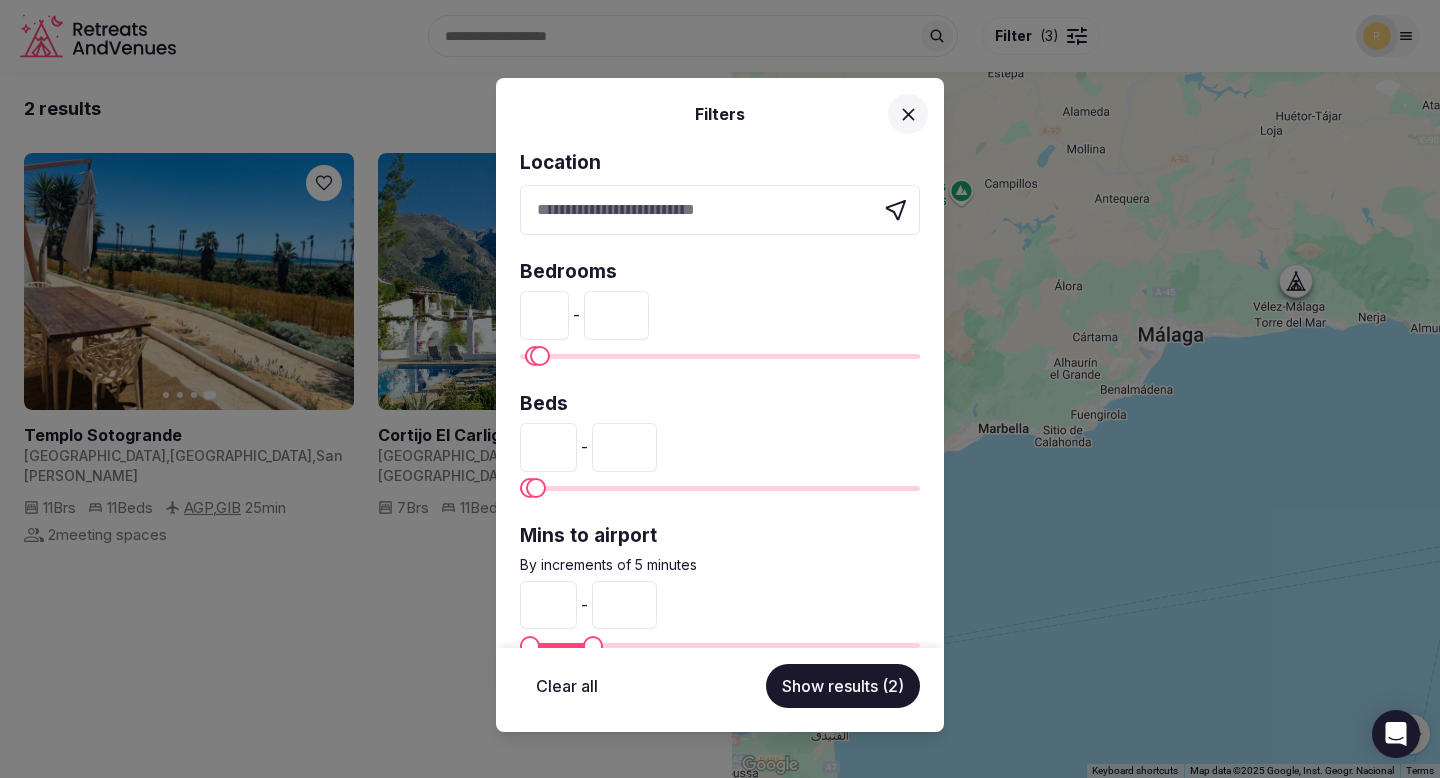 click on "**" at bounding box center [616, 315] 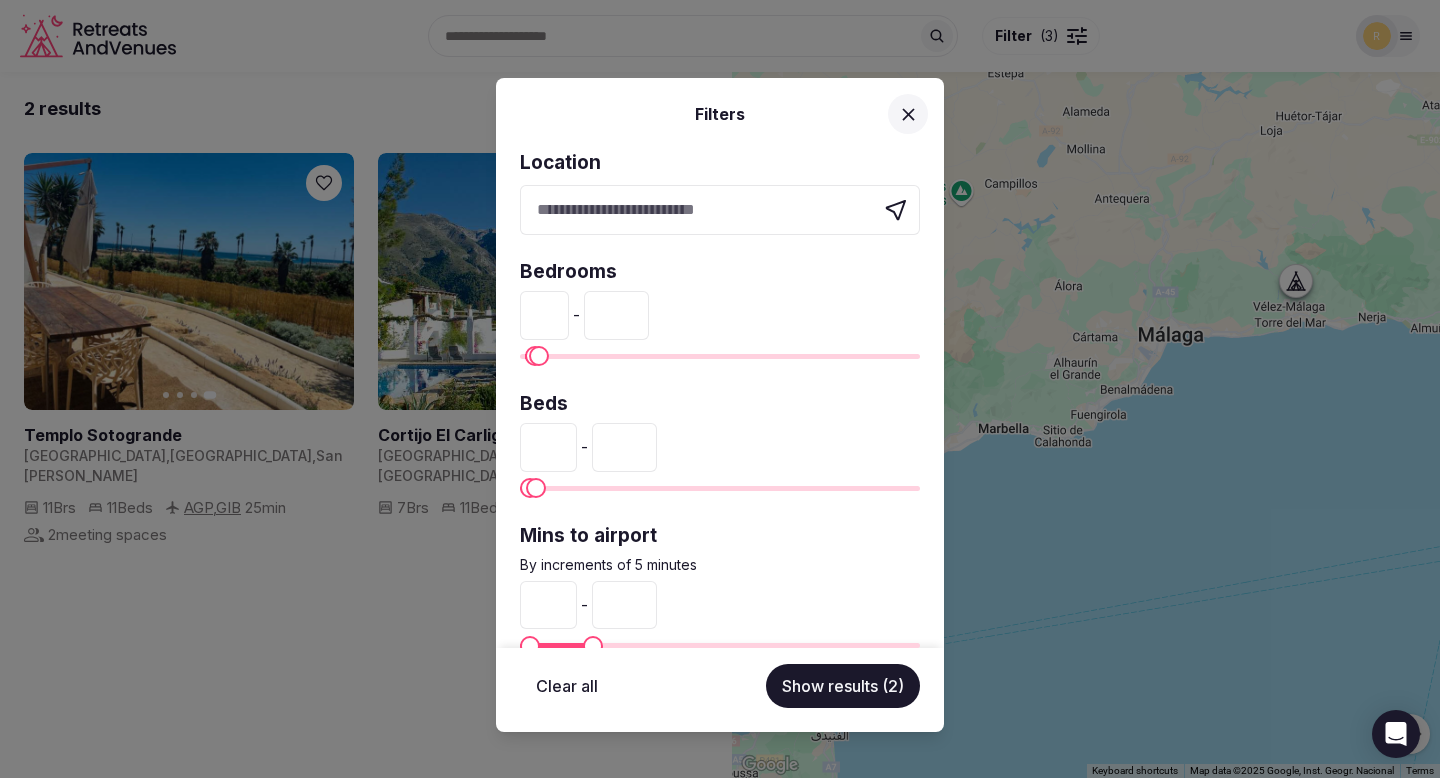 click on "*" at bounding box center [616, 315] 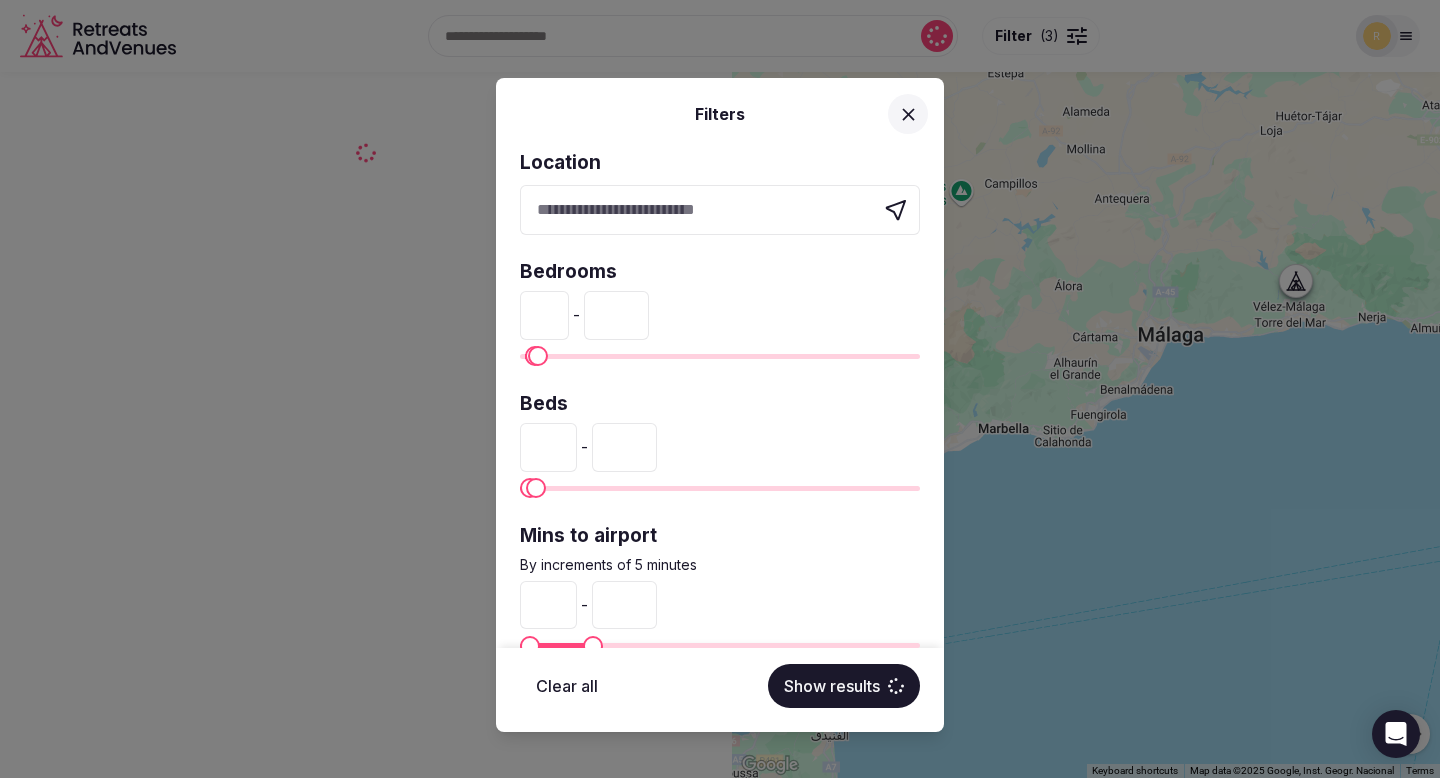 click on "*" at bounding box center [616, 315] 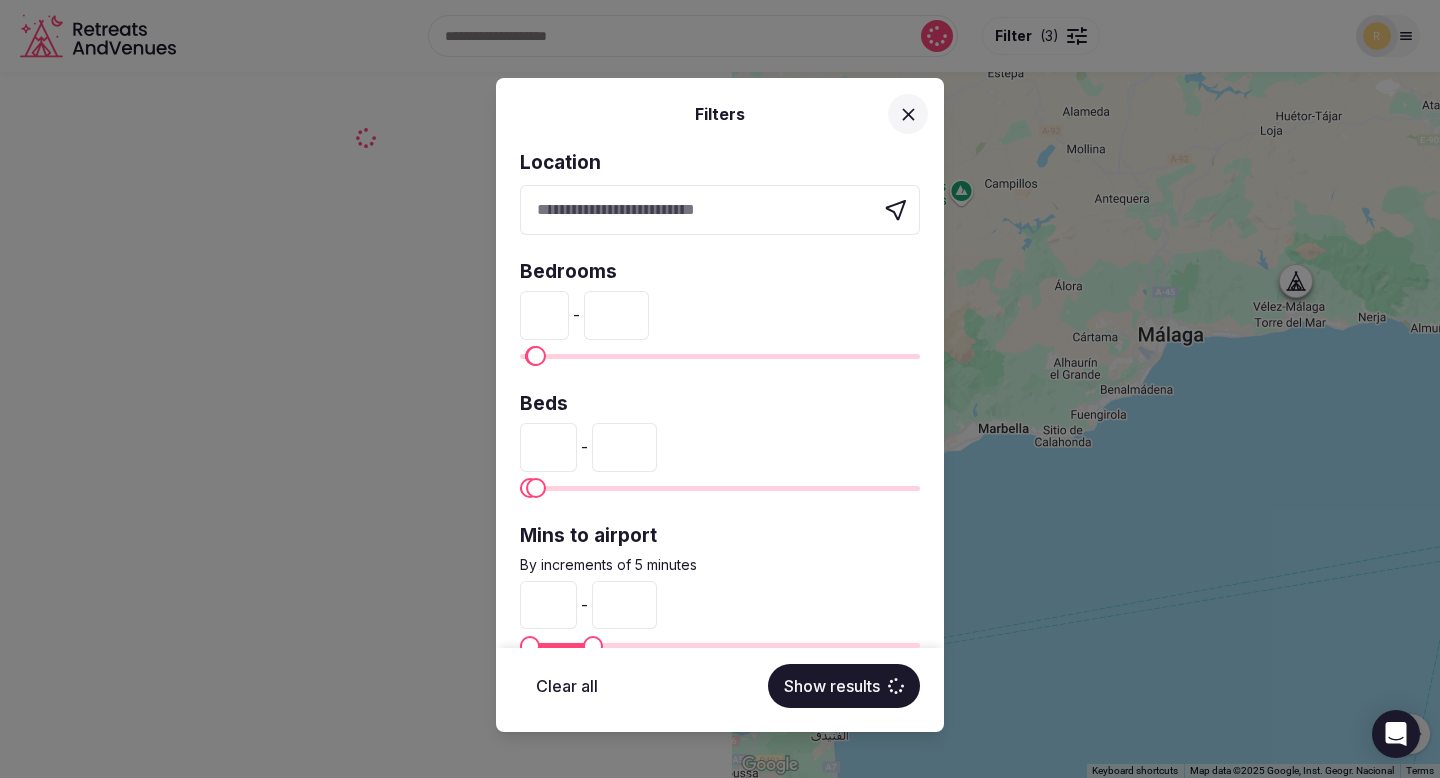 type on "*" 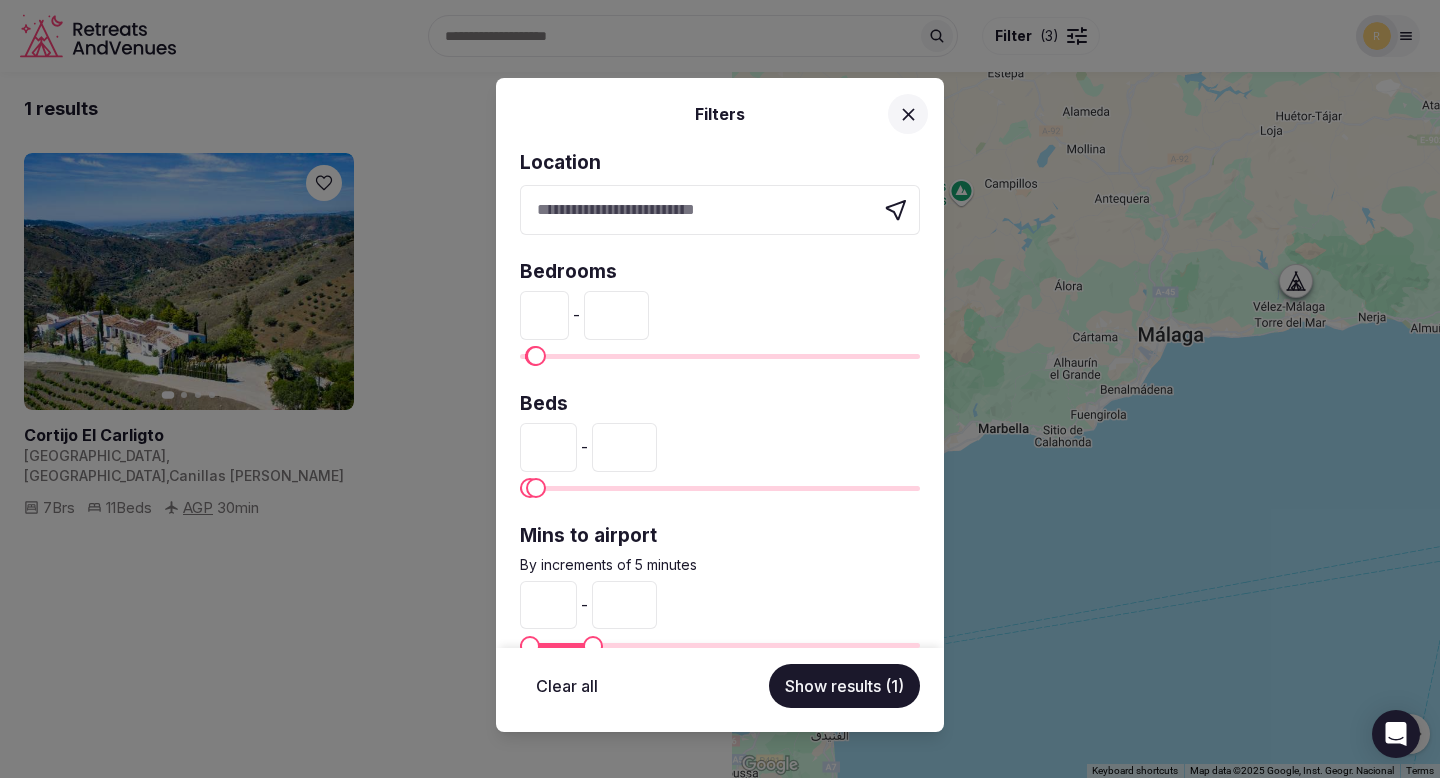 click on "**" at bounding box center (624, 447) 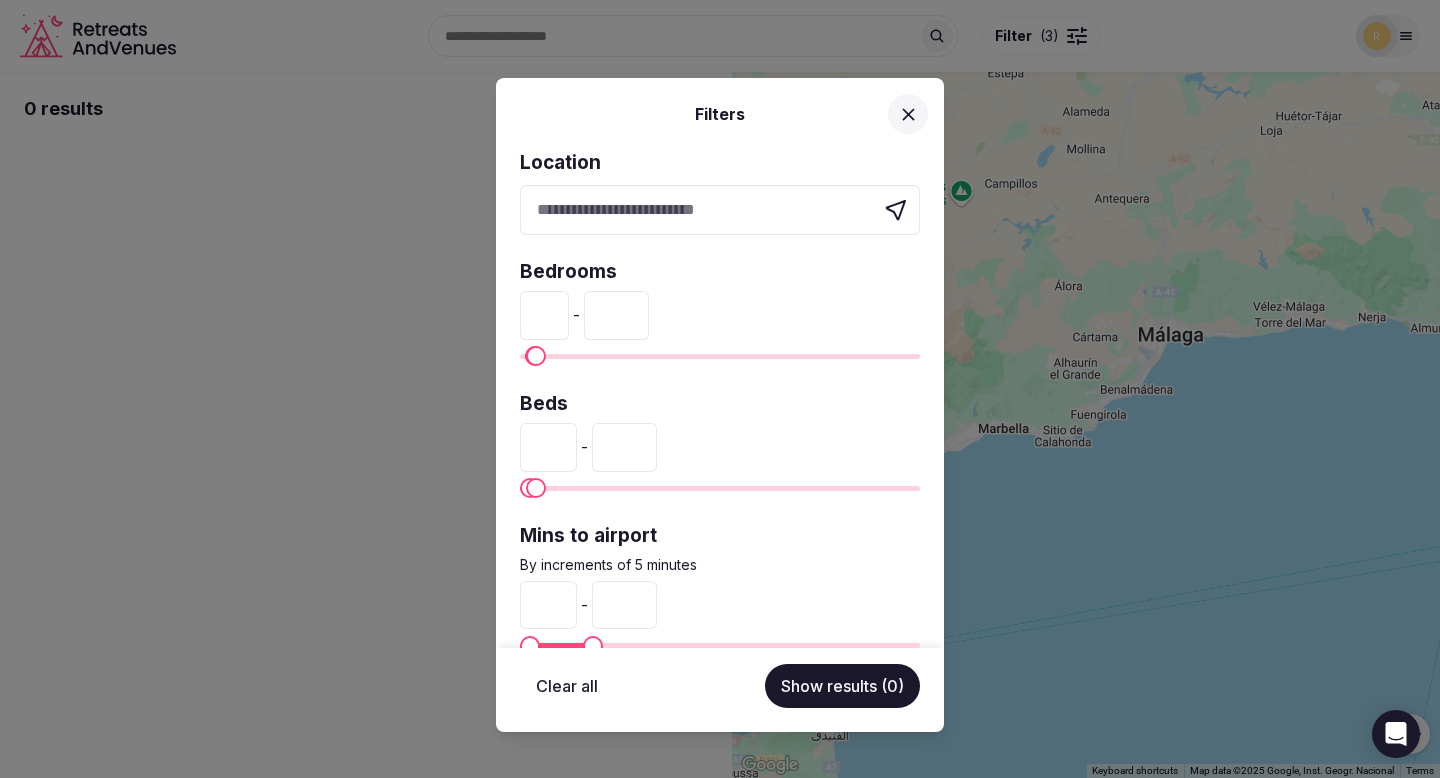 click on "**" at bounding box center [624, 447] 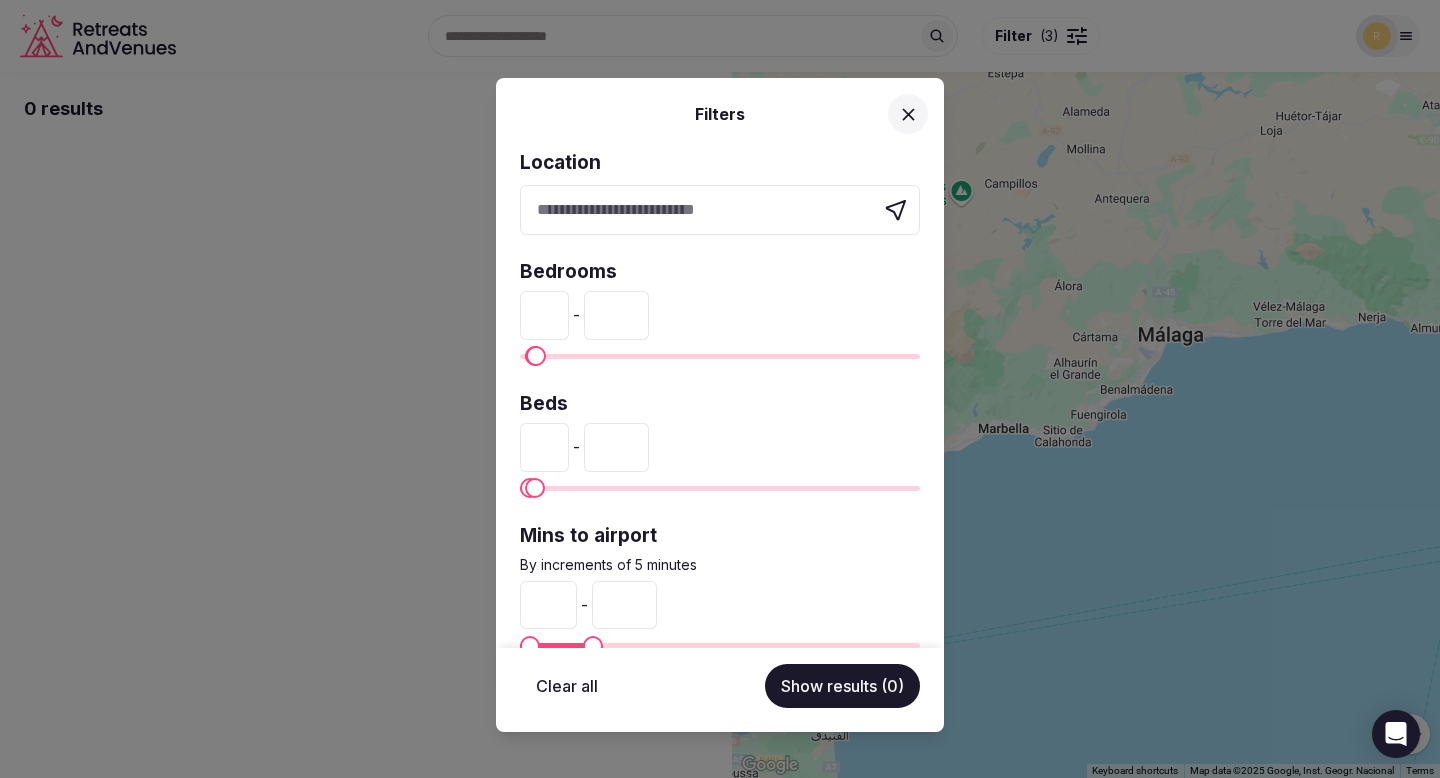 click on "**" at bounding box center [616, 447] 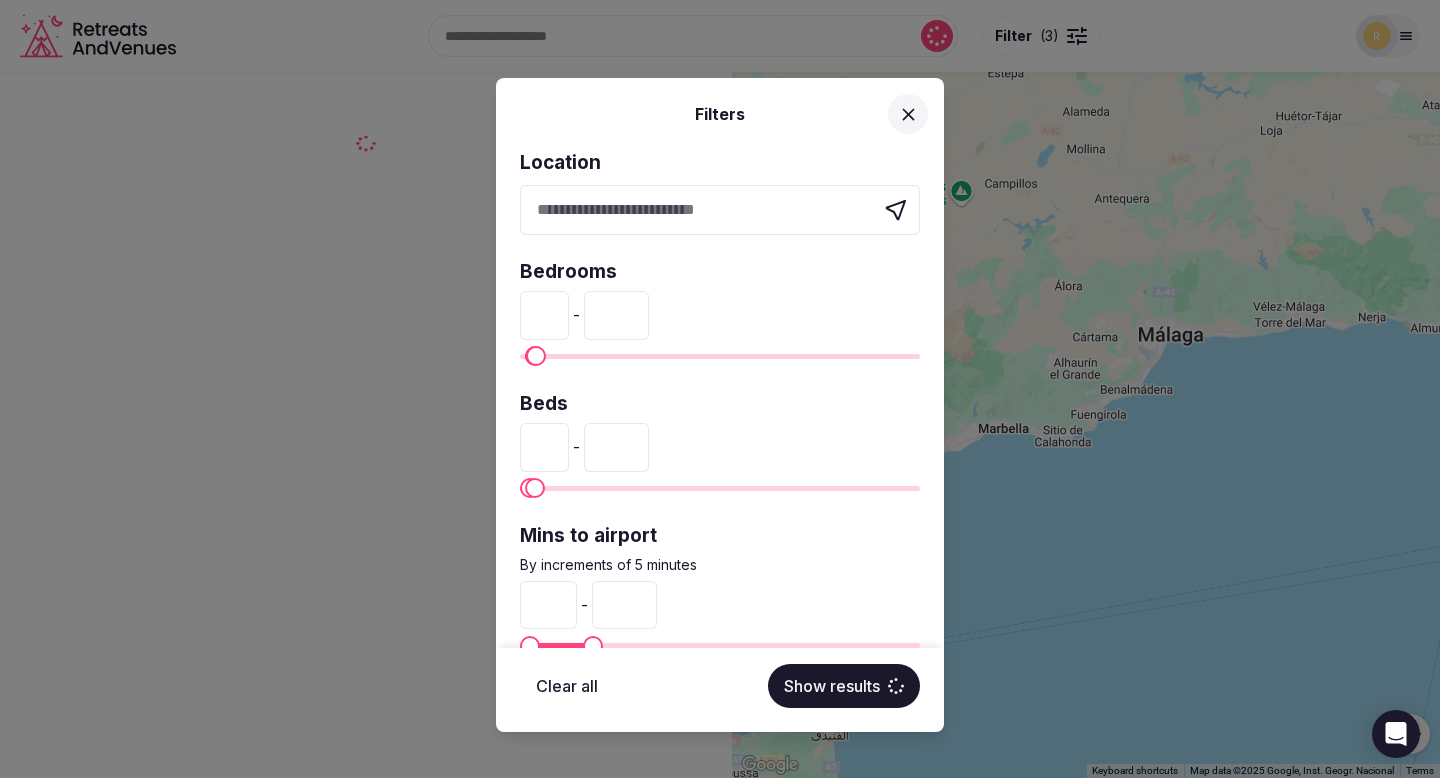 click on "**" at bounding box center (616, 447) 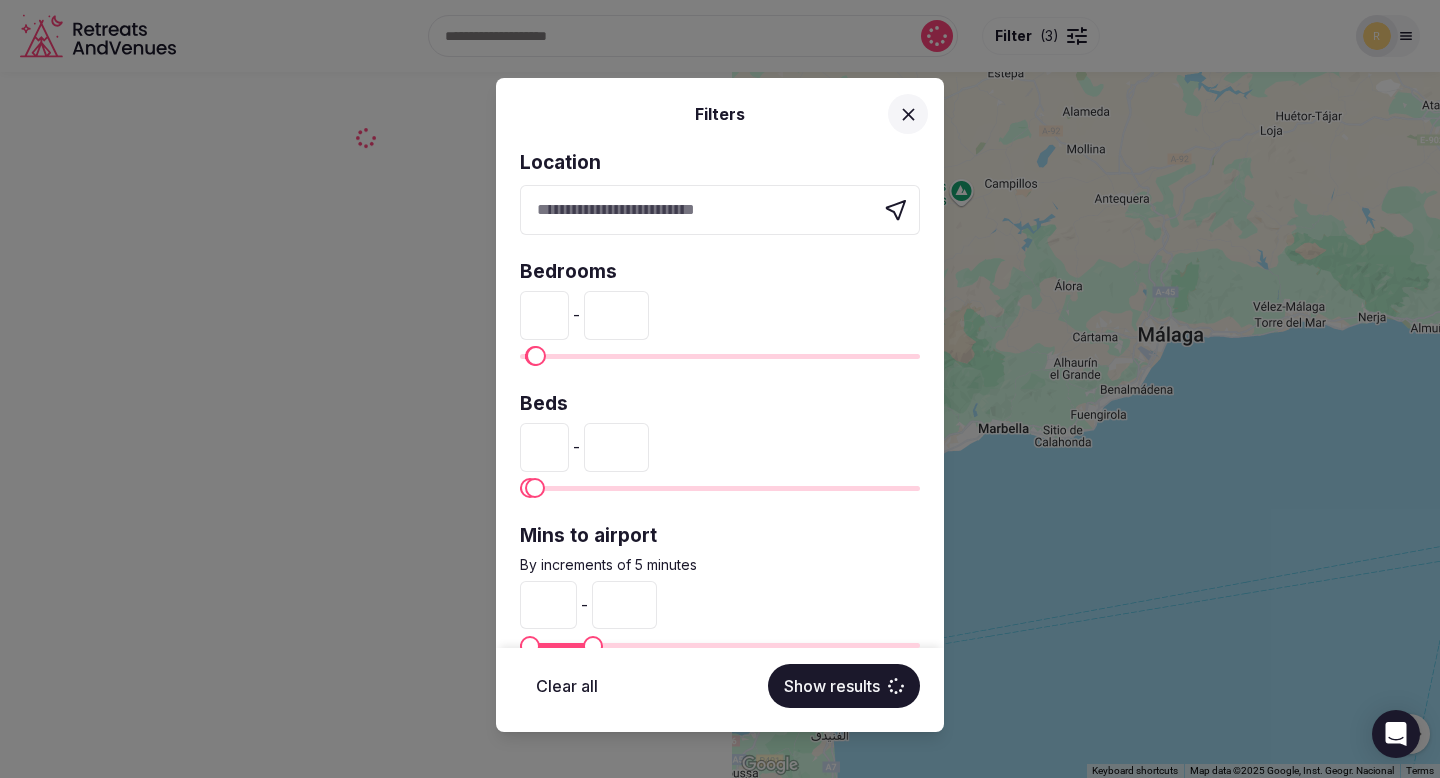 click on "**" at bounding box center (616, 447) 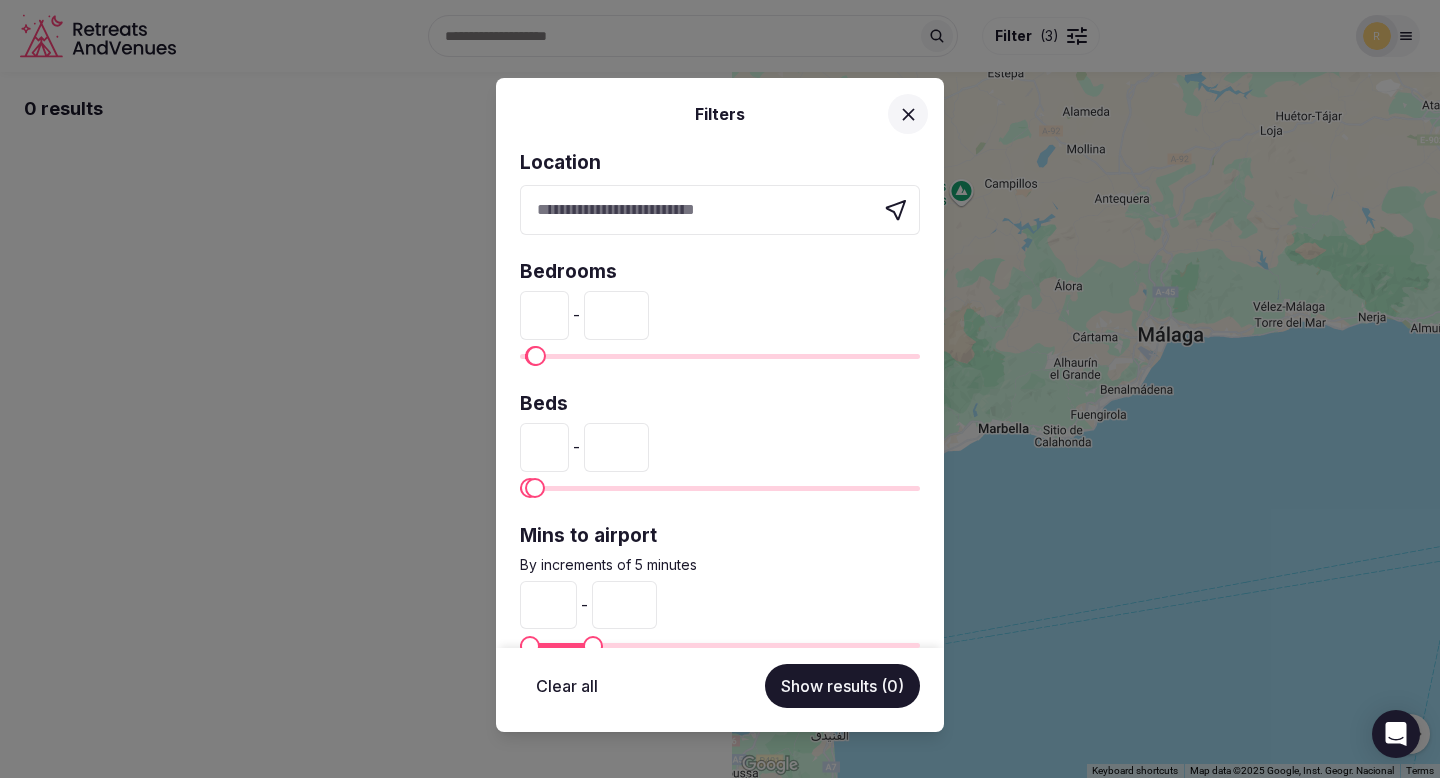click on "*" at bounding box center [616, 447] 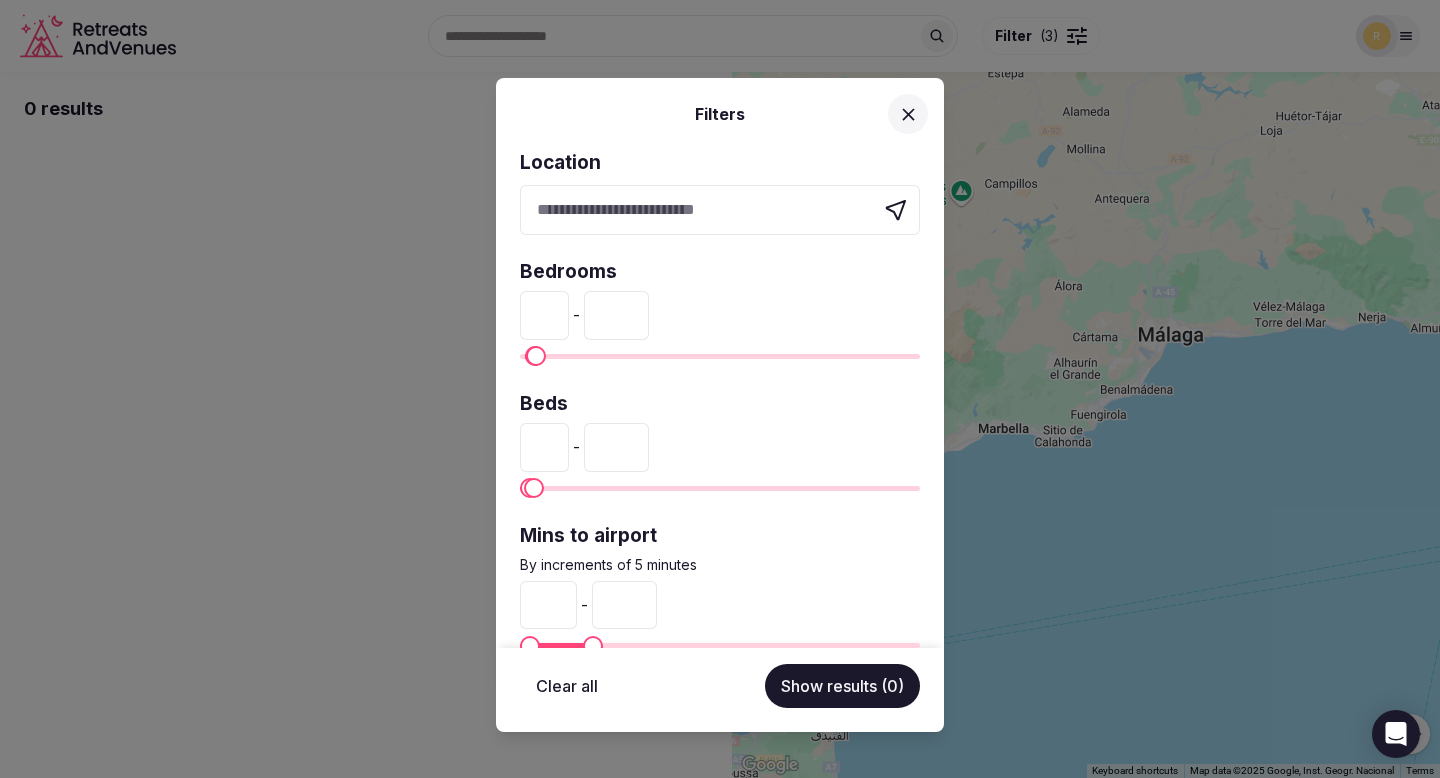 click on "*" at bounding box center (616, 447) 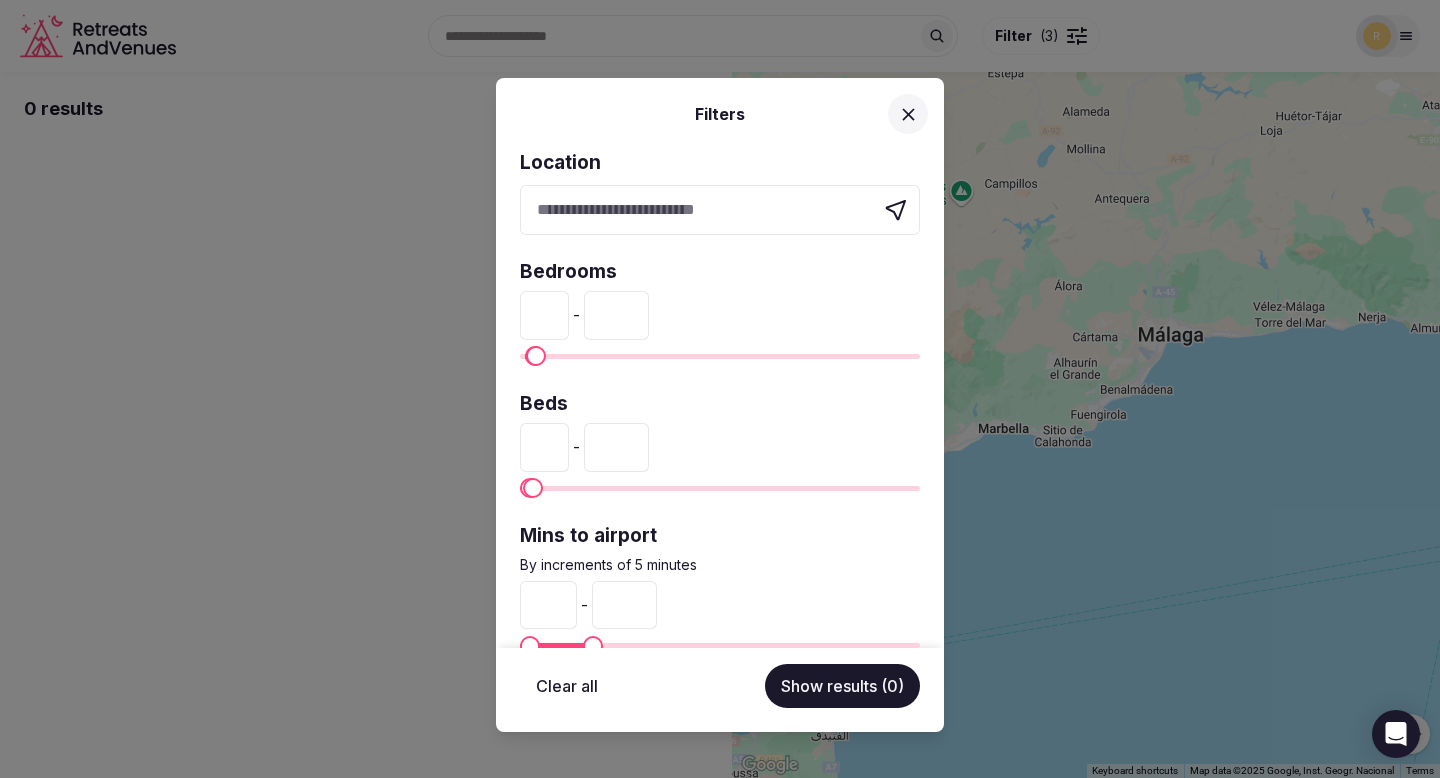 type on "*" 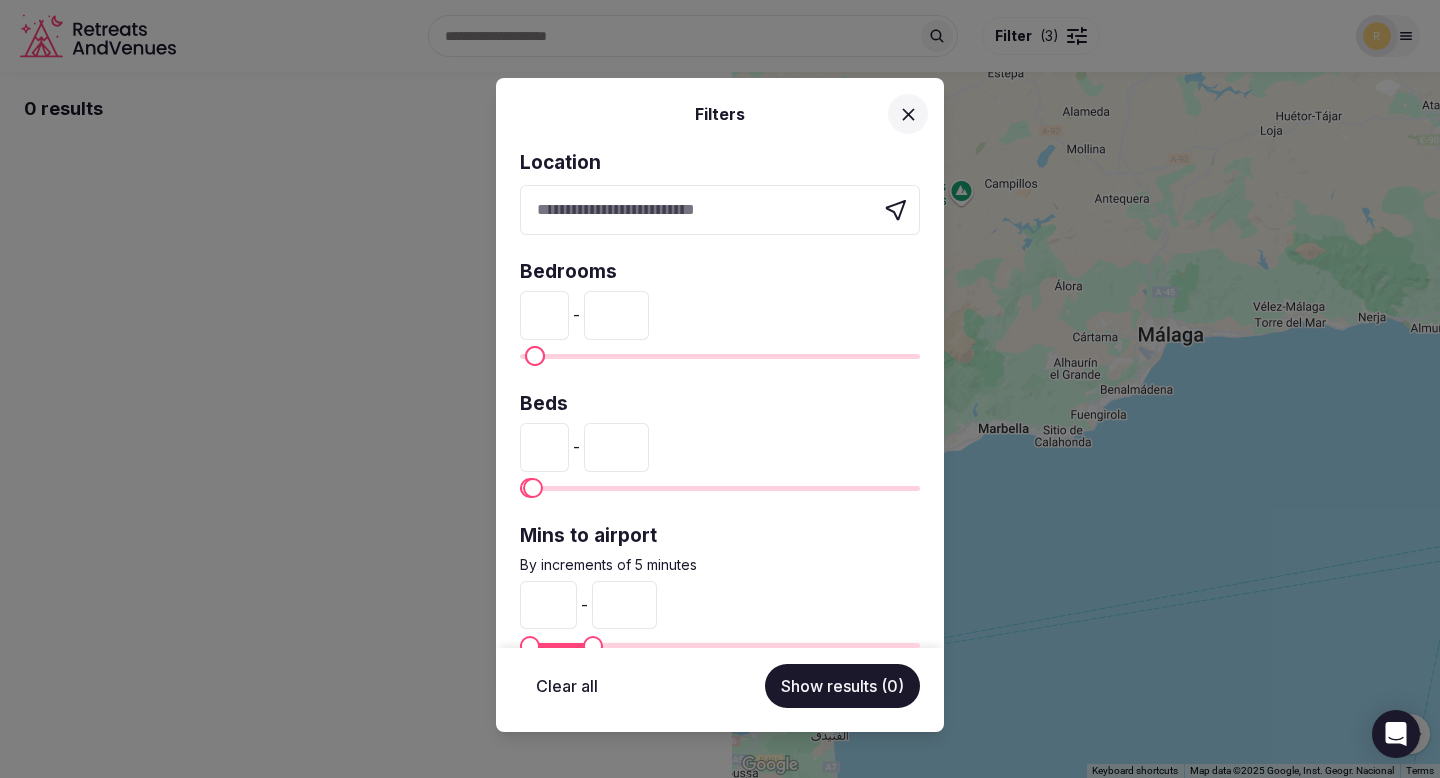click on "*" at bounding box center [616, 315] 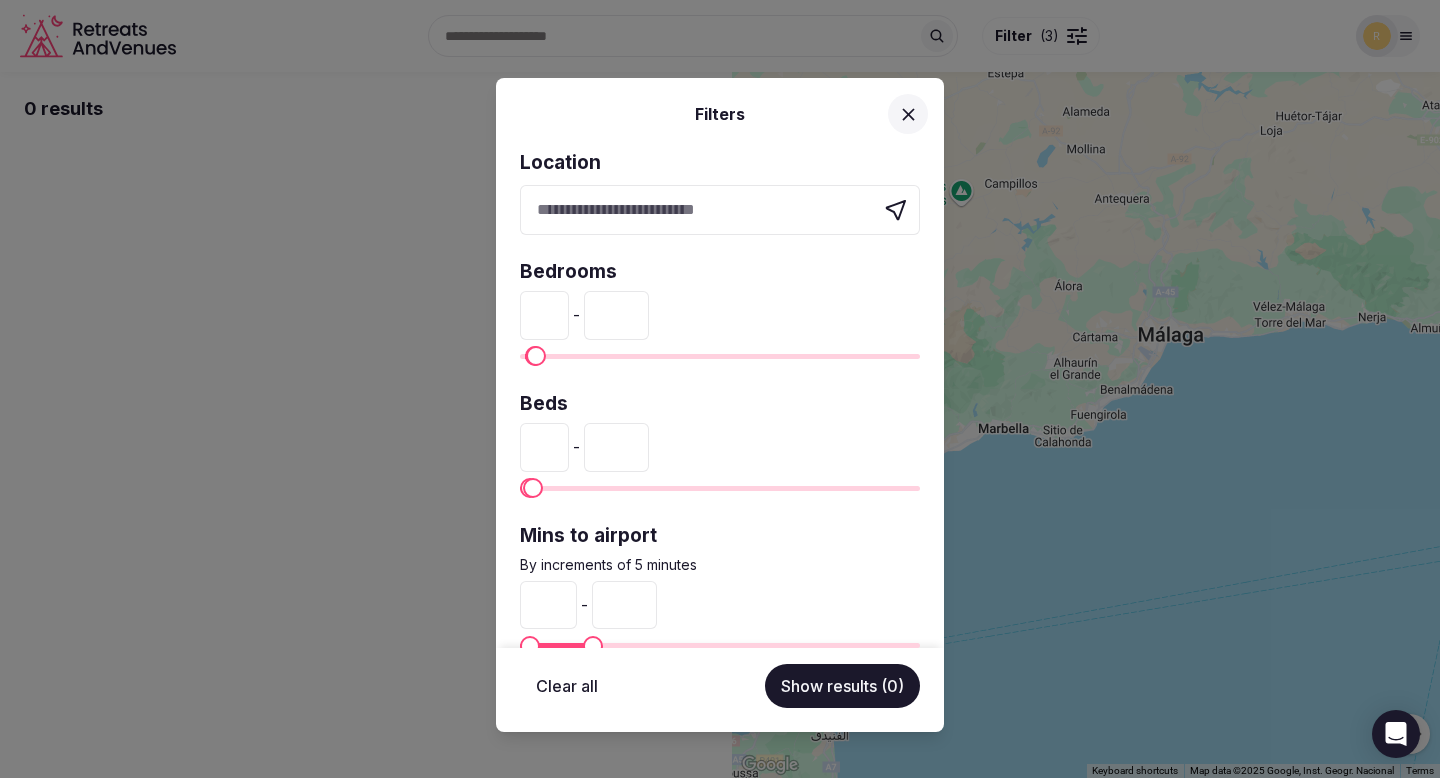 type on "*" 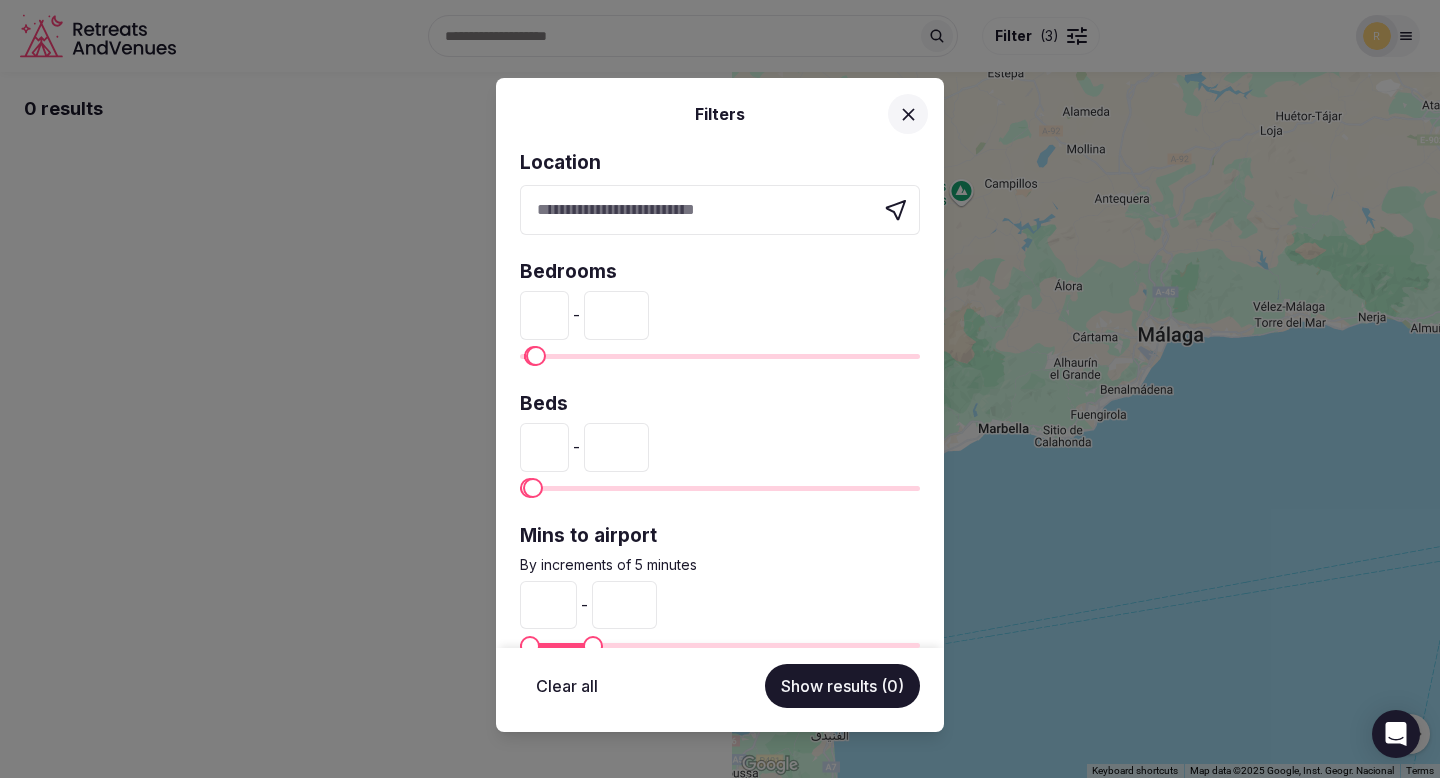 click on "*" at bounding box center (544, 315) 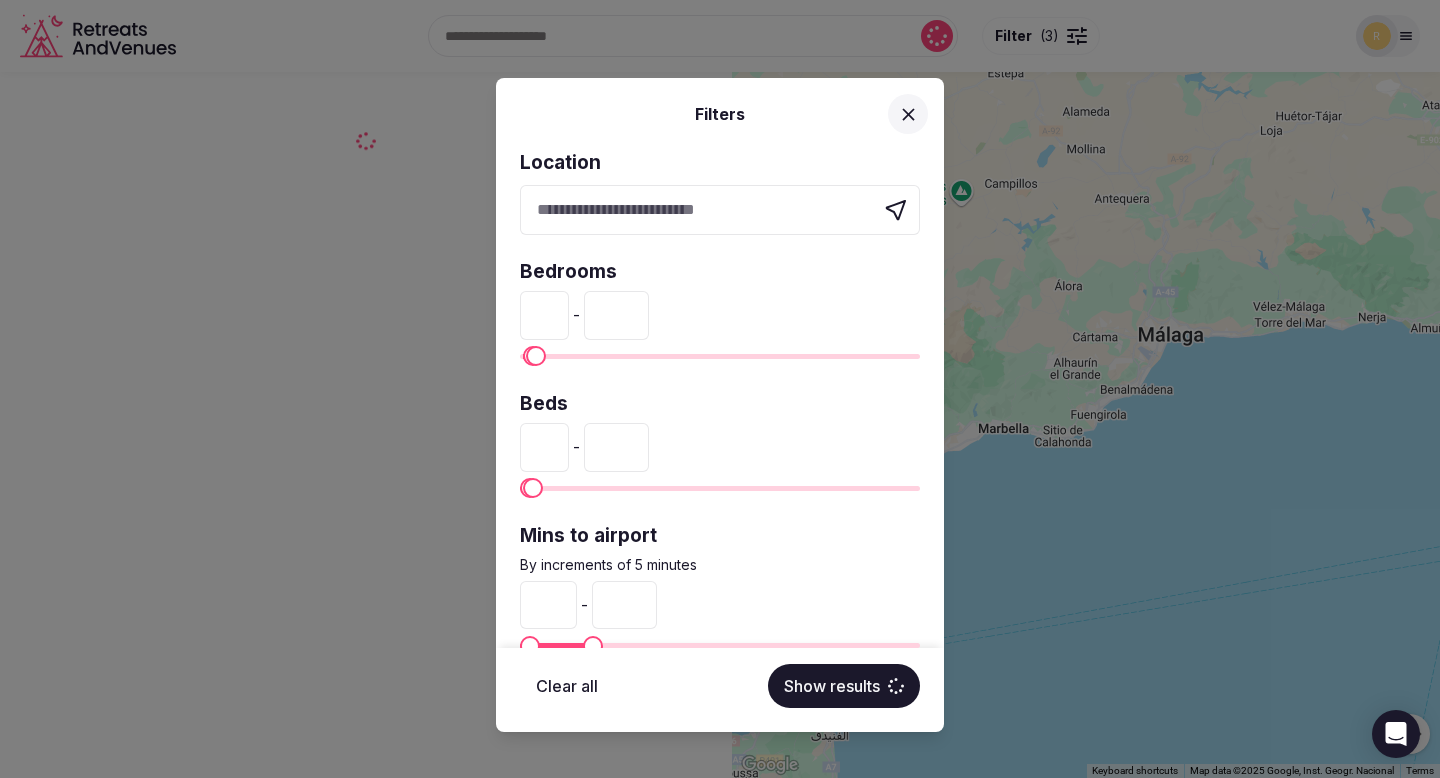 type on "*" 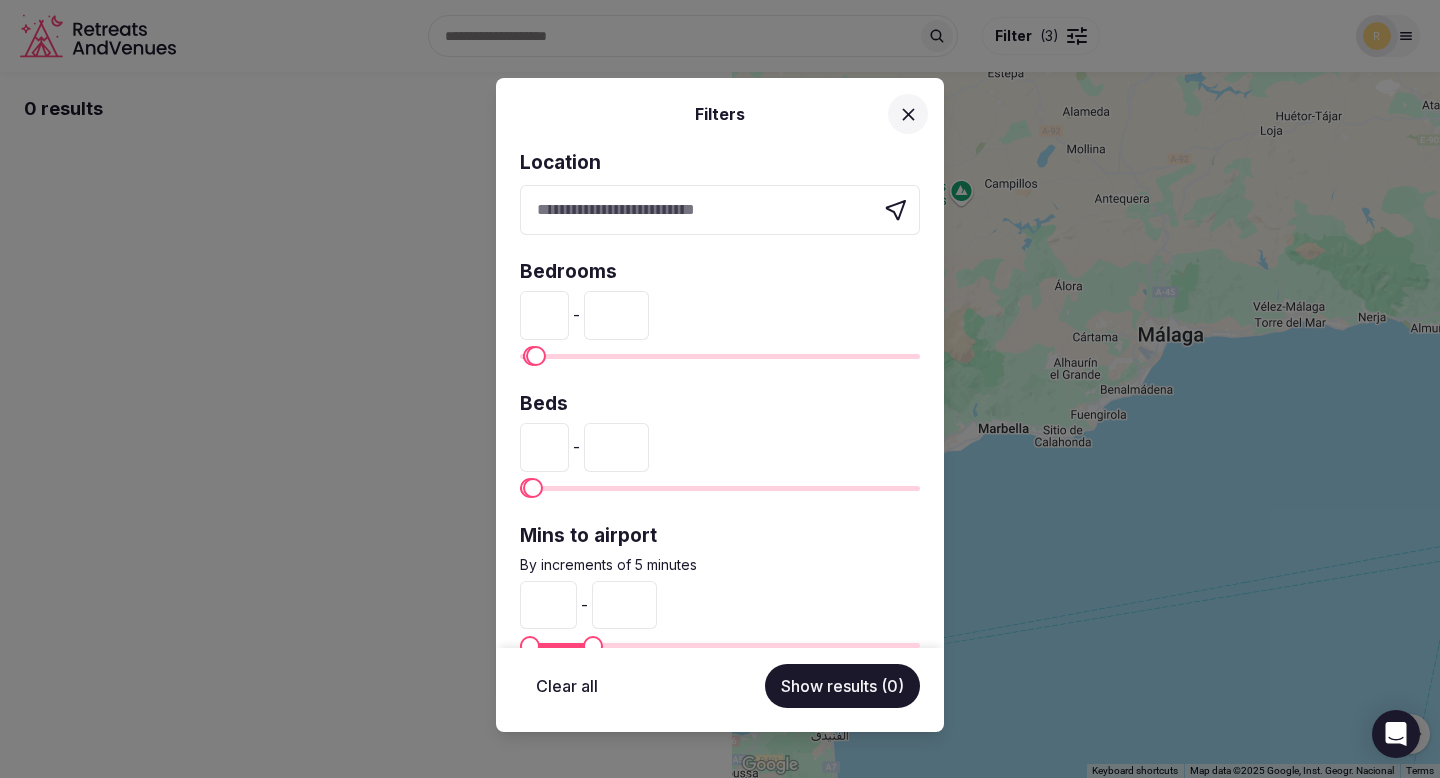 click on "Show results   (0)" at bounding box center (842, 686) 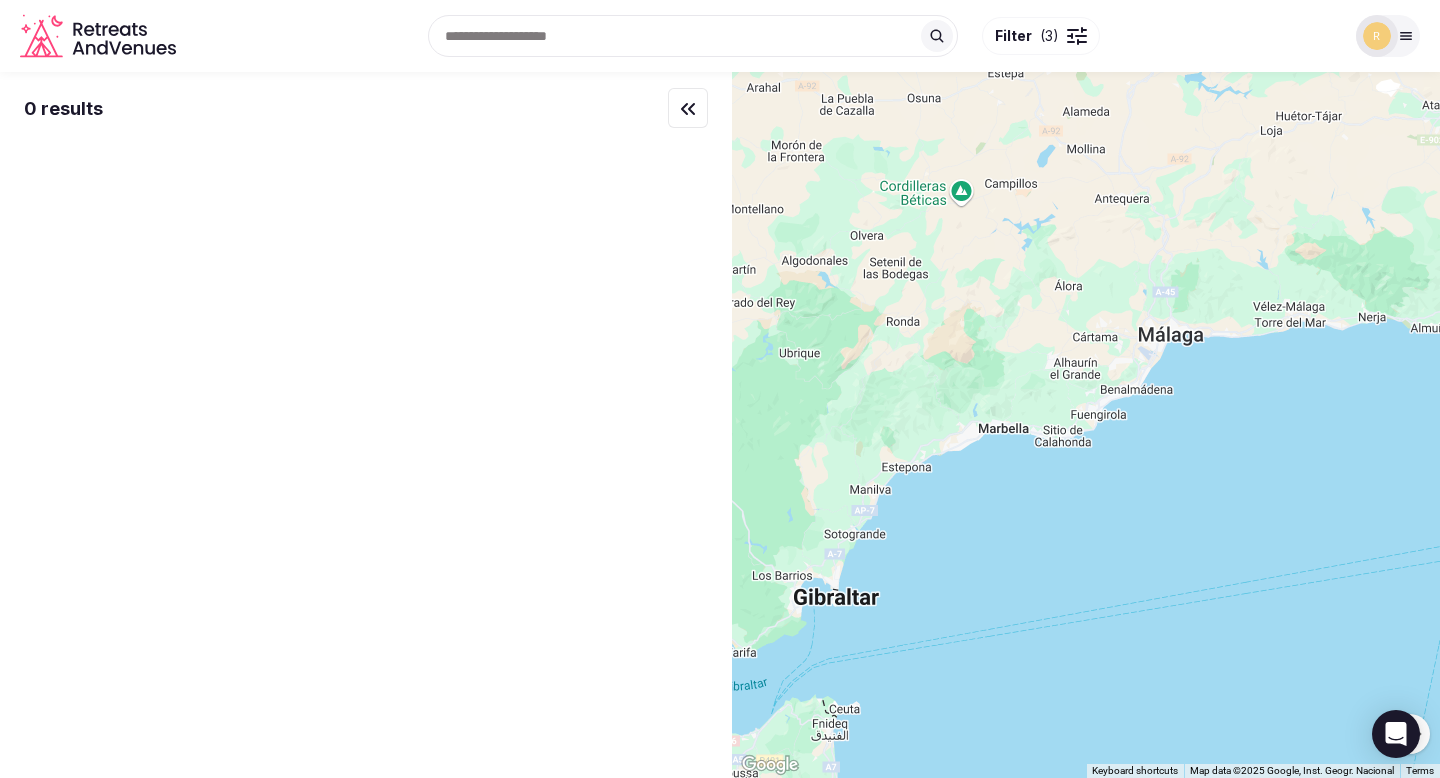 click on "Filter ( 3 )" at bounding box center [1041, 36] 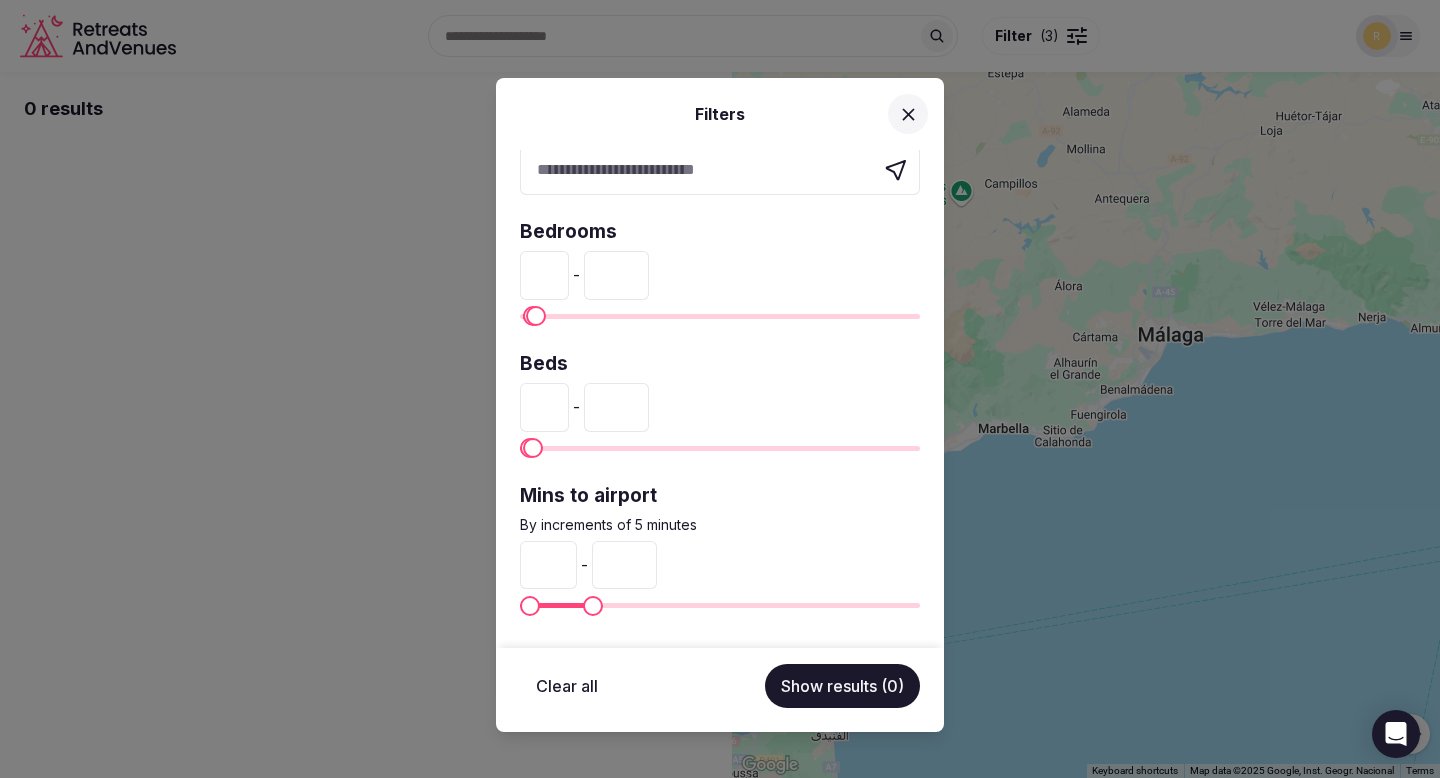 scroll, scrollTop: 0, scrollLeft: 0, axis: both 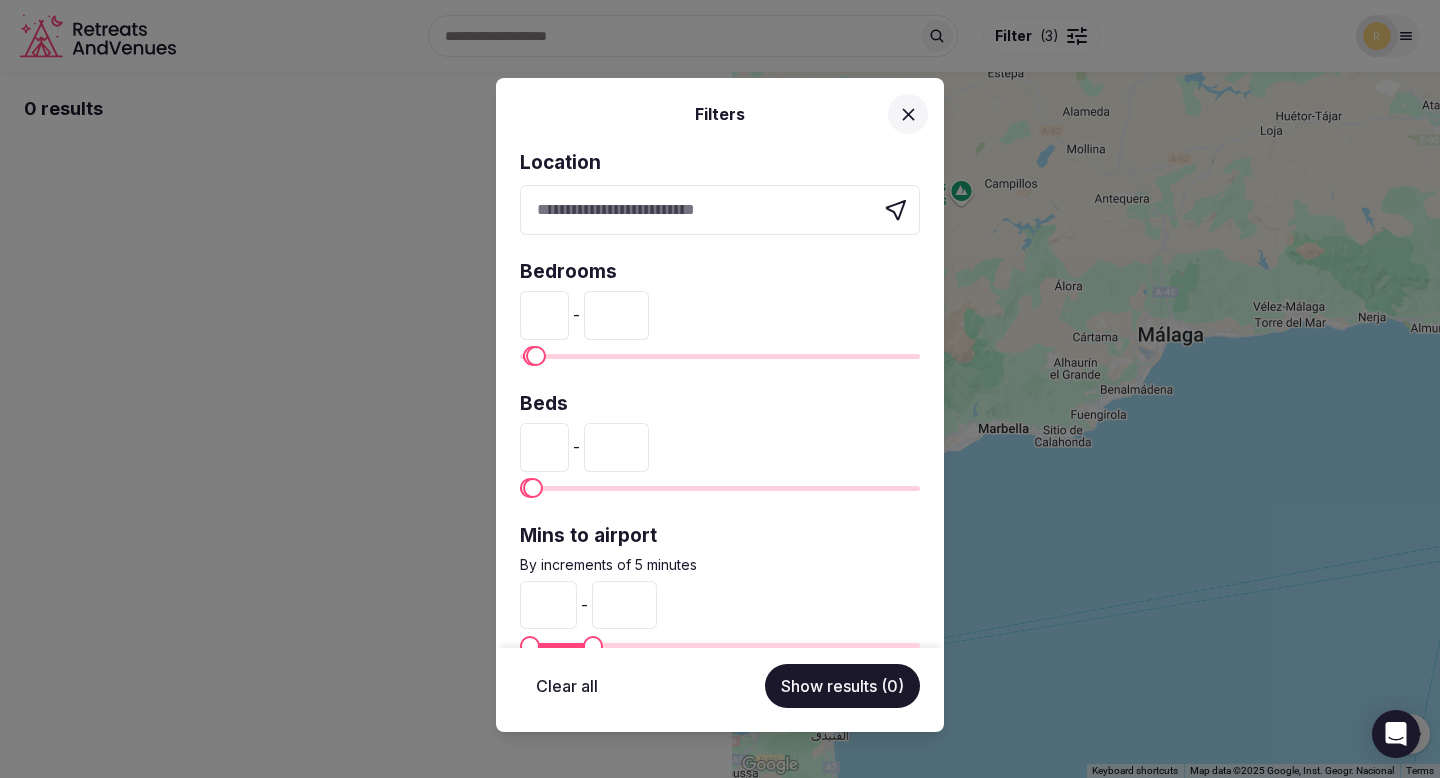 click 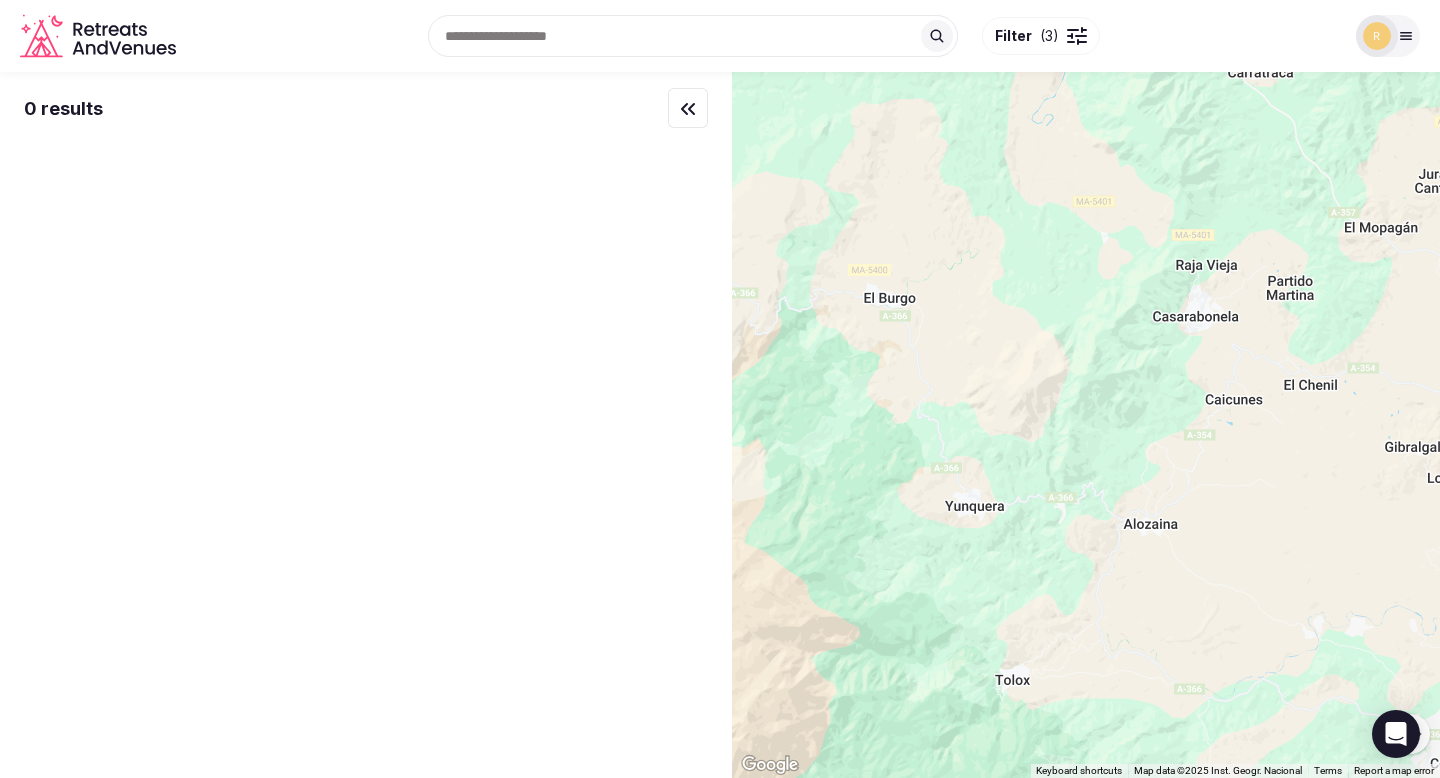 click 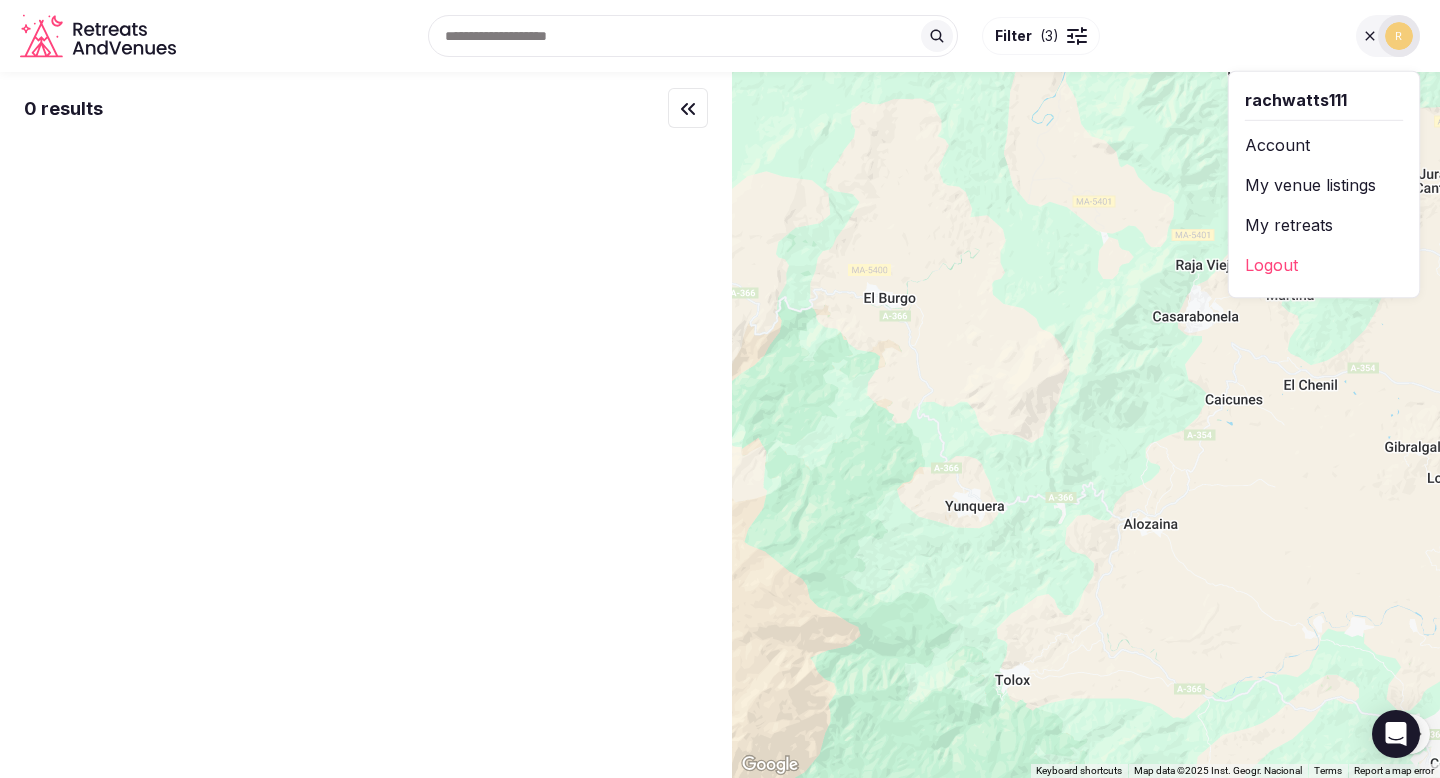 click on "0 results" at bounding box center (366, 424) 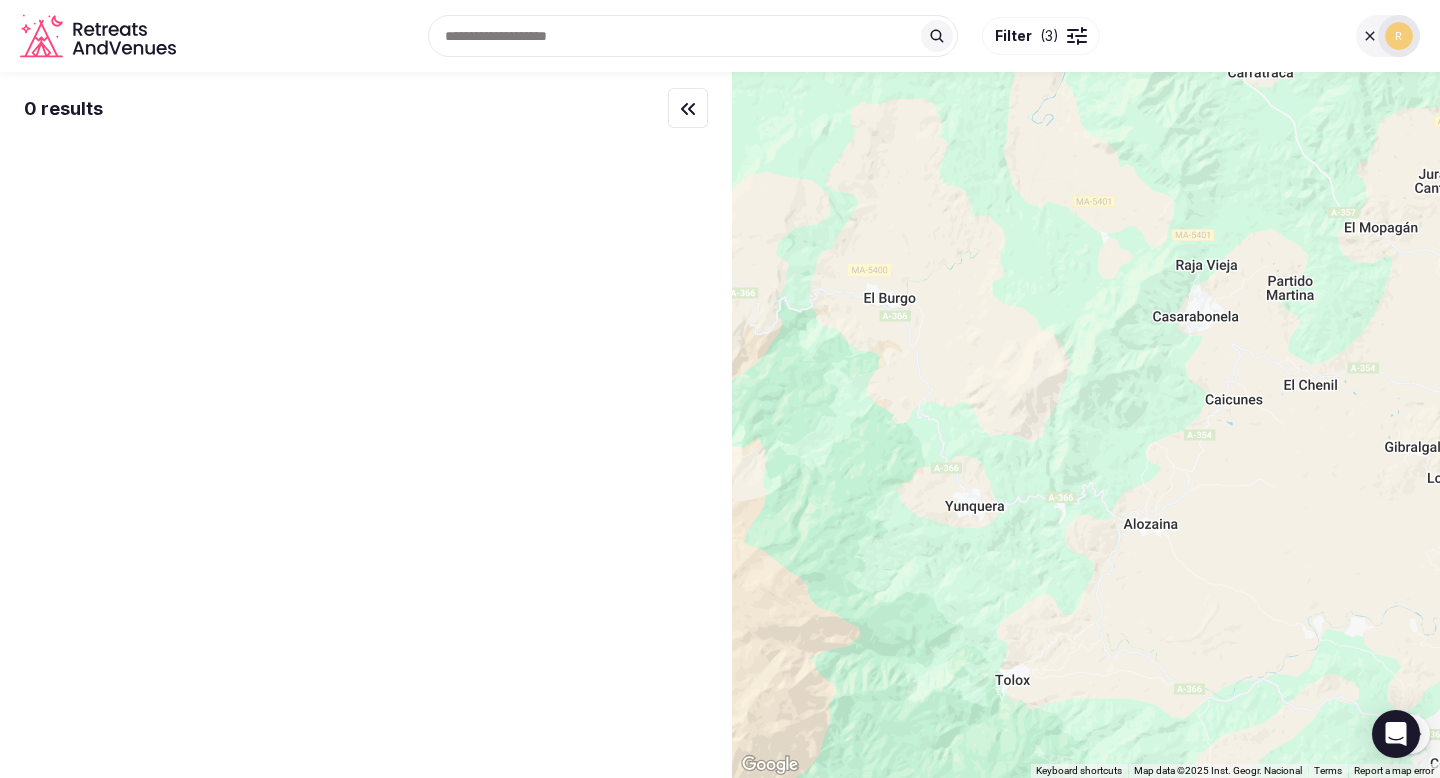 scroll, scrollTop: 163, scrollLeft: 0, axis: vertical 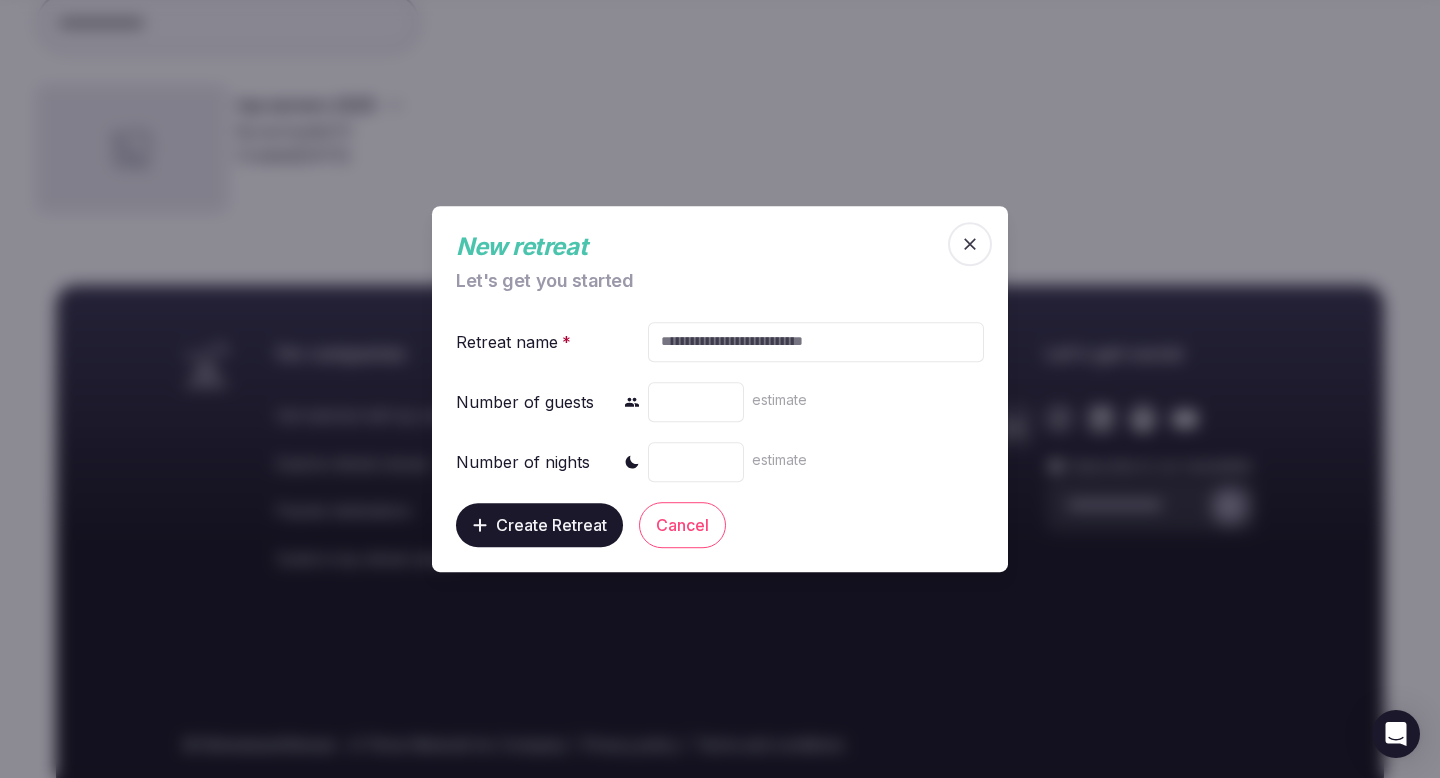 click at bounding box center [970, 244] 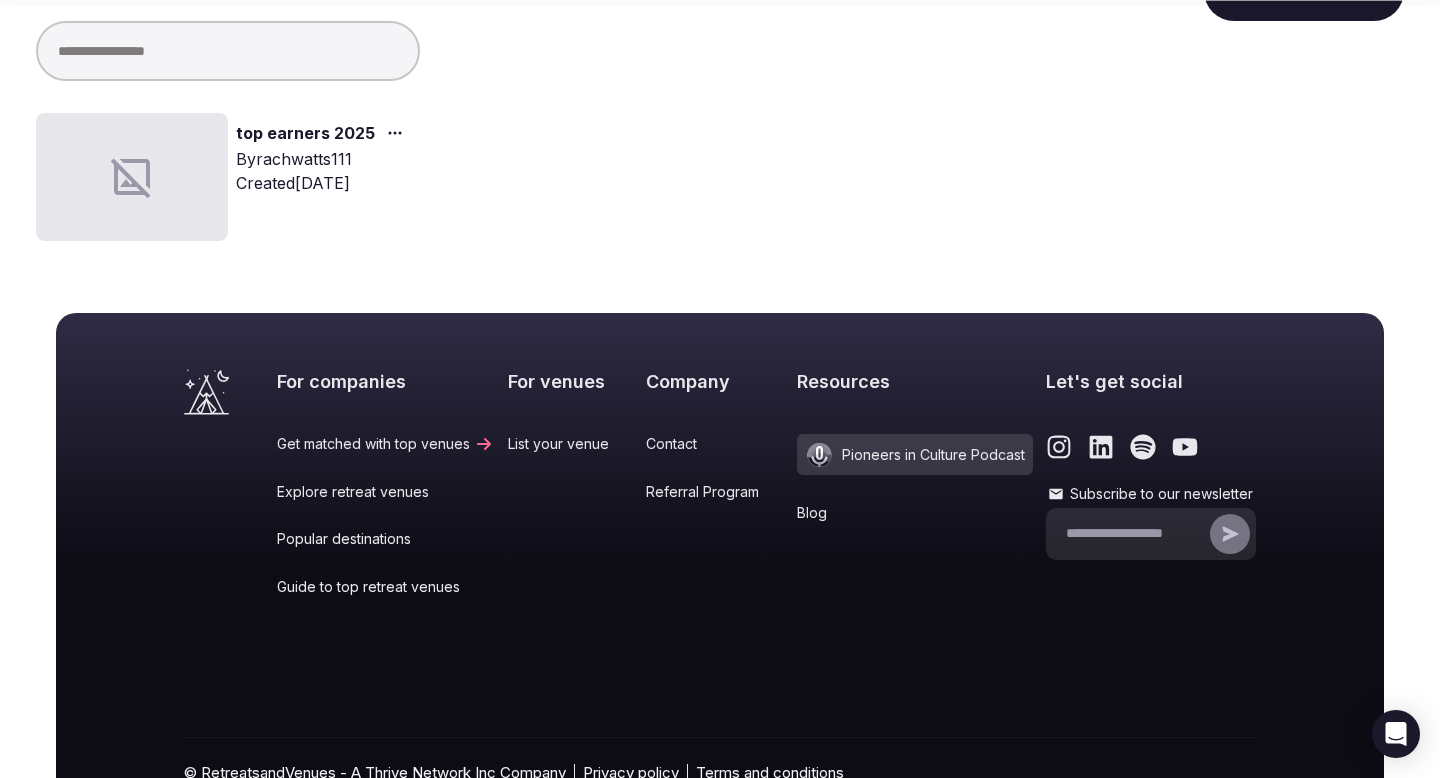 scroll, scrollTop: 235, scrollLeft: 0, axis: vertical 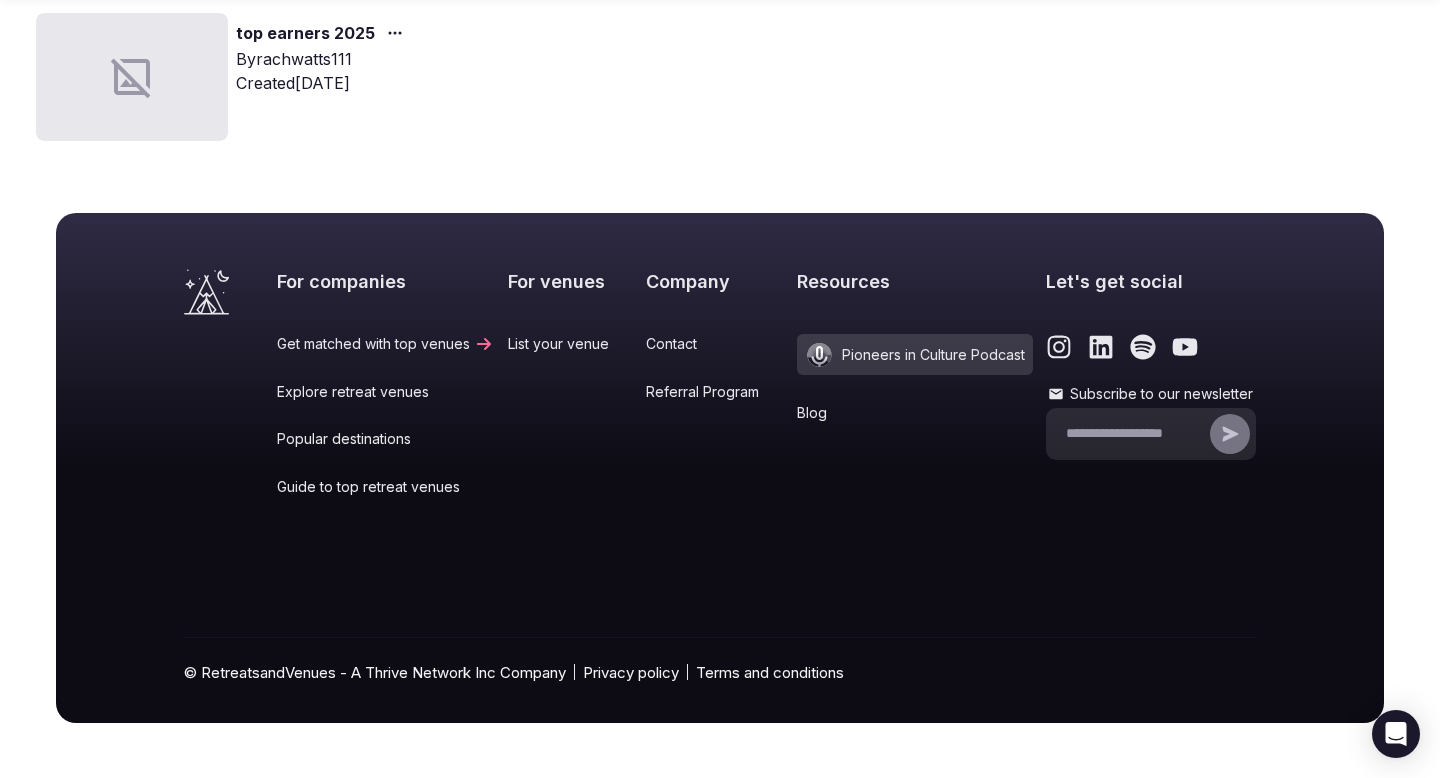 click on "For companies" at bounding box center [385, 281] 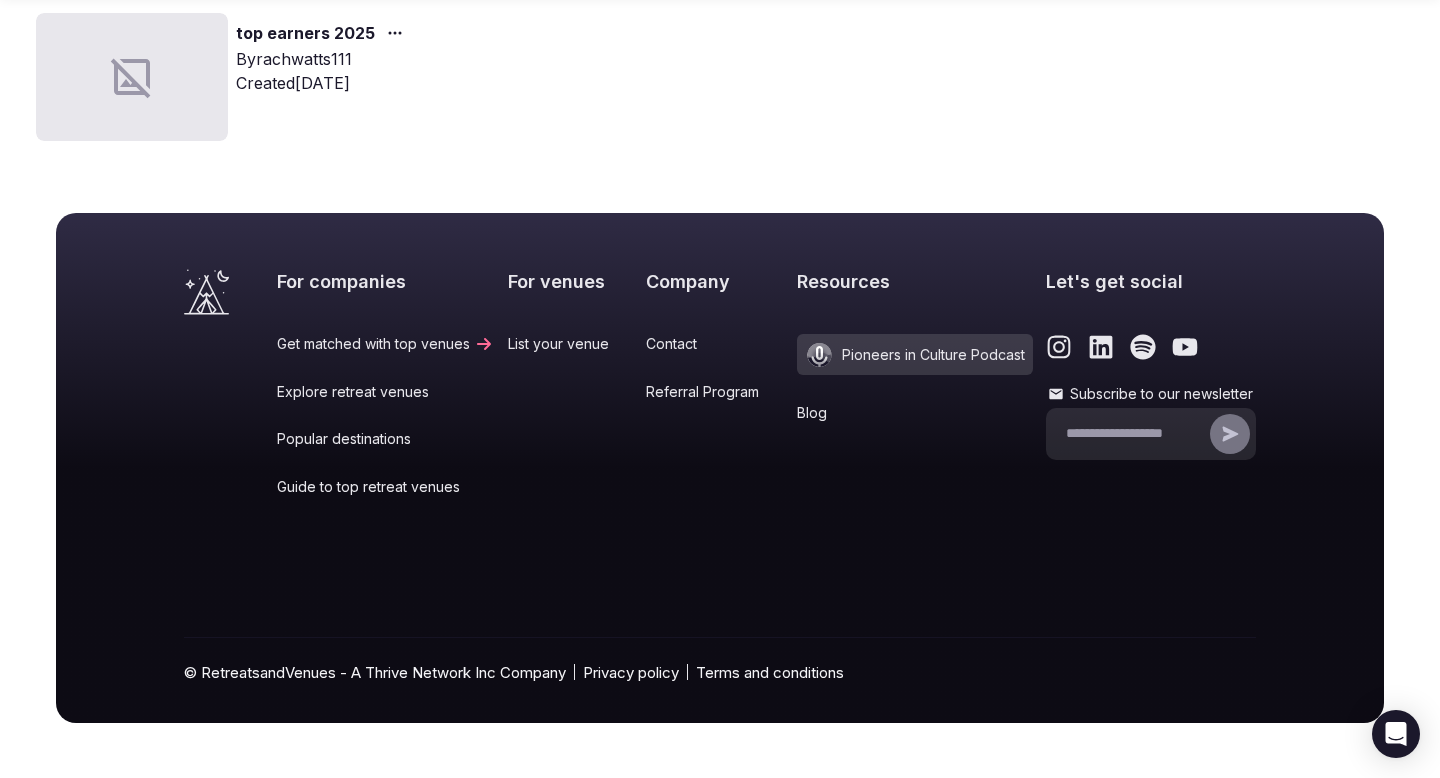 click on "Guide to top retreat venues" at bounding box center [385, 487] 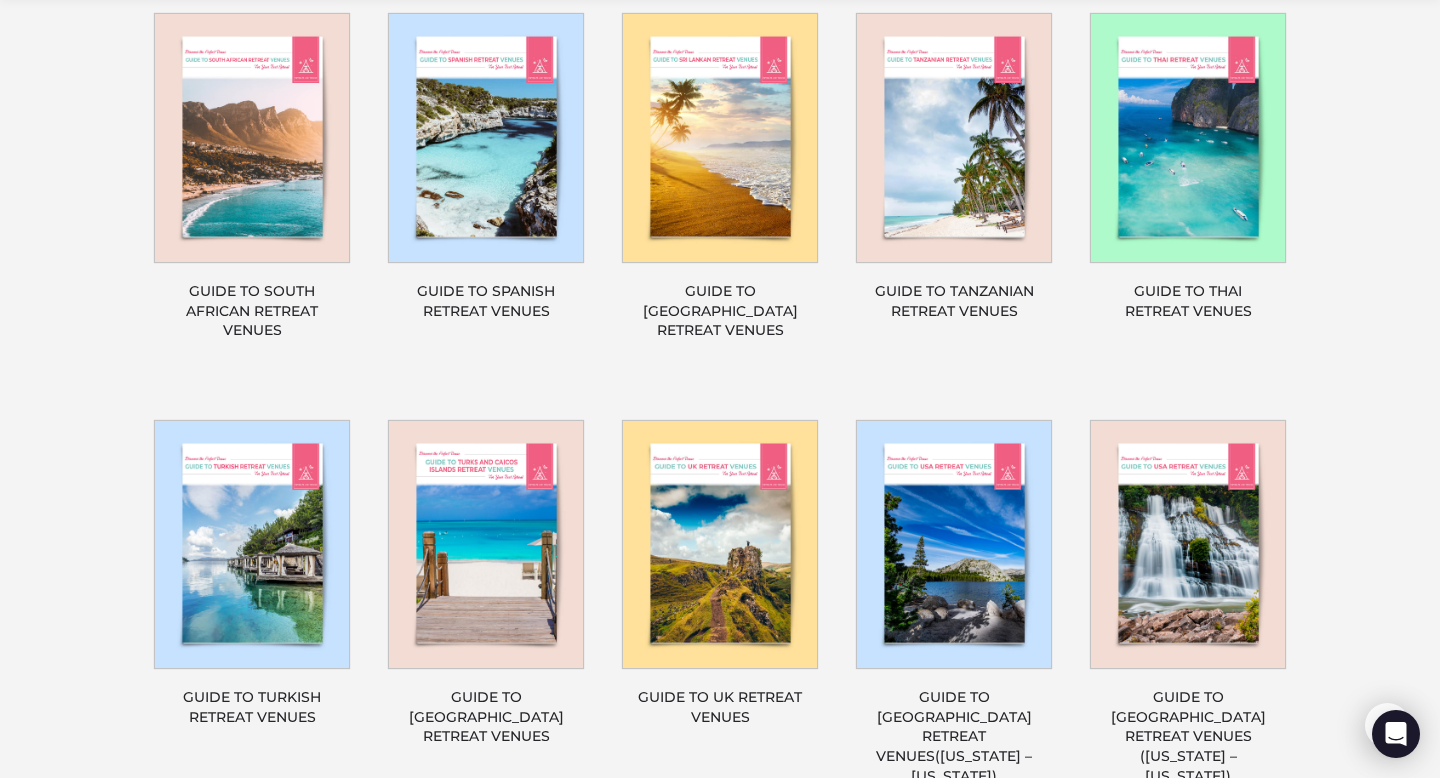 scroll, scrollTop: 5578, scrollLeft: 0, axis: vertical 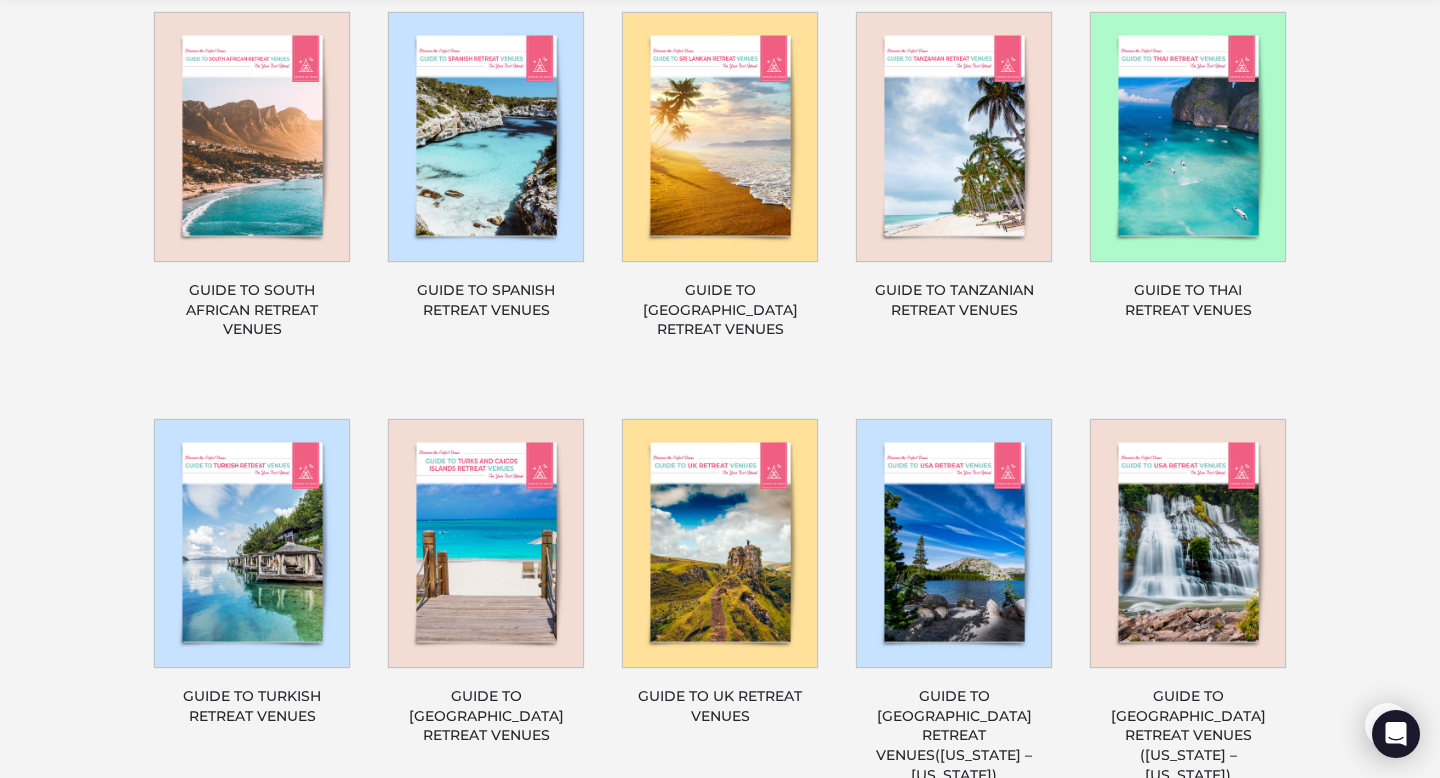 click at bounding box center [720, 544] 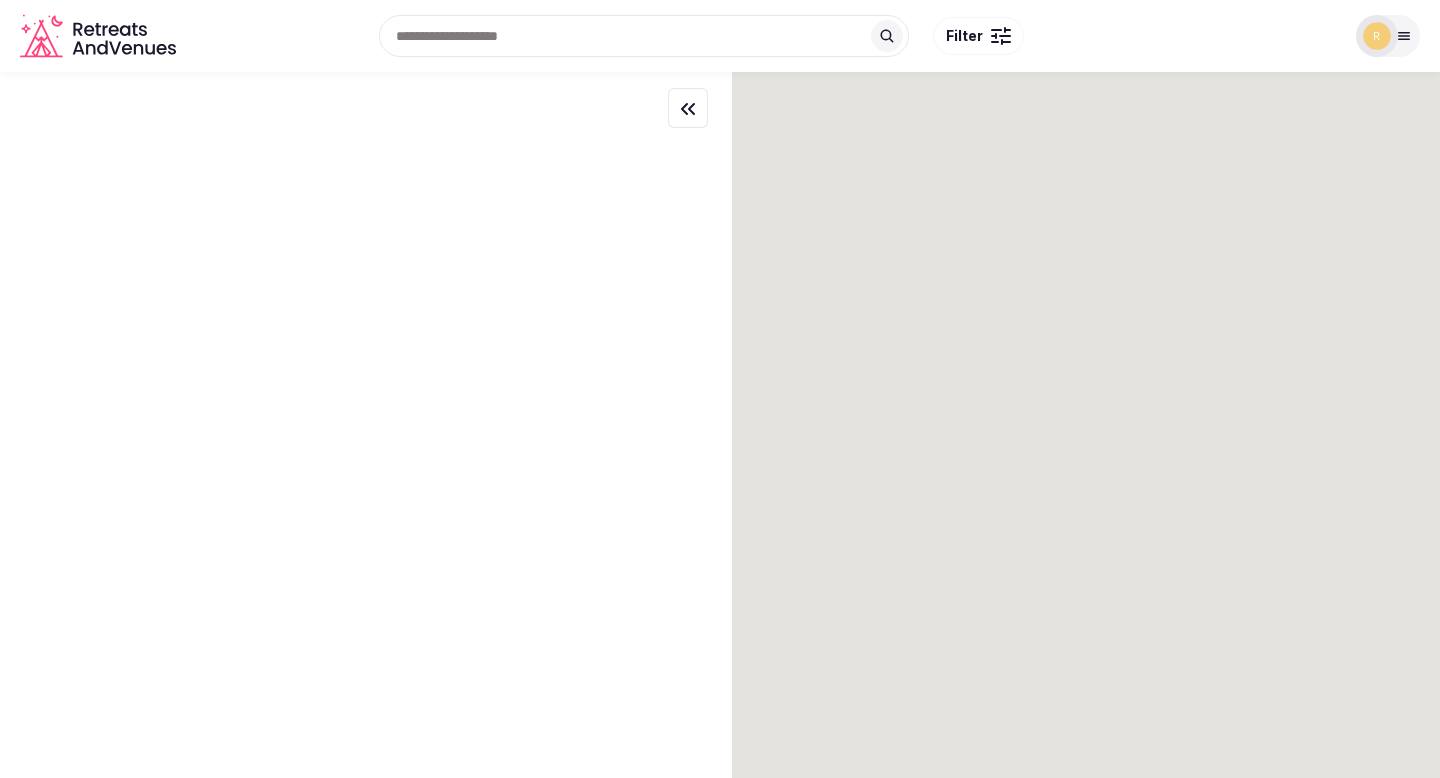 scroll, scrollTop: 0, scrollLeft: 0, axis: both 